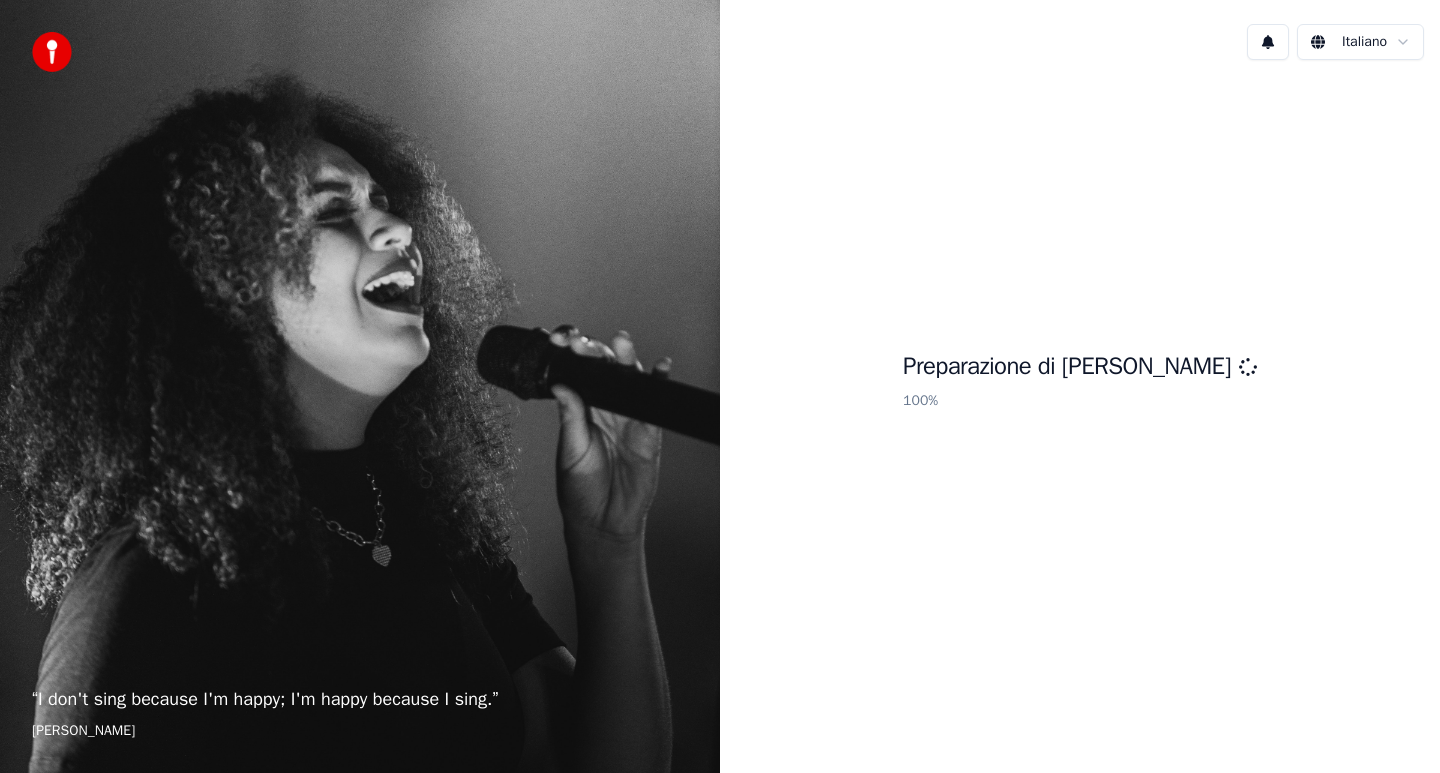 scroll, scrollTop: 0, scrollLeft: 0, axis: both 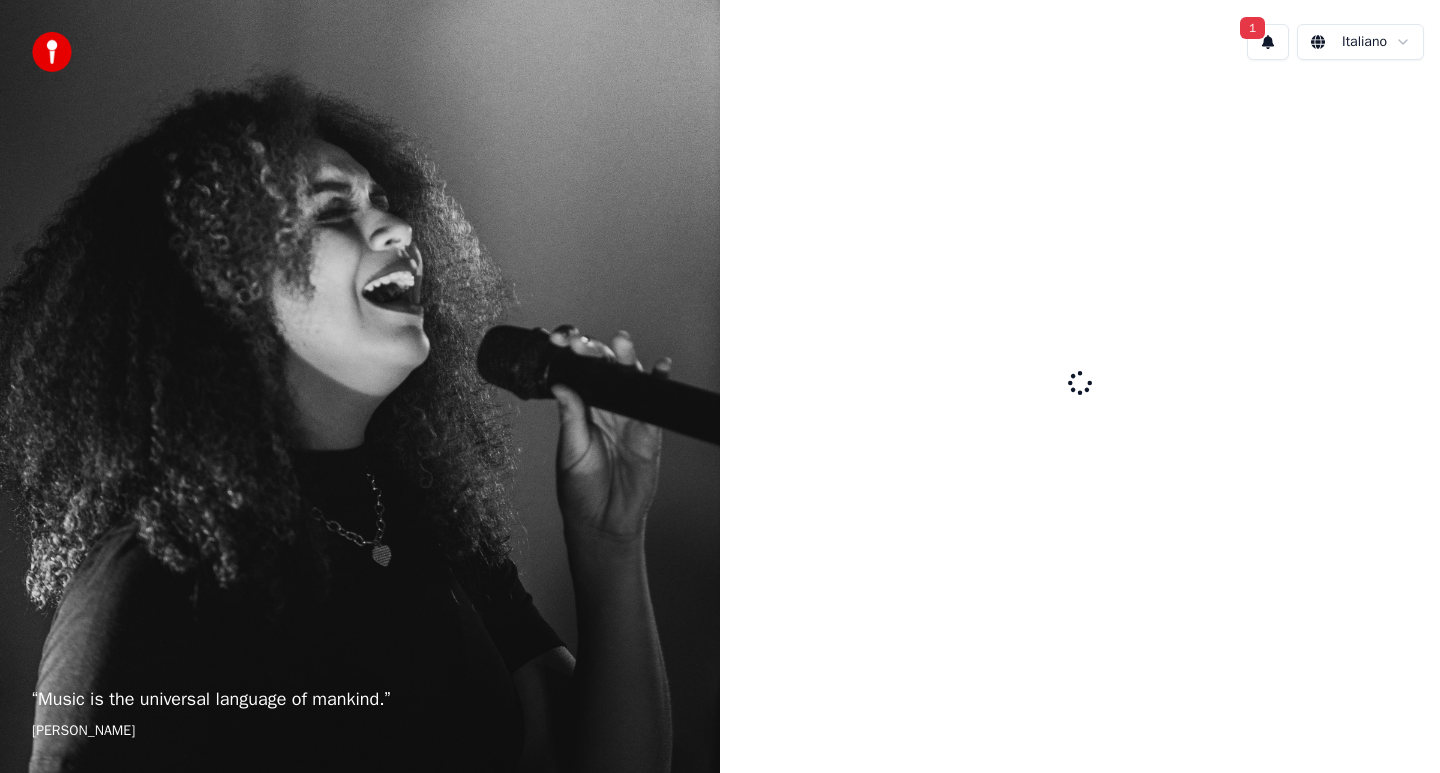 click on "1" at bounding box center (1268, 42) 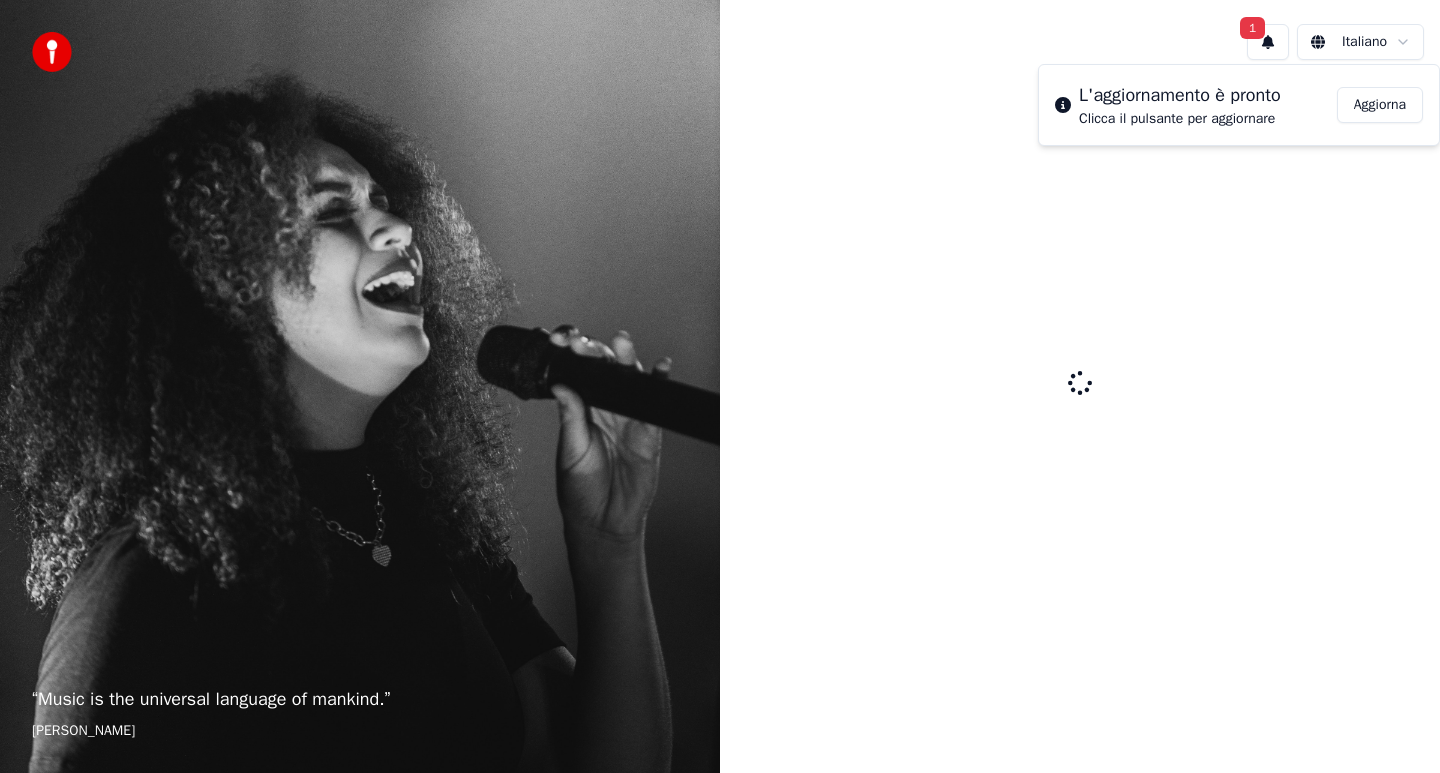 click on "Aggiorna" at bounding box center (1380, 105) 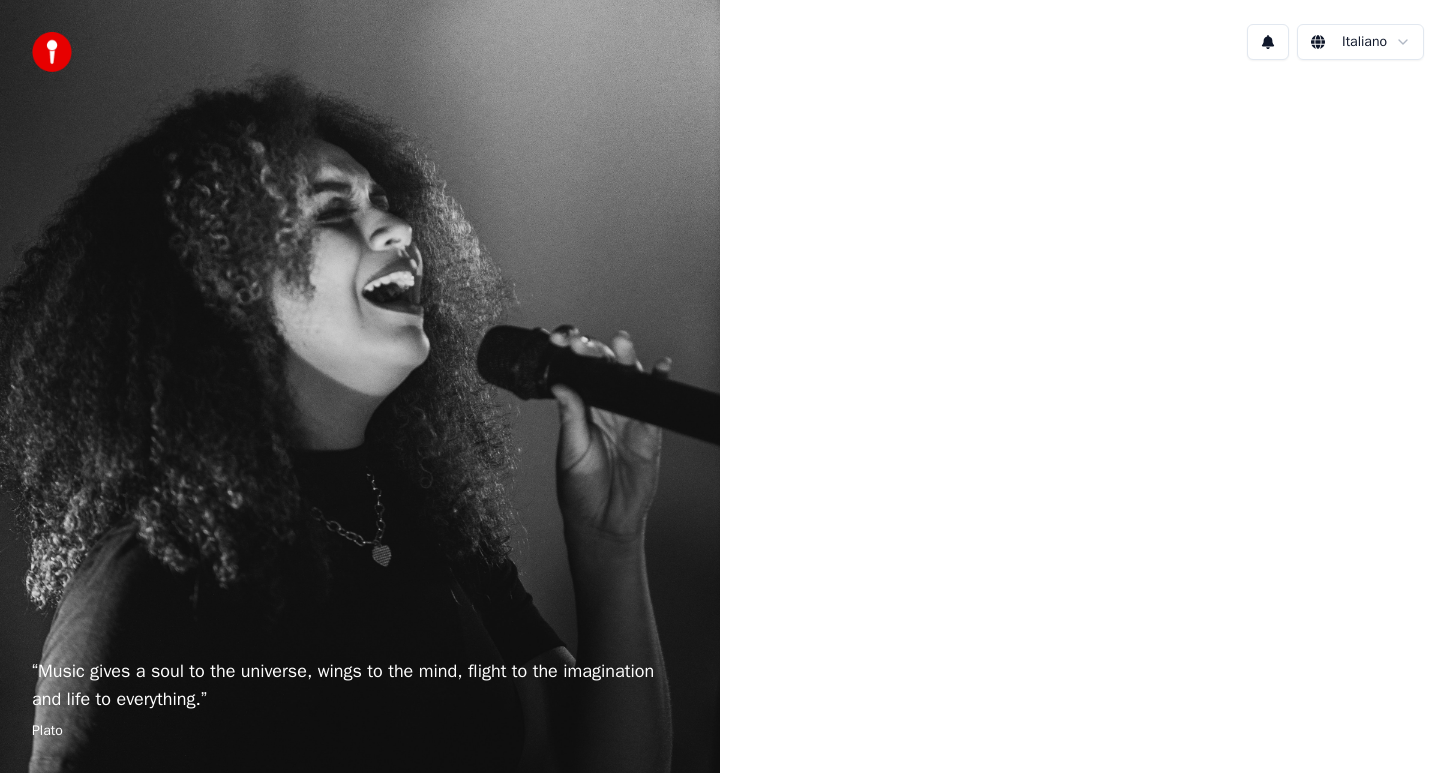 scroll, scrollTop: 0, scrollLeft: 0, axis: both 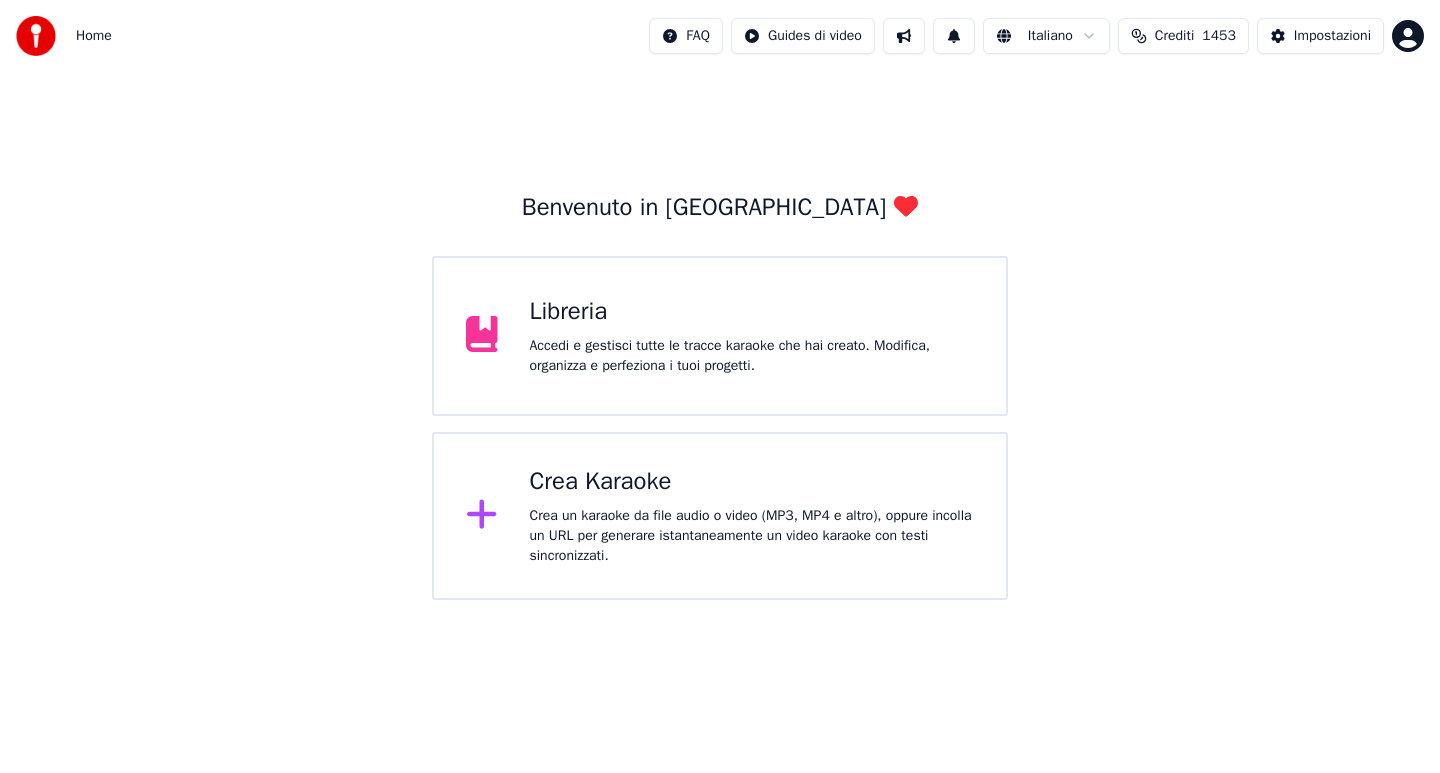 click on "Accedi e gestisci tutte le tracce karaoke che hai creato. Modifica, organizza e perfeziona i tuoi progetti." at bounding box center [752, 356] 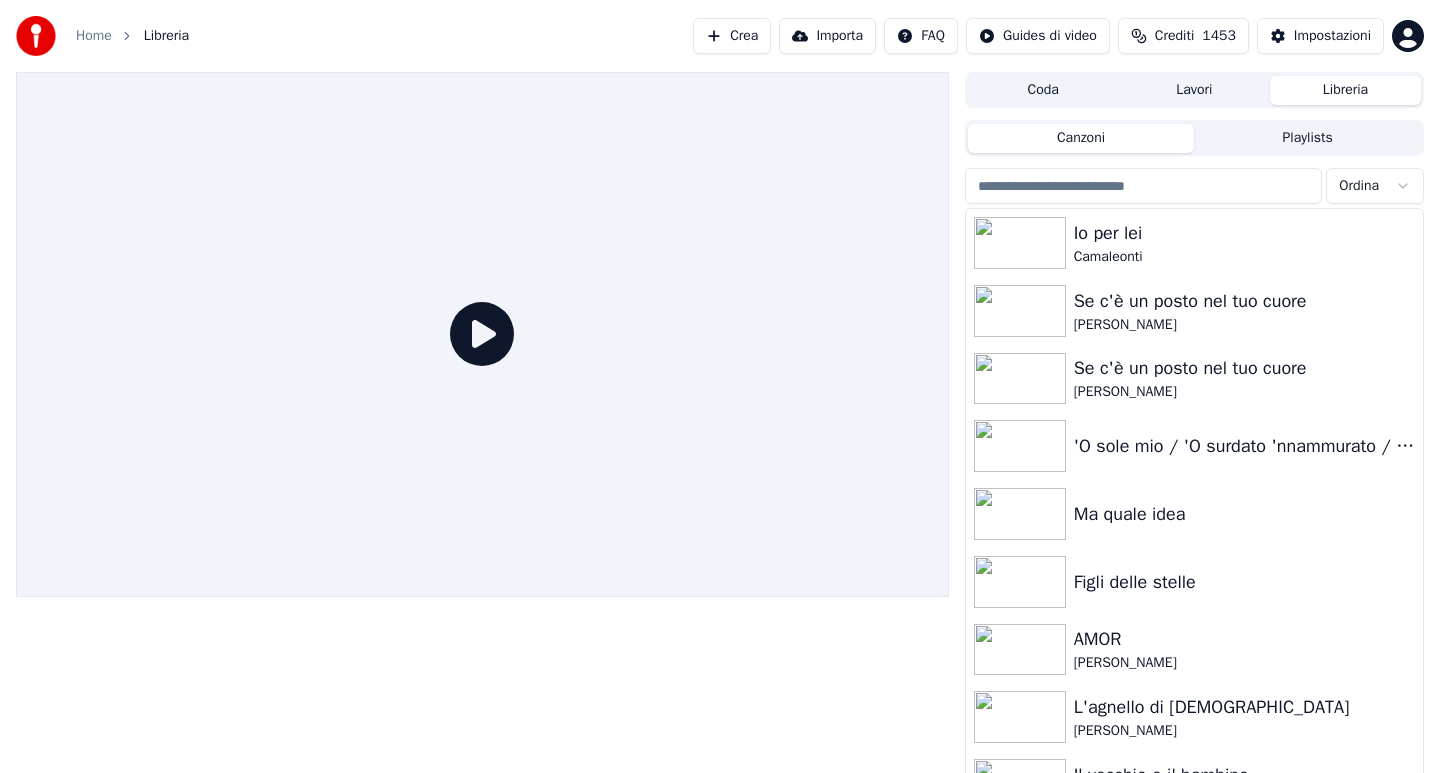 click at bounding box center [1144, 186] 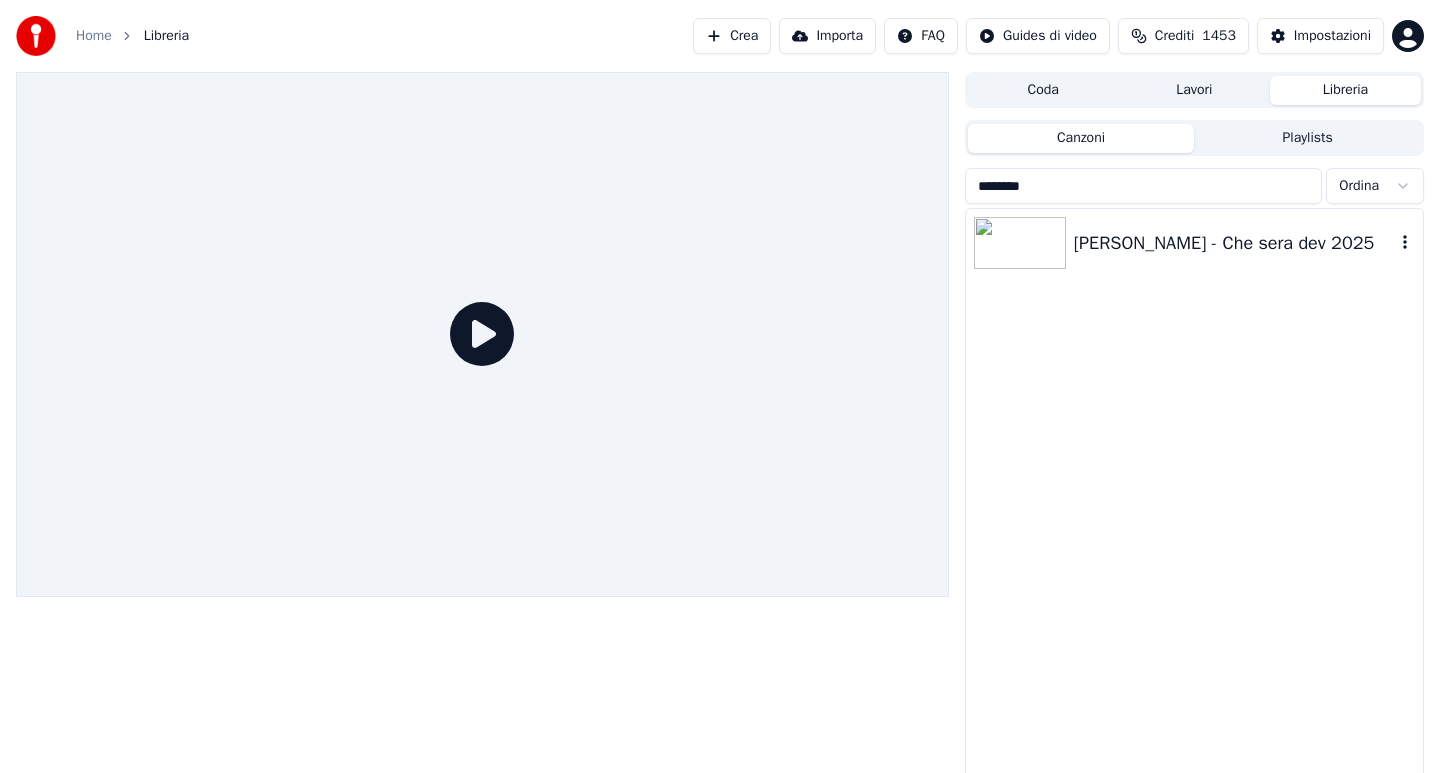 type on "********" 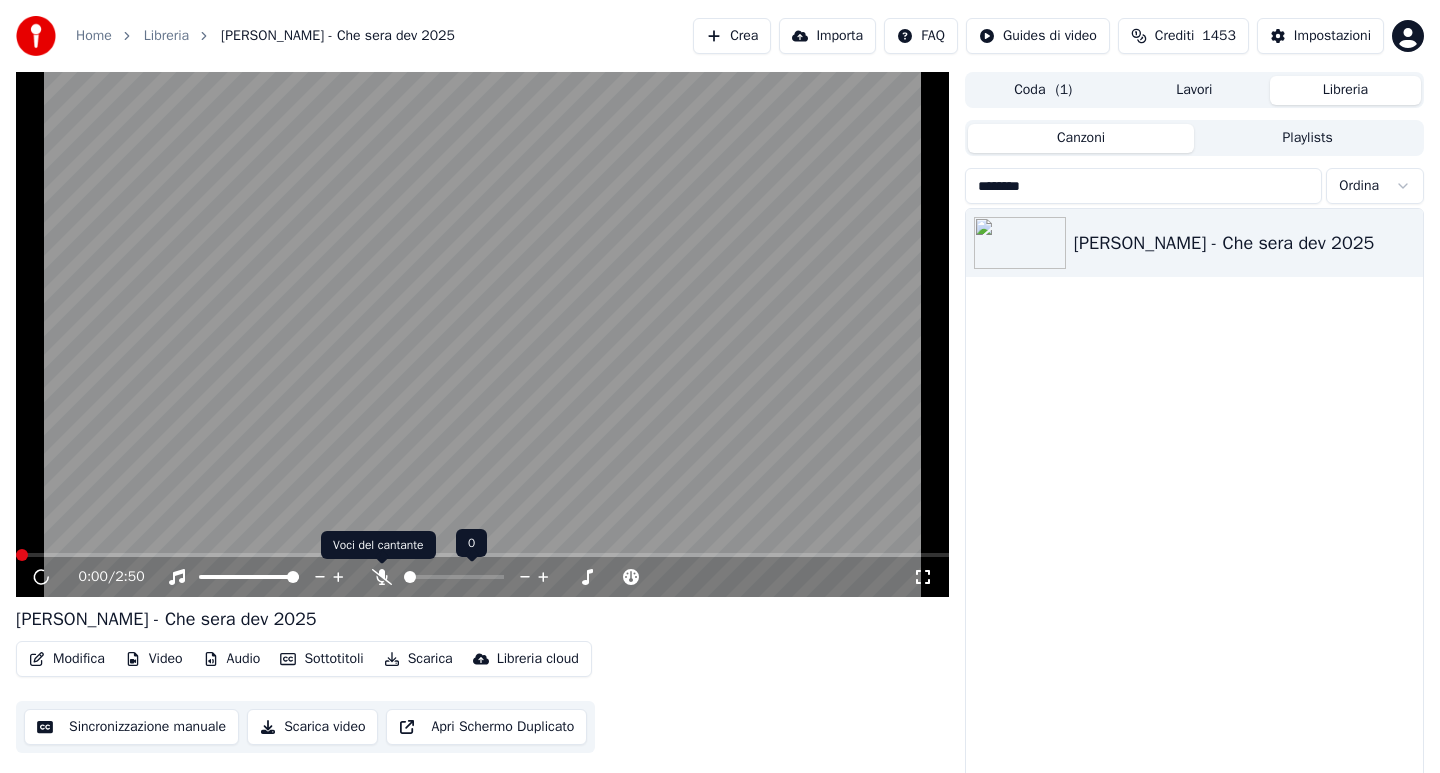click 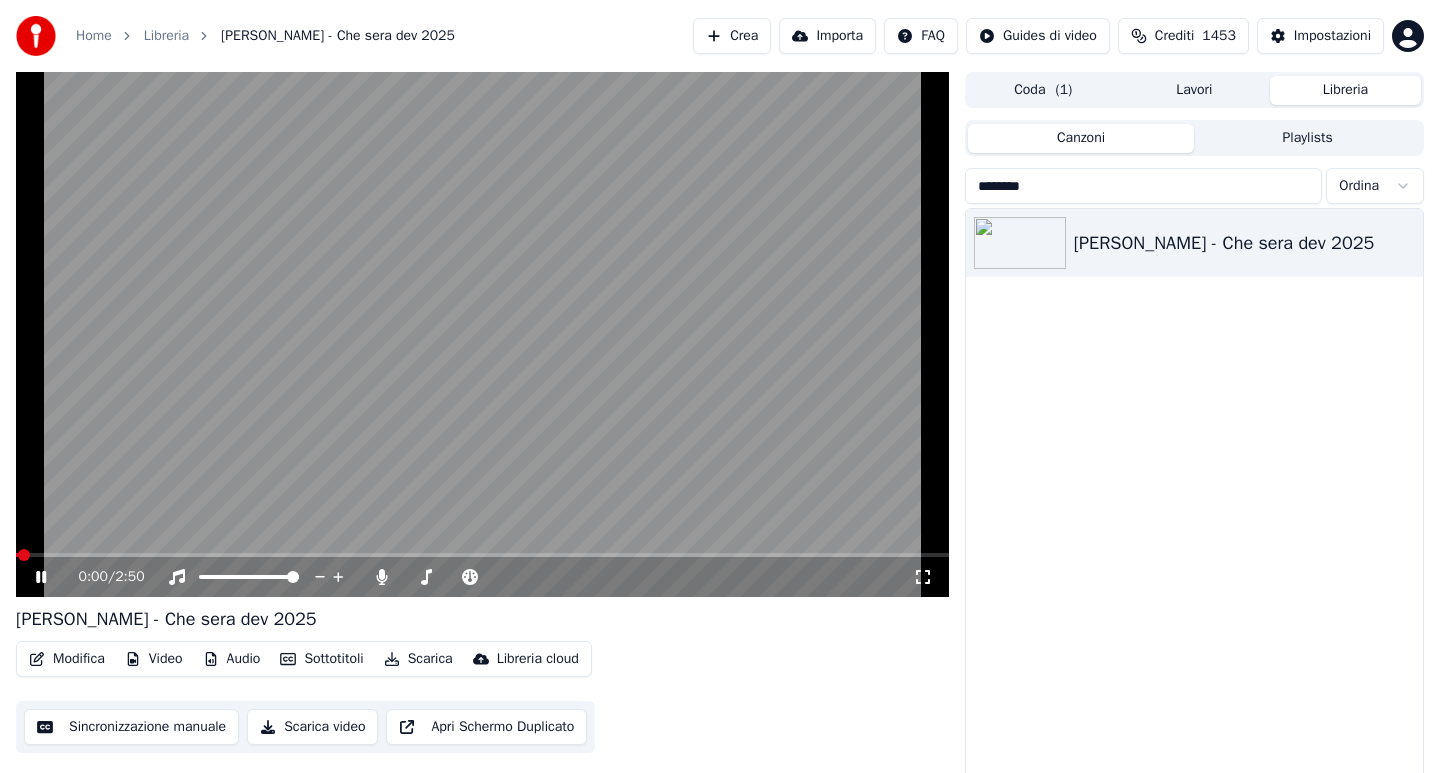 click on "Modifica" at bounding box center (67, 659) 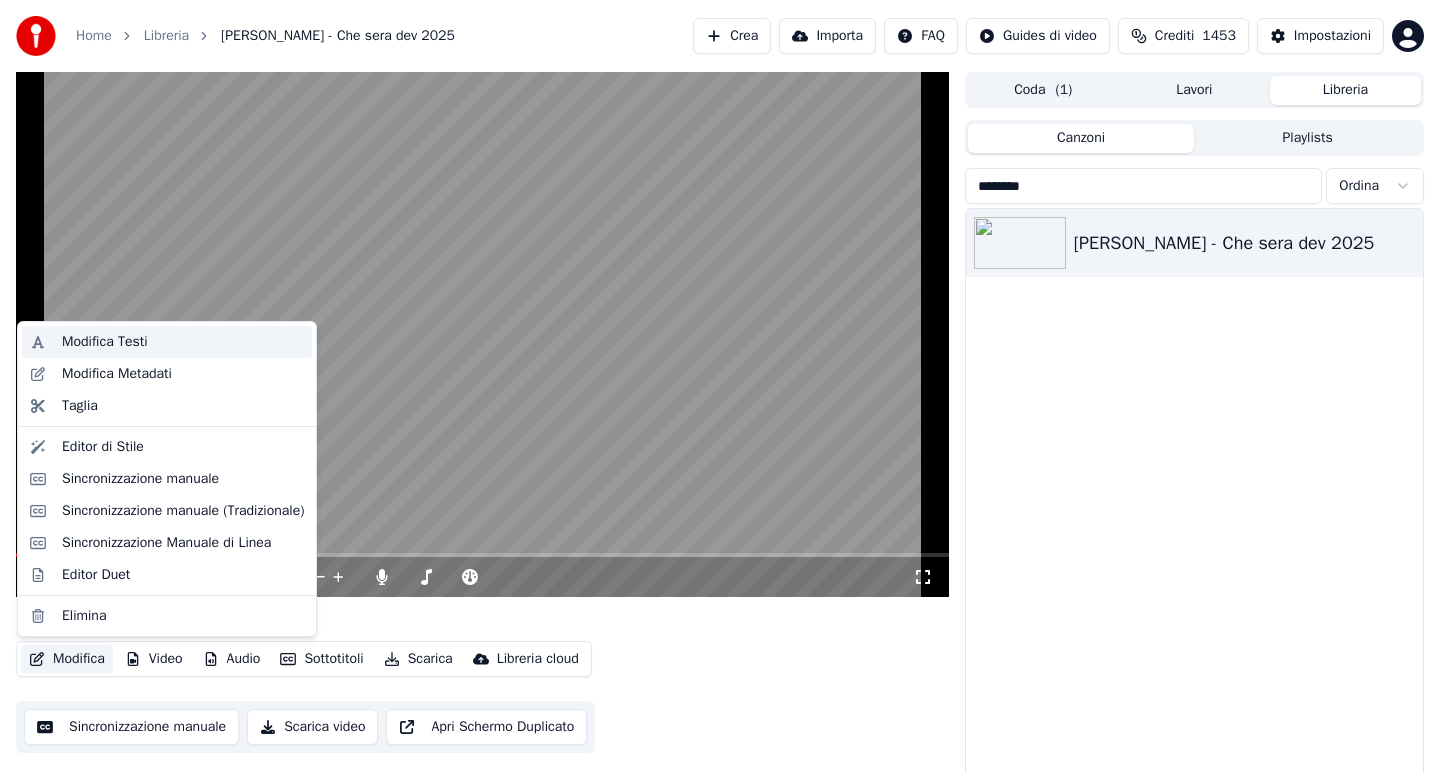 click on "Modifica Testi" at bounding box center (105, 342) 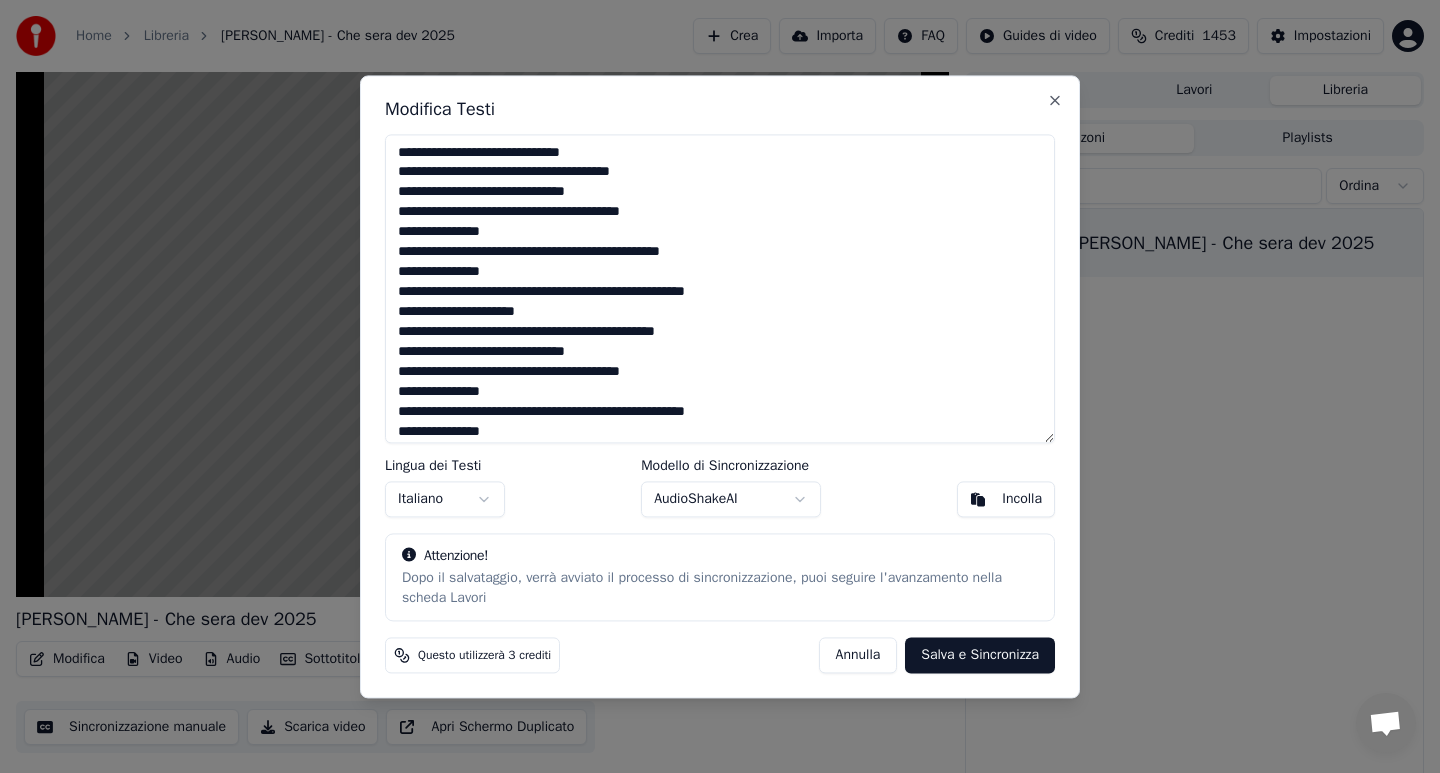 click at bounding box center (720, 288) 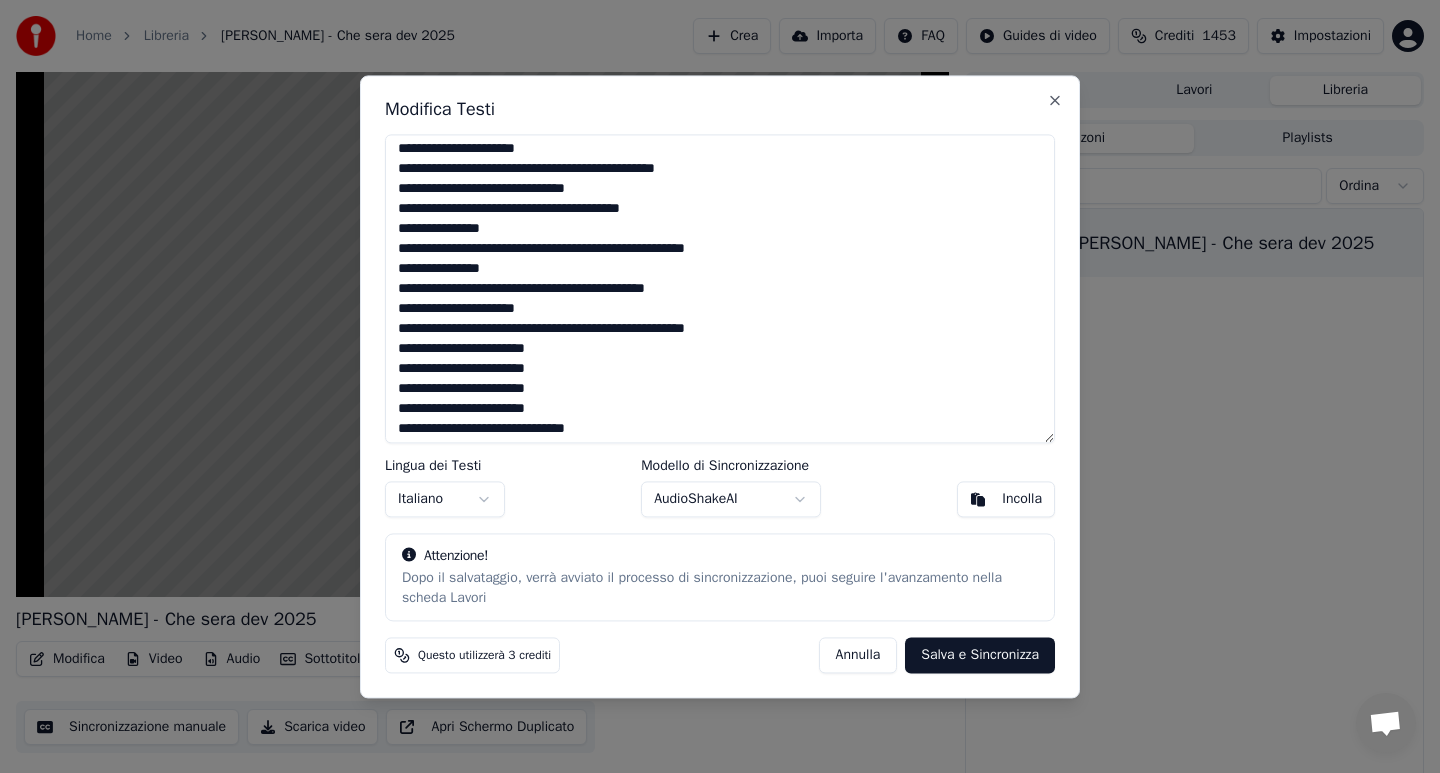 click at bounding box center (720, 288) 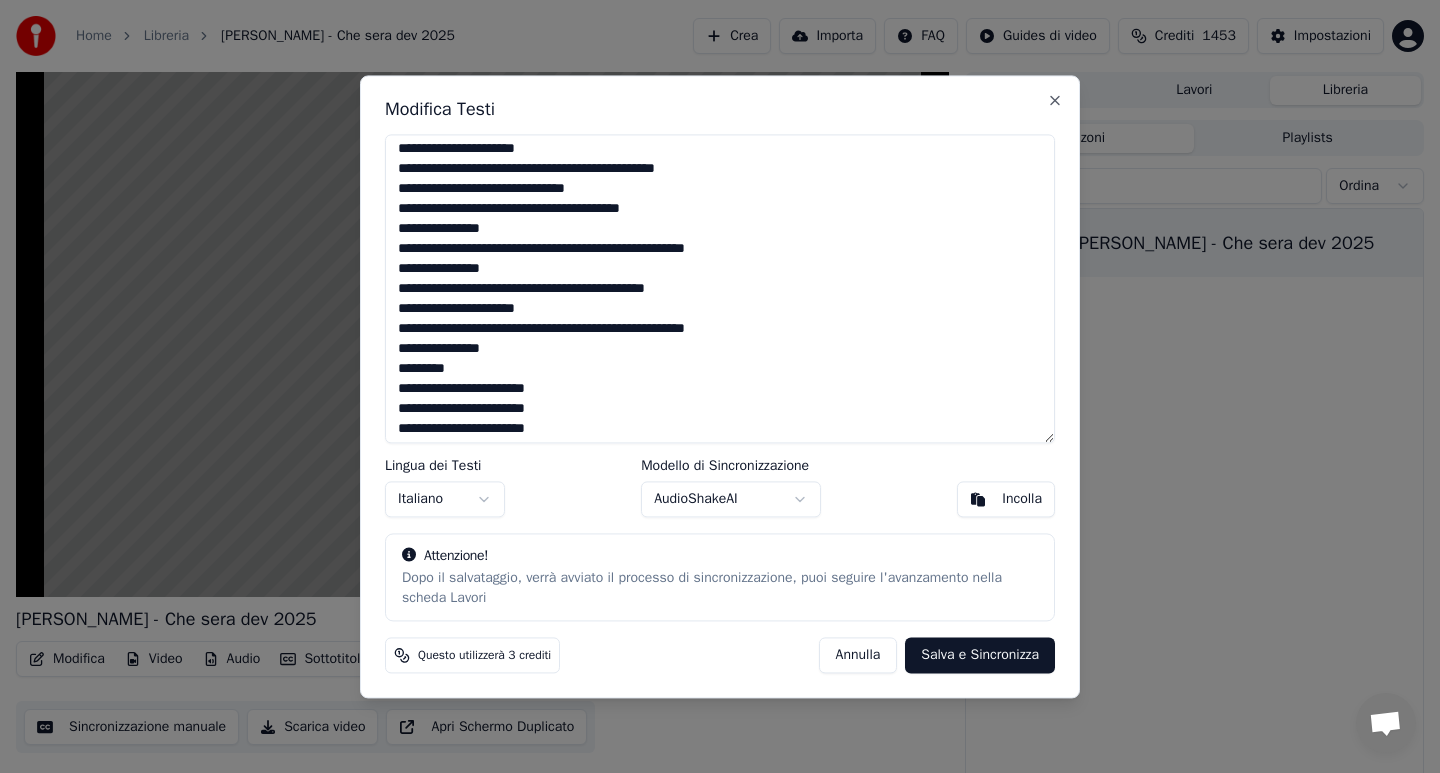 scroll, scrollTop: 388, scrollLeft: 0, axis: vertical 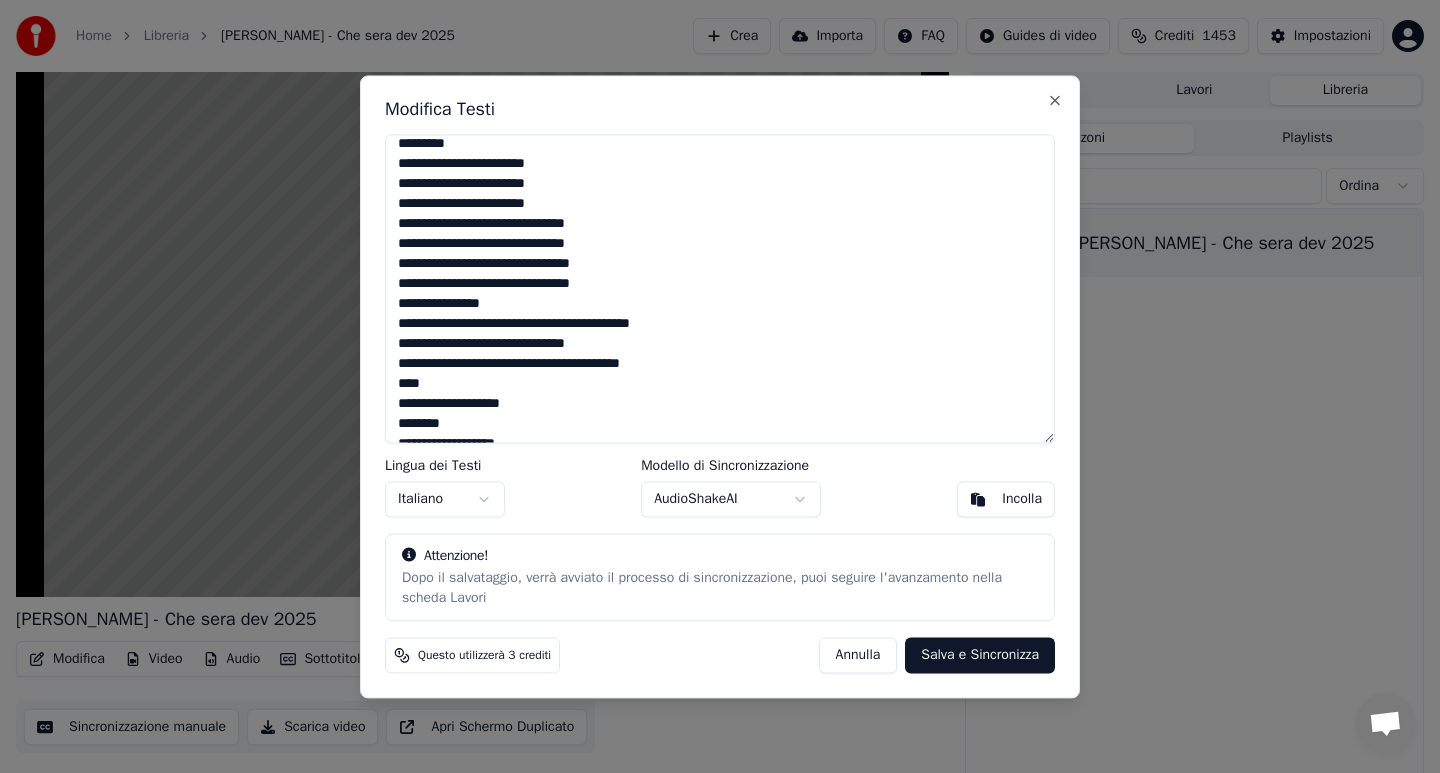 click at bounding box center (720, 288) 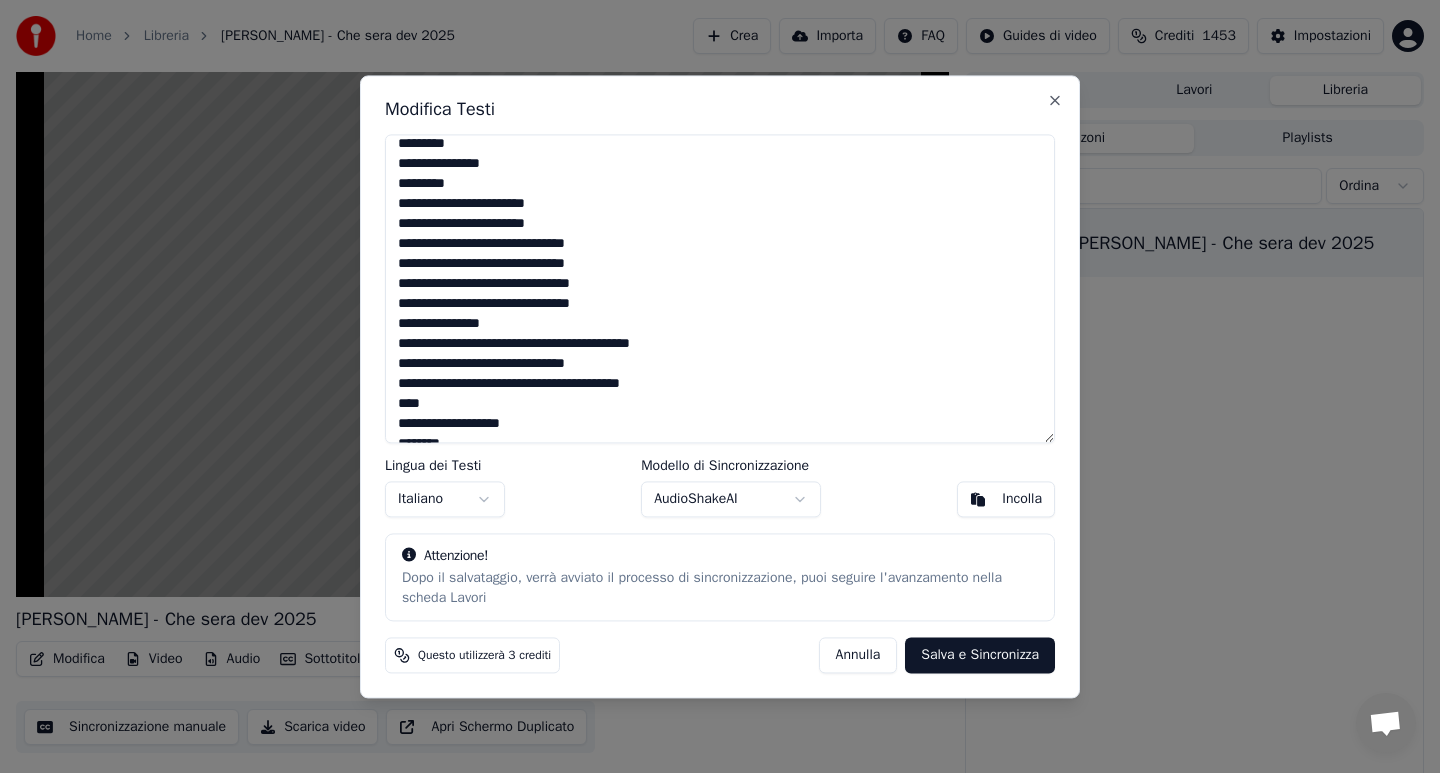 scroll, scrollTop: 428, scrollLeft: 0, axis: vertical 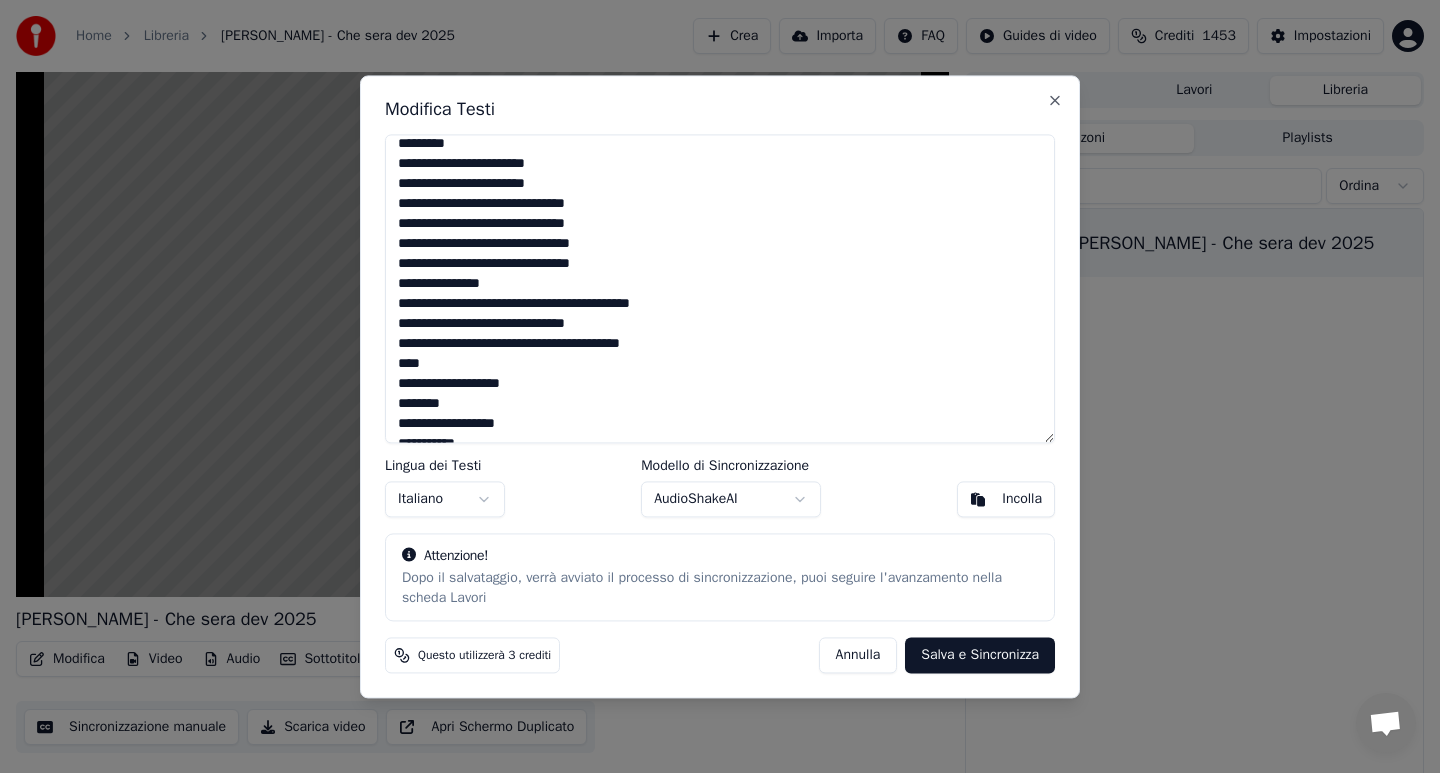 click at bounding box center (720, 288) 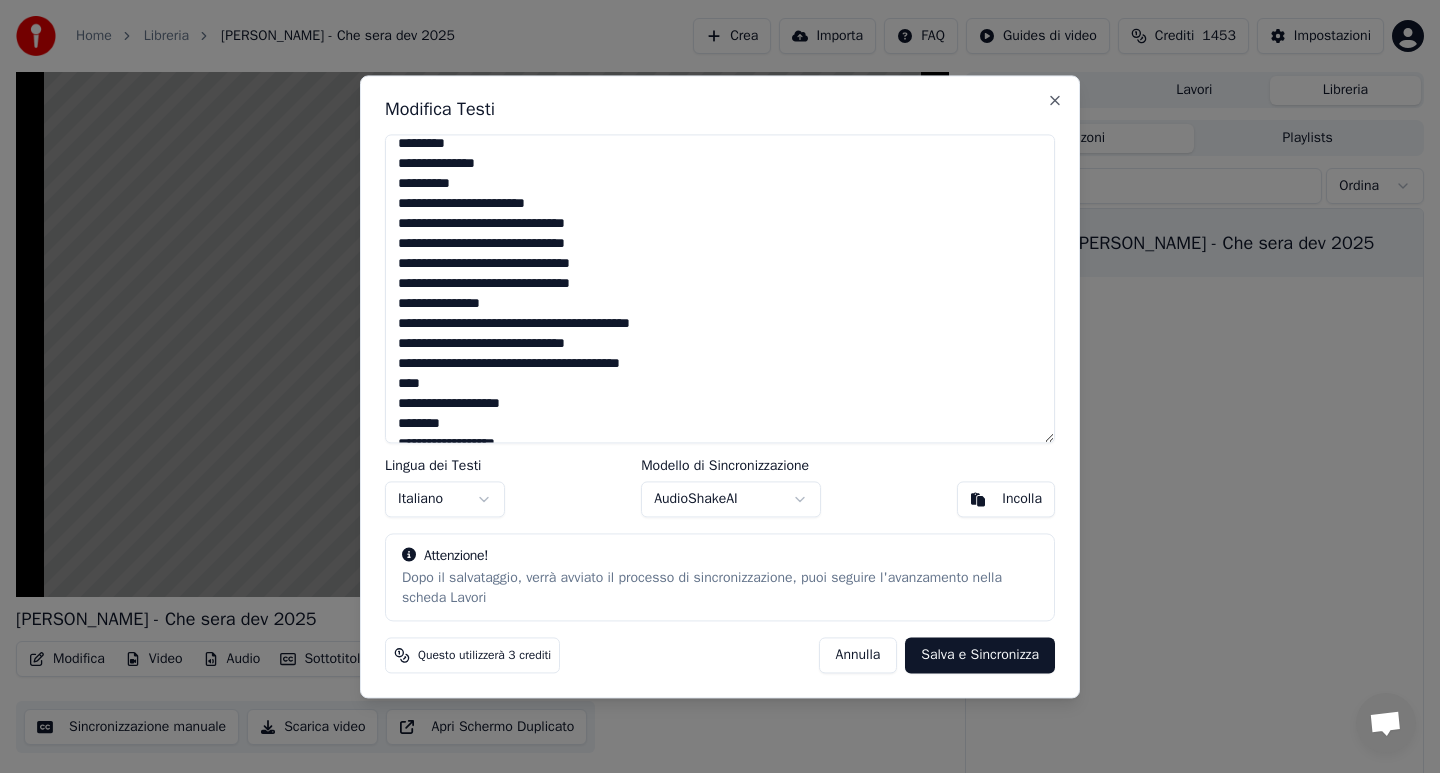 scroll, scrollTop: 468, scrollLeft: 0, axis: vertical 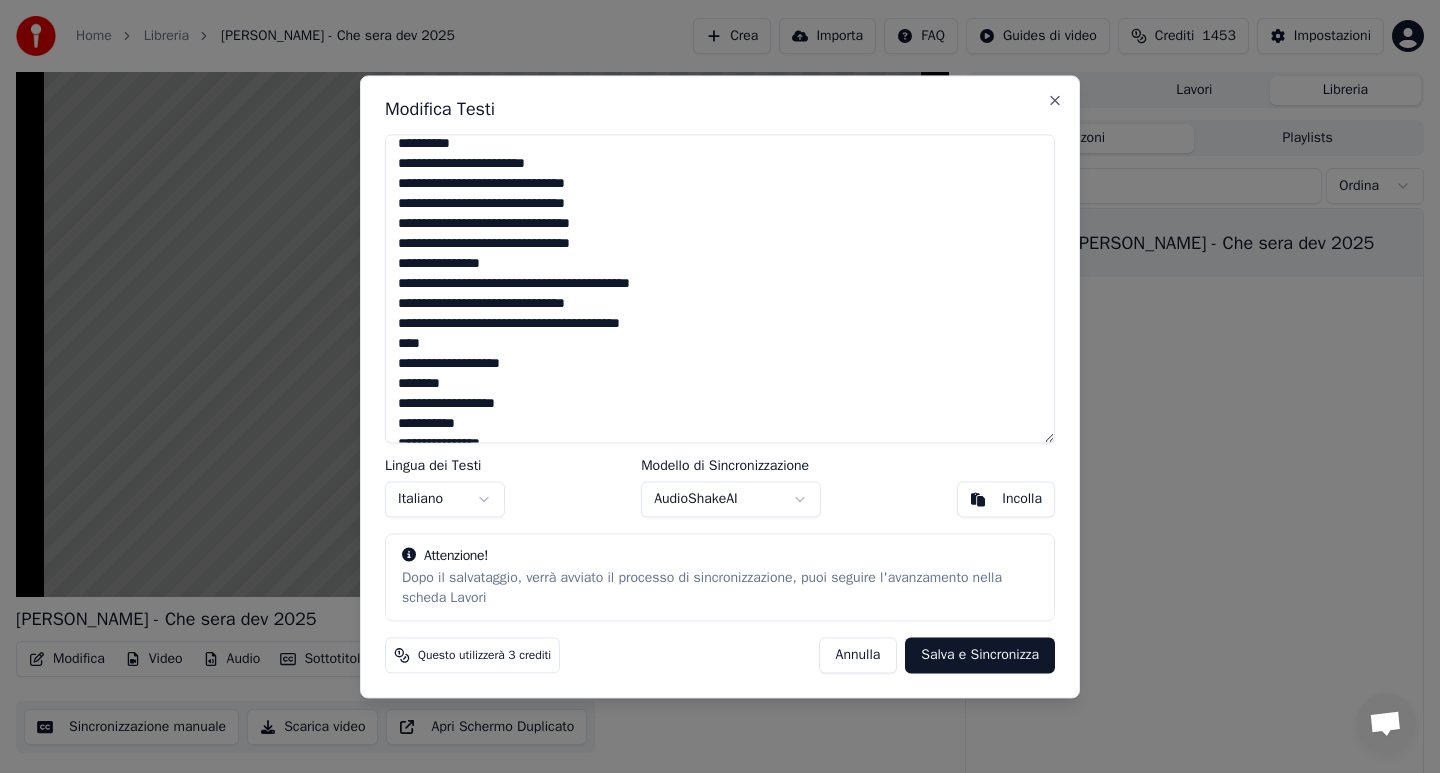 click at bounding box center [720, 288] 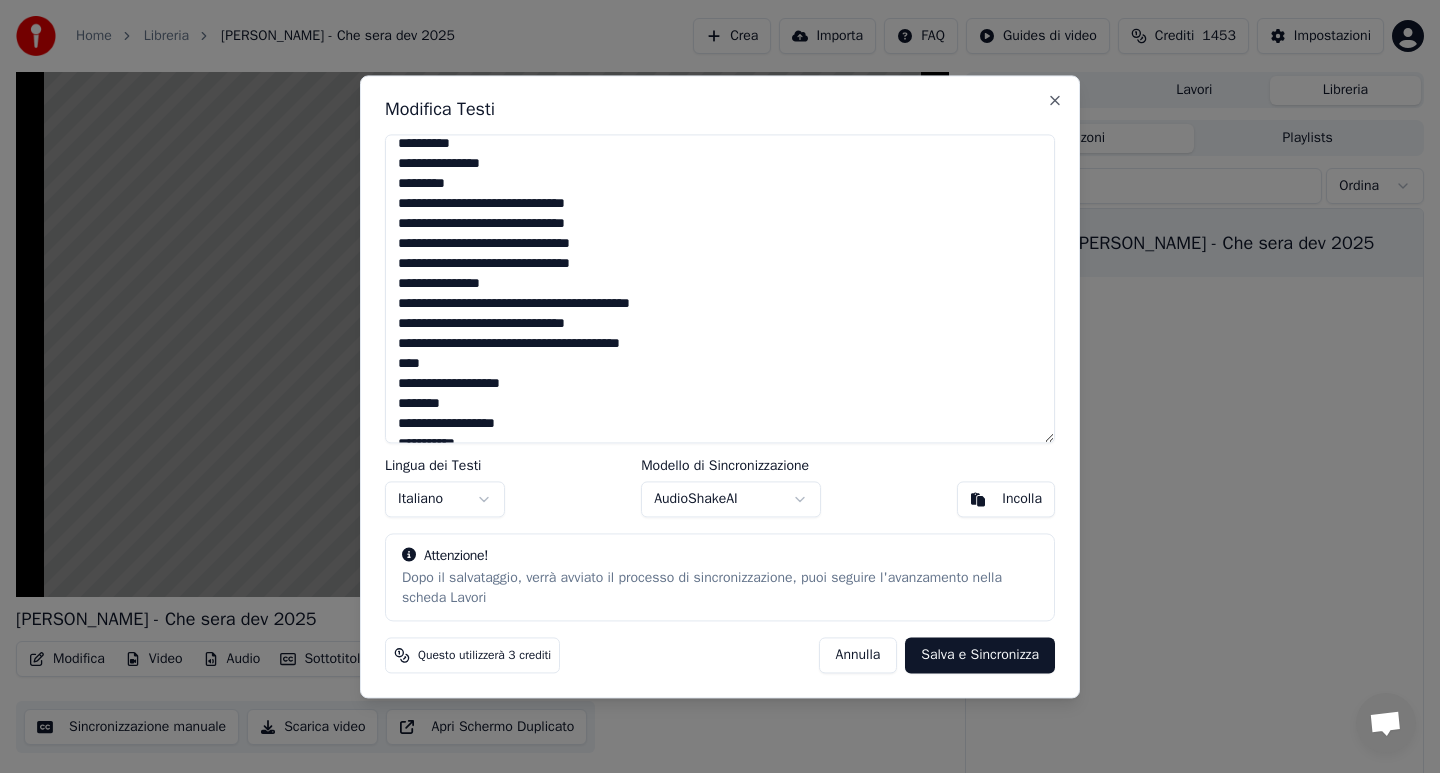 scroll, scrollTop: 508, scrollLeft: 0, axis: vertical 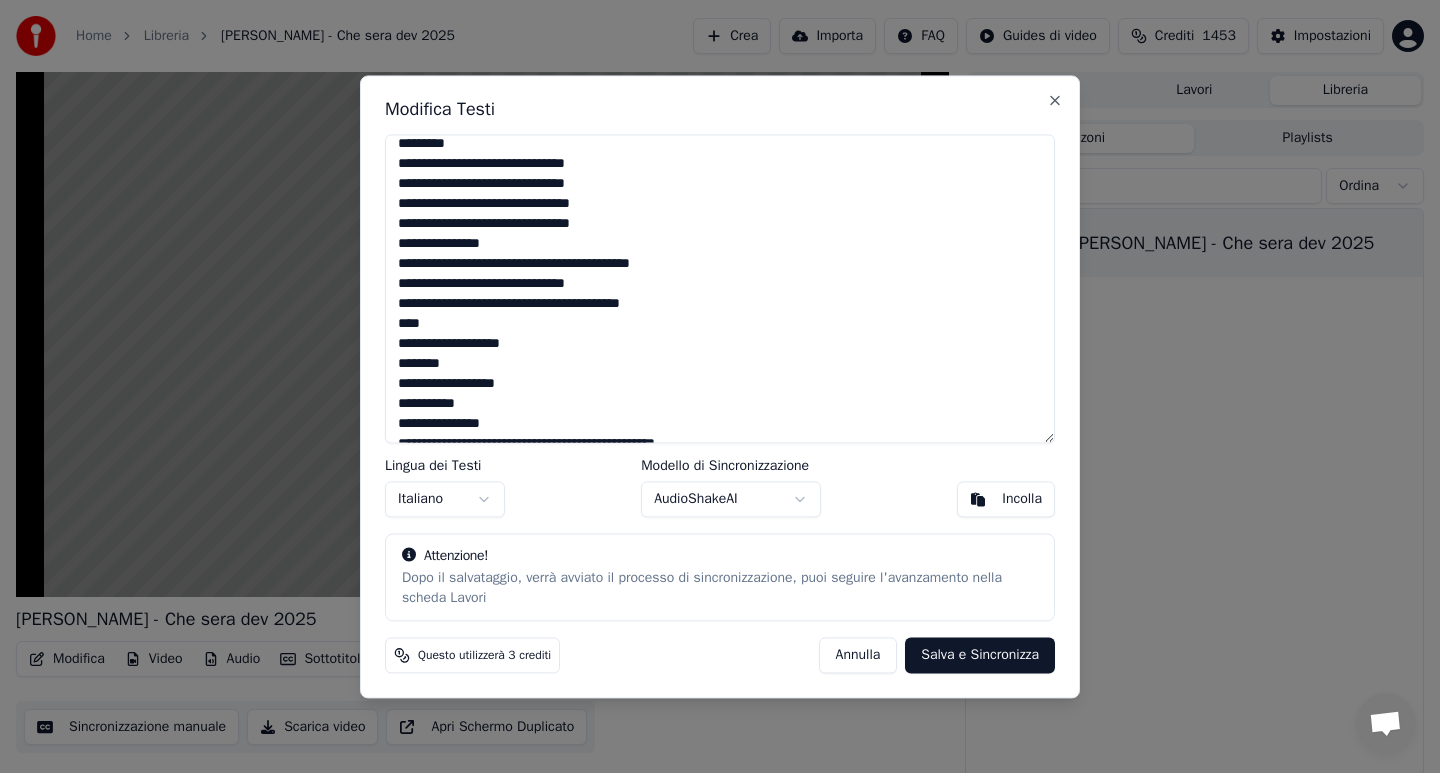 click at bounding box center (720, 288) 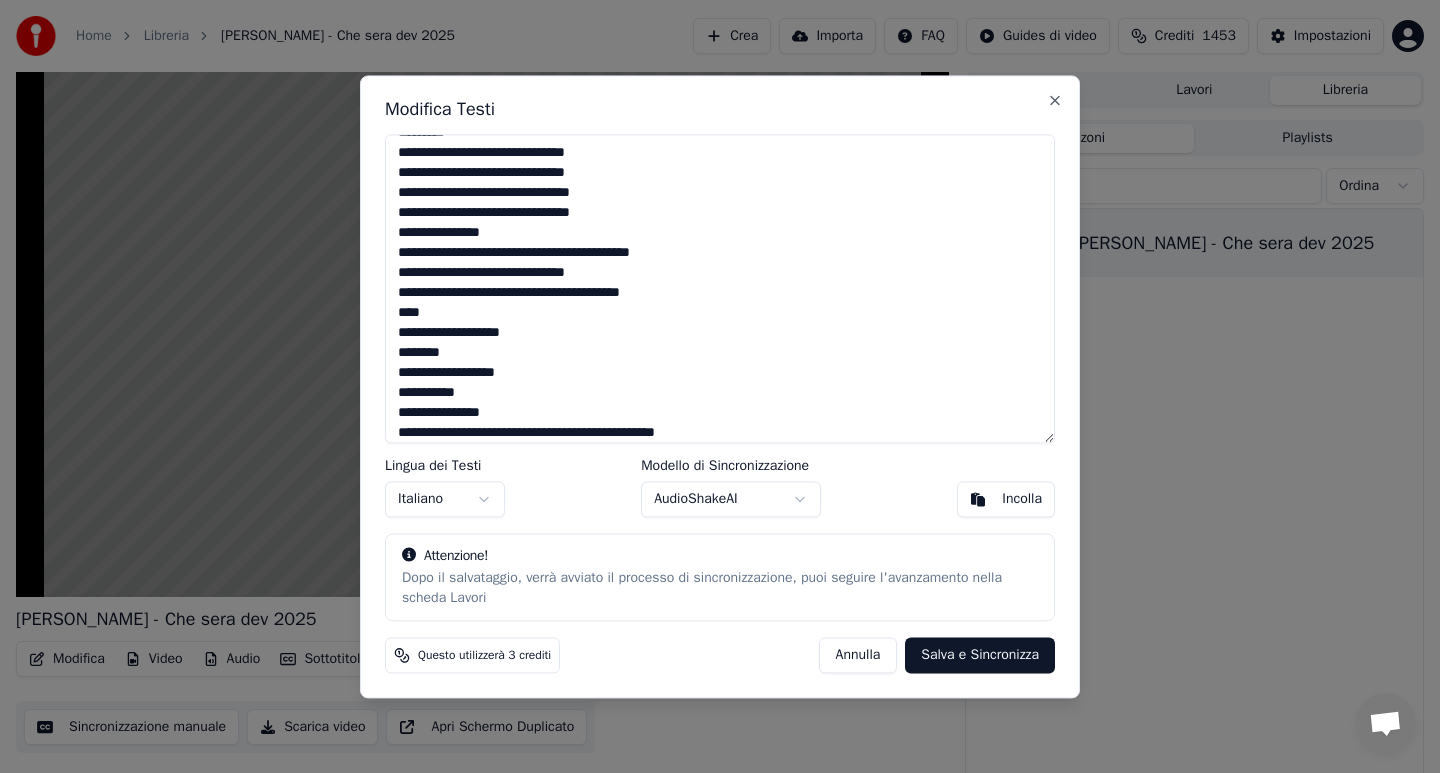 scroll, scrollTop: 683, scrollLeft: 0, axis: vertical 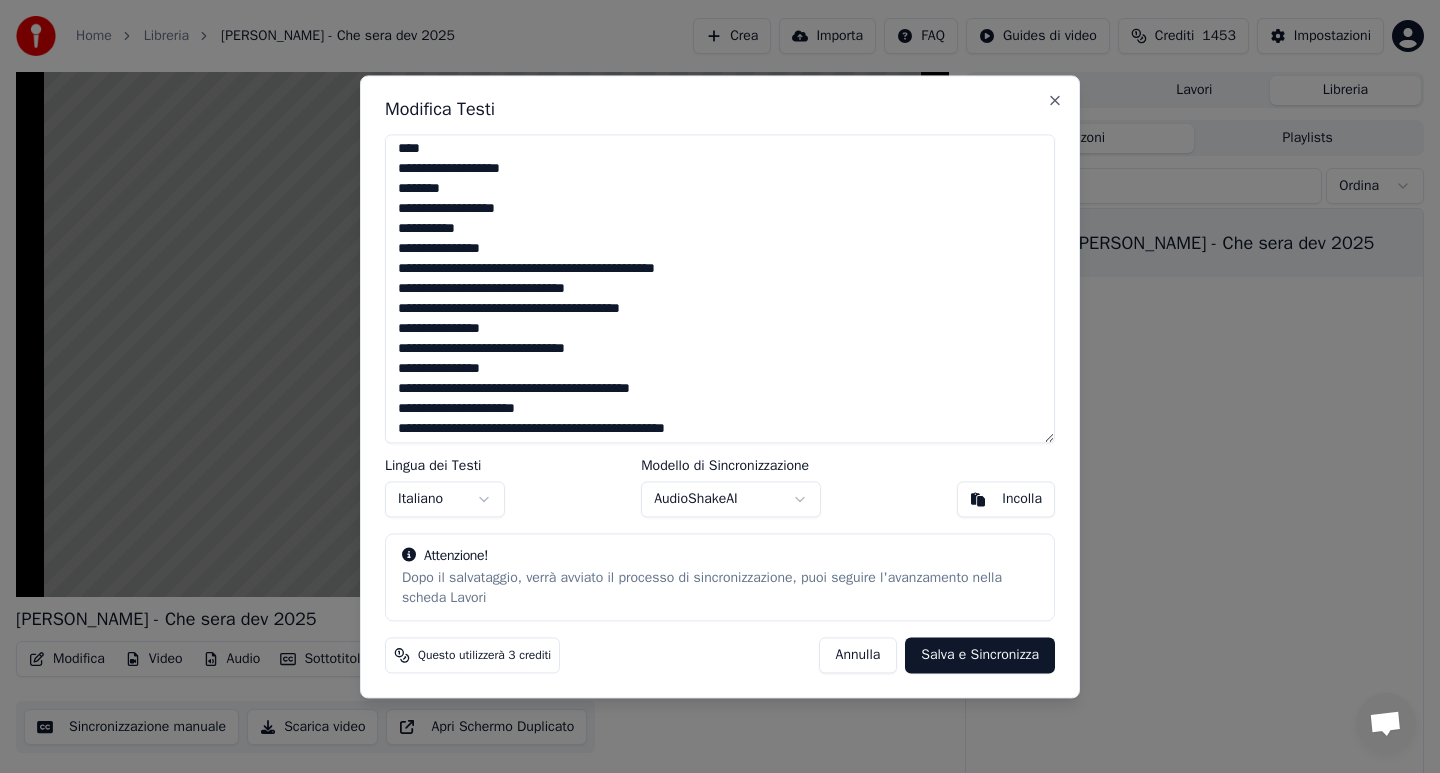 click at bounding box center (720, 288) 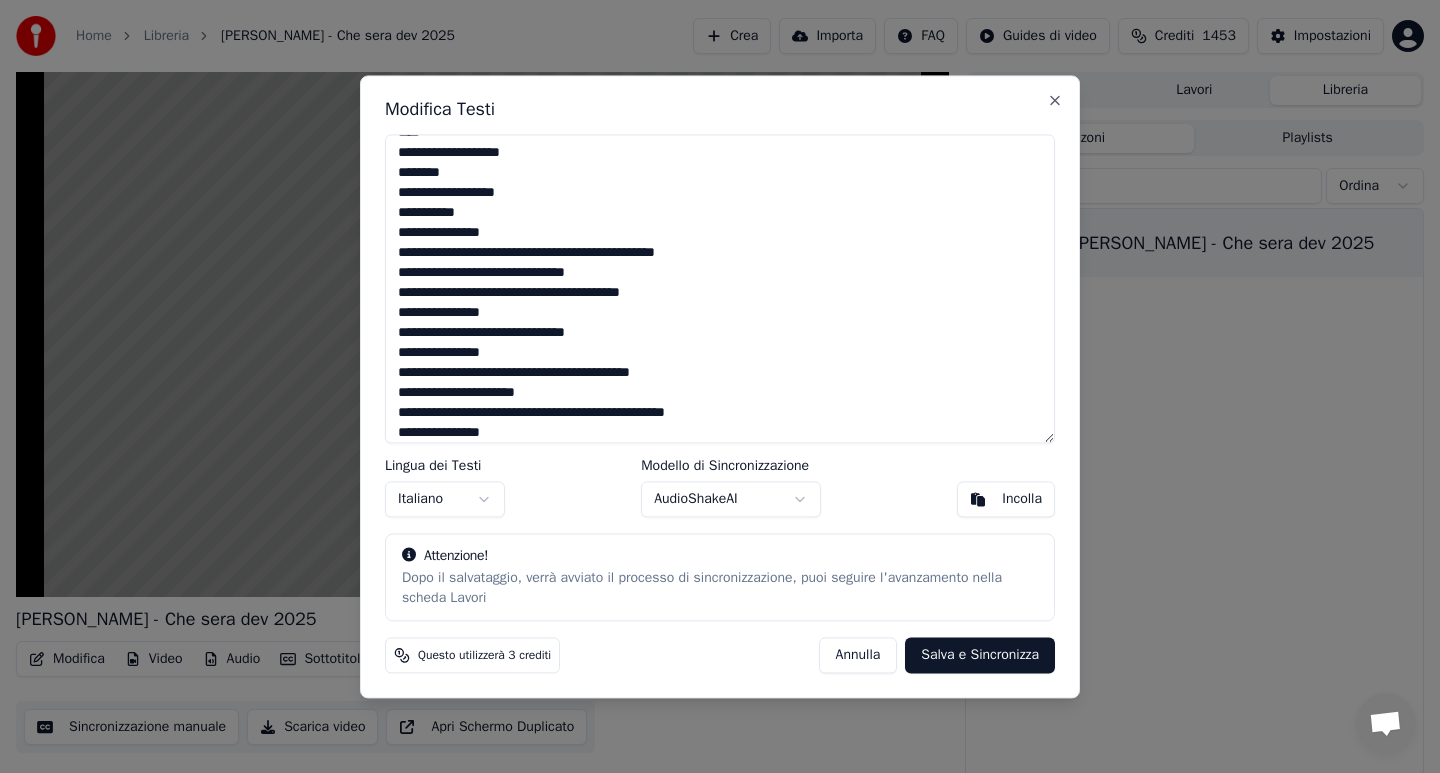 scroll, scrollTop: 728, scrollLeft: 0, axis: vertical 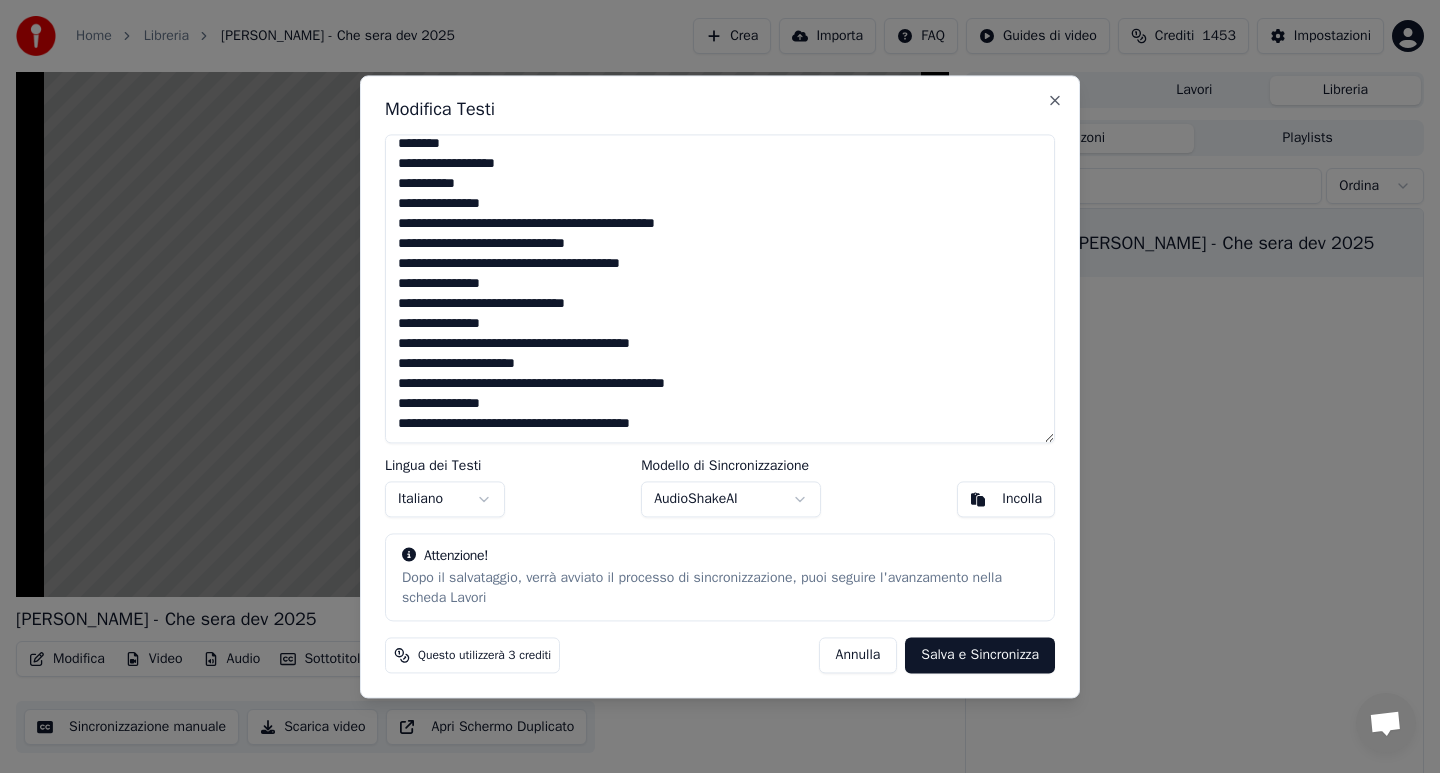 type on "**********" 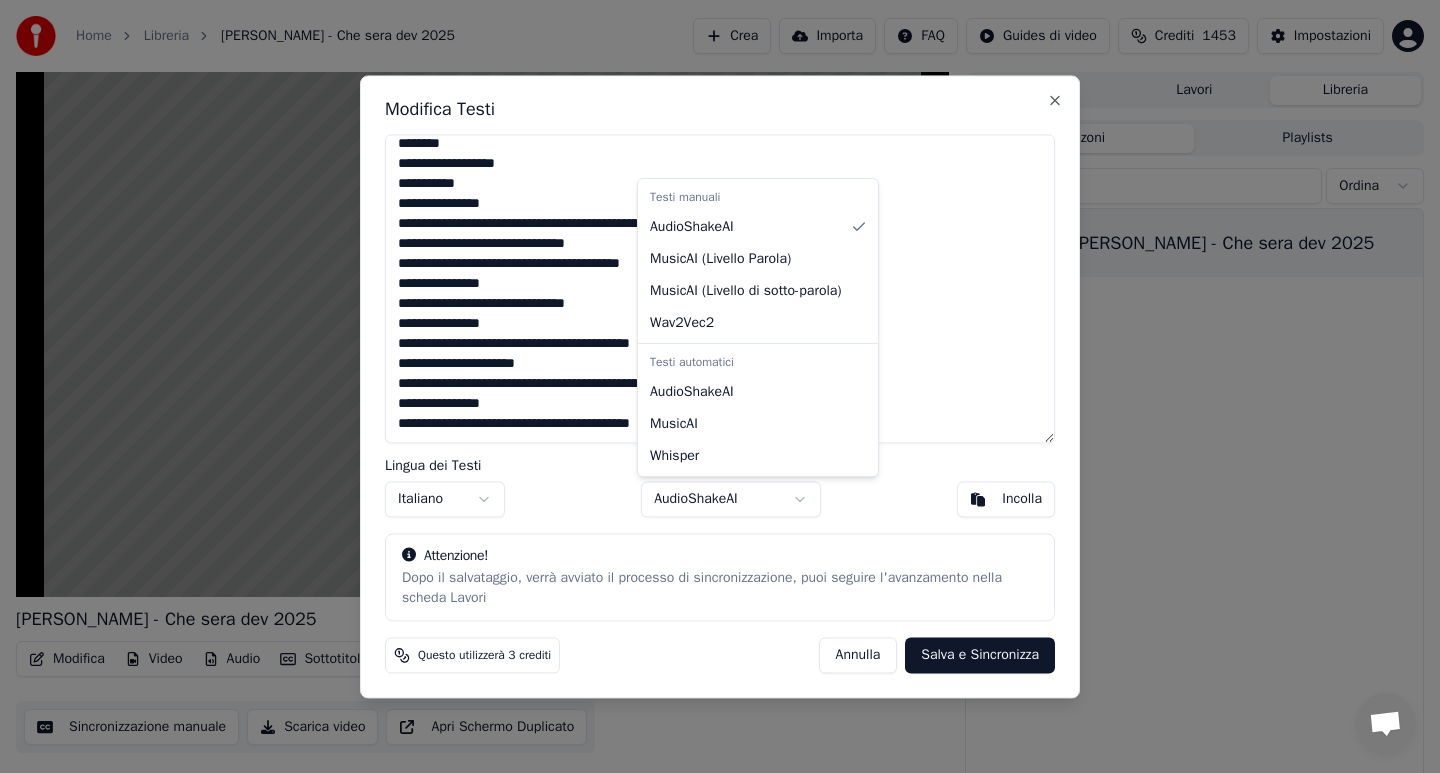 click on "Home Libreria [PERSON_NAME] - Che sera dev 2025 Crea Importa FAQ Guides di video Crediti 1453 Impostazioni [PERSON_NAME] - Che sera dev 2025 Modifica Video Audio Sottotitoli Scarica Libreria cloud Sincronizzazione manuale Scarica video Apri Schermo Duplicato Coda ( 1 ) Lavori Libreria Canzoni Playlists ******** Ordina [PERSON_NAME] - Che sera dev 2025 Modifica Testi Lingua dei Testi Italiano Modello di Sincronizzazione AudioShakeAI Incolla Attenzione! Dopo il salvataggio, verrà avviato il processo di sincronizzazione, puoi seguire l'avanzamento nella scheda Lavori Questo utilizzerà 3 crediti [PERSON_NAME] e Sincronizza Close Testi manuali AudioShakeAI MusicAI ( Livello Parola ) MusicAI ( Livello di sotto-parola ) Wav2Vec2 Testi automatici AudioShakeAI MusicAI Whisper" at bounding box center [720, 386] 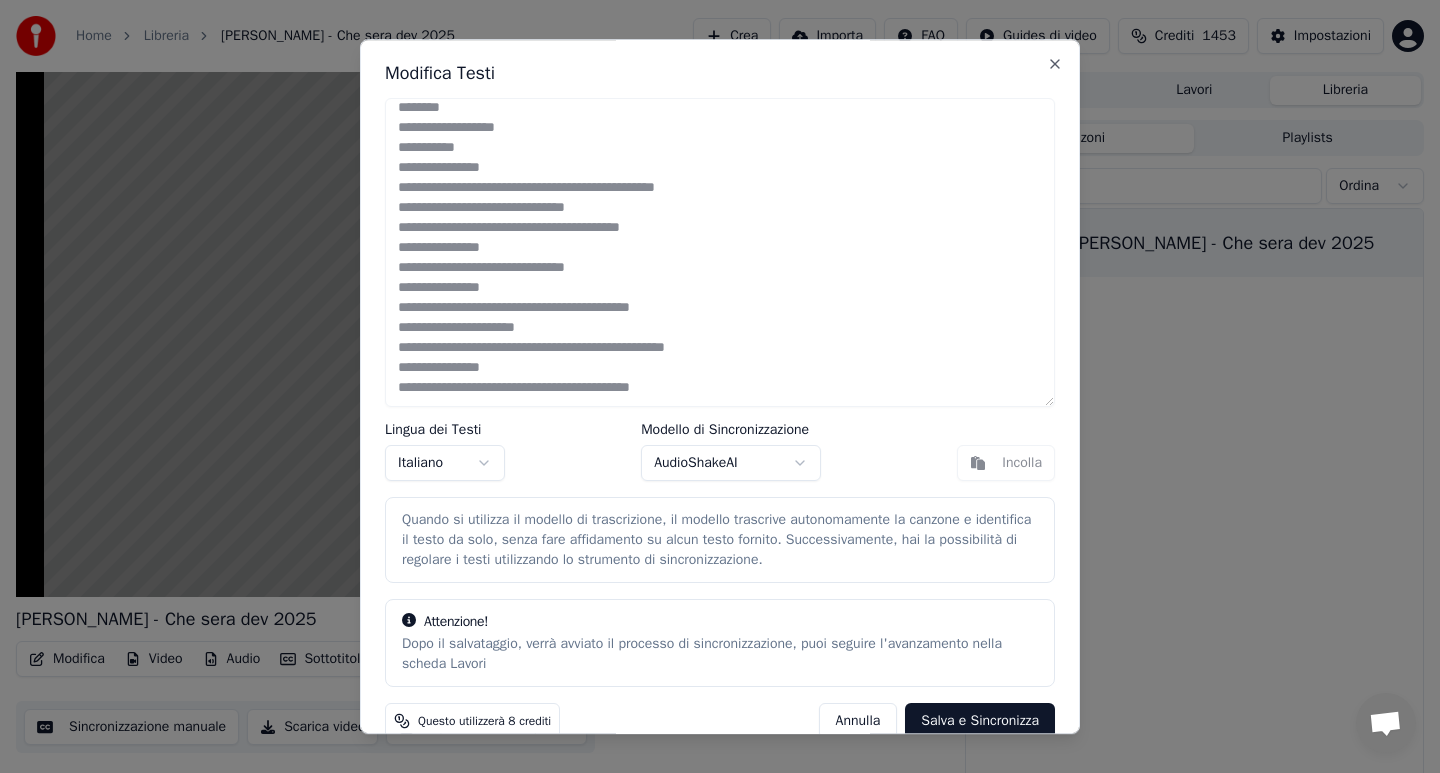 click on "Salva e Sincronizza" at bounding box center [980, 721] 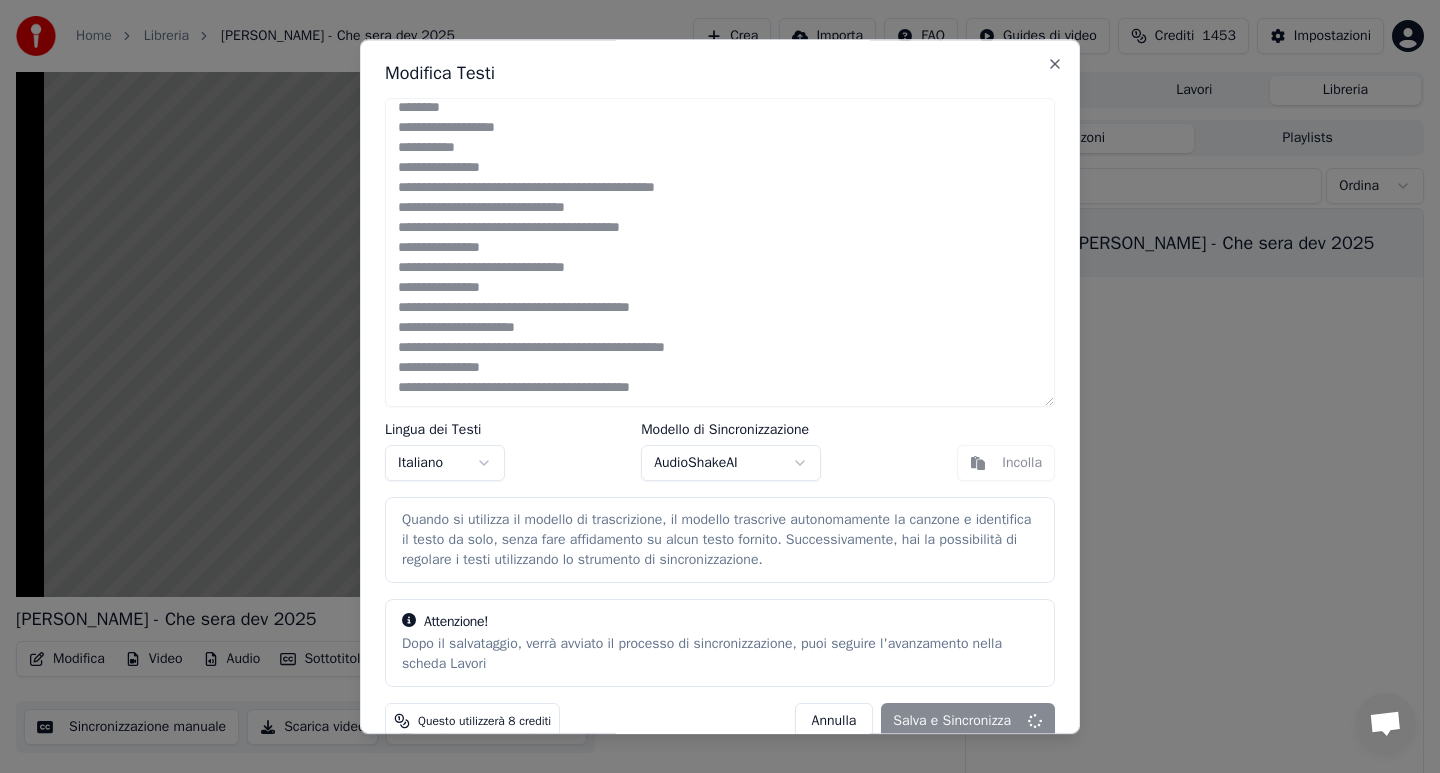 type 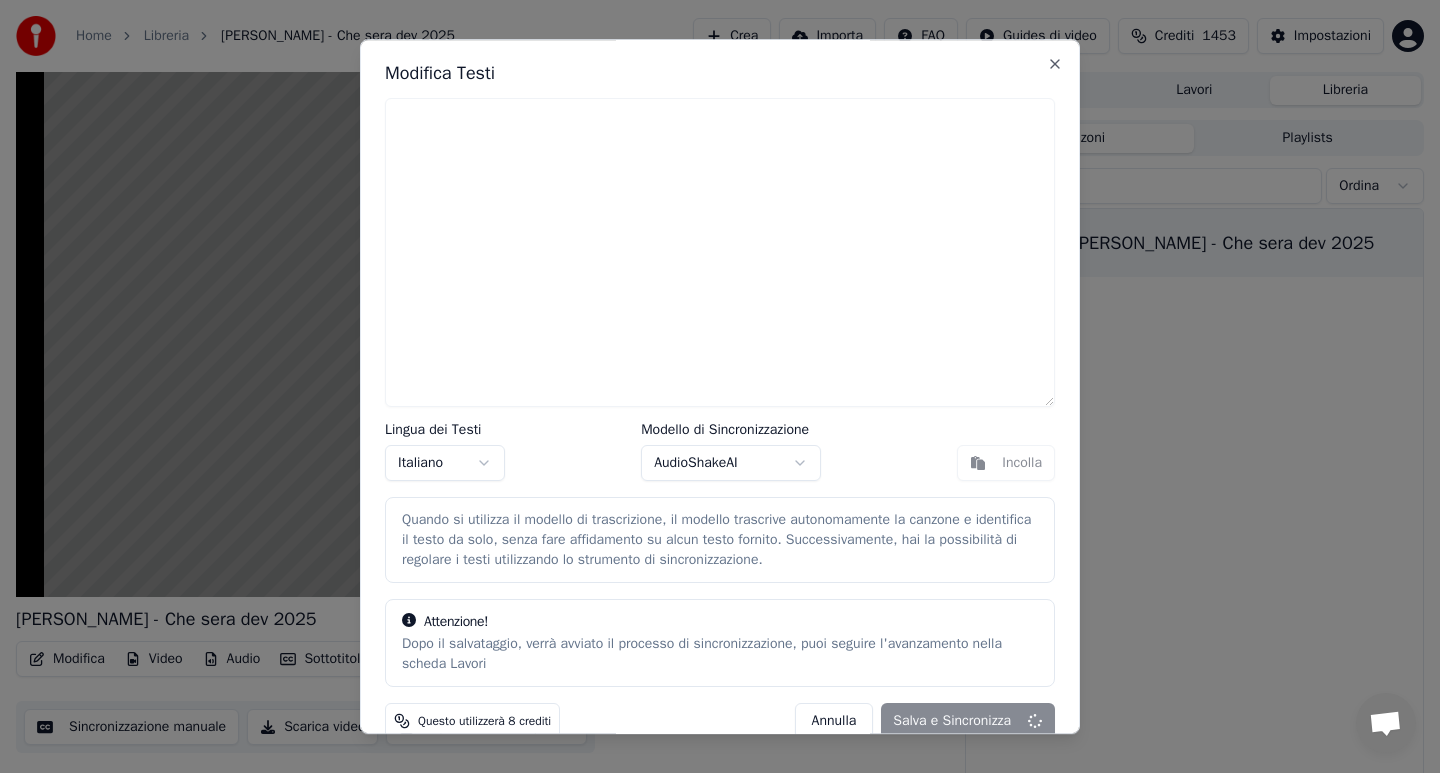 scroll, scrollTop: 0, scrollLeft: 0, axis: both 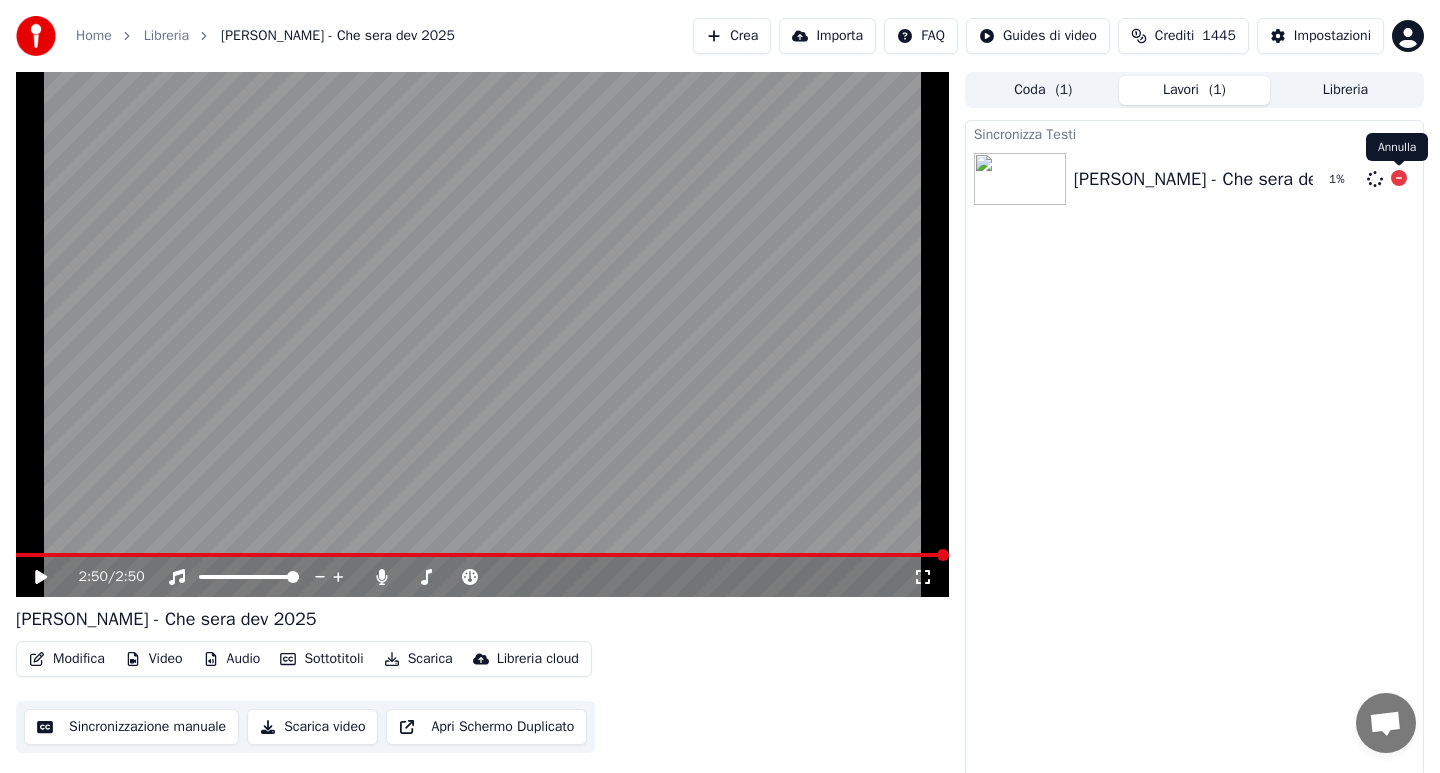 click 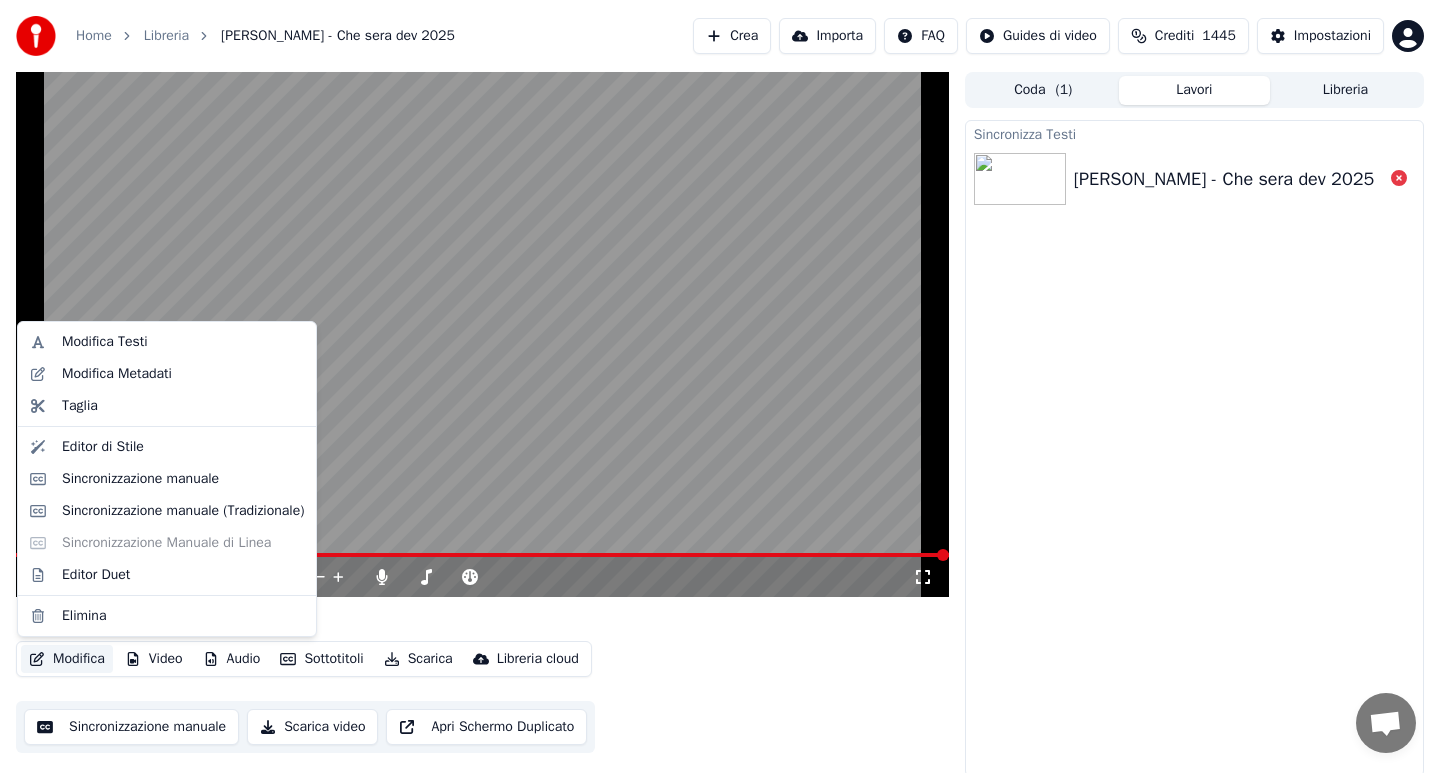 click on "Modifica" at bounding box center [67, 659] 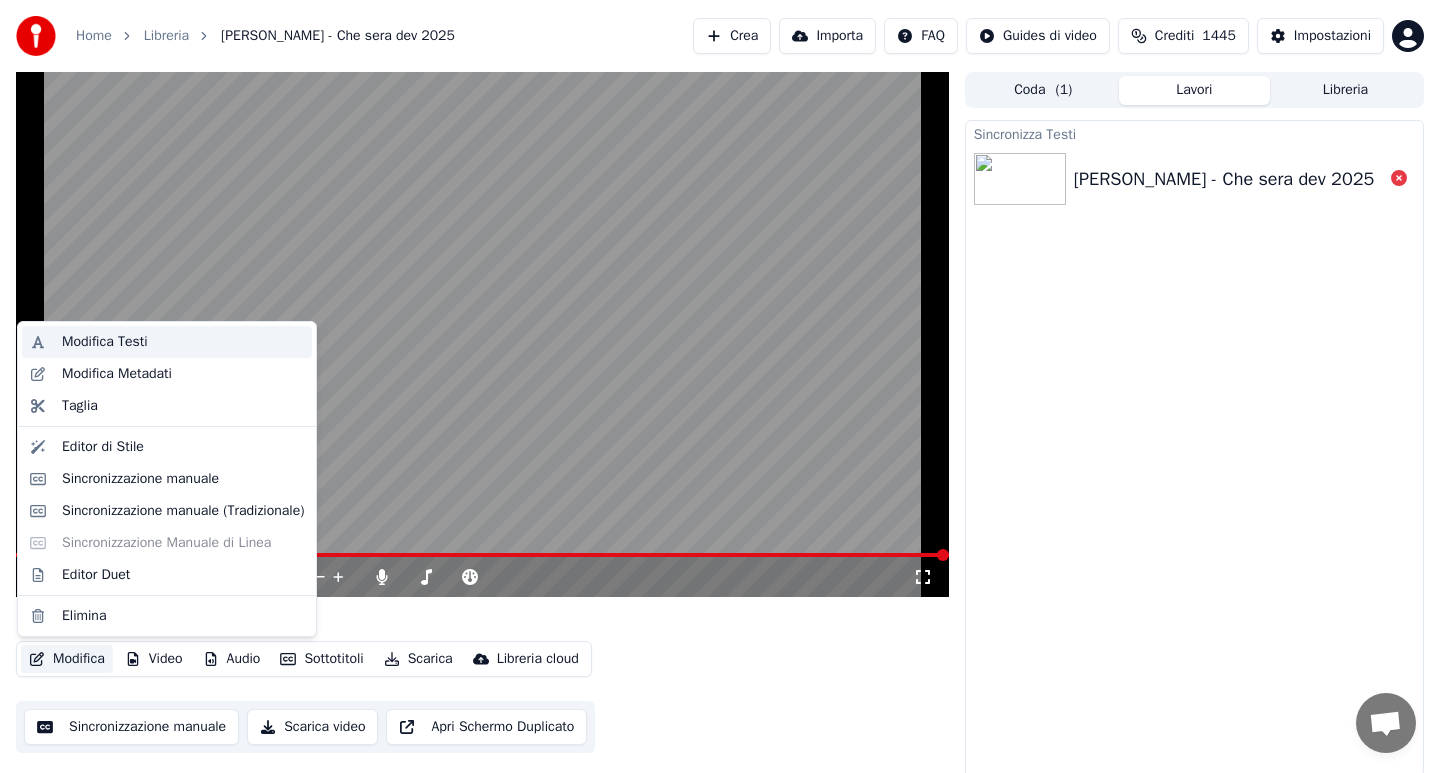 click on "Modifica Testi" at bounding box center (105, 342) 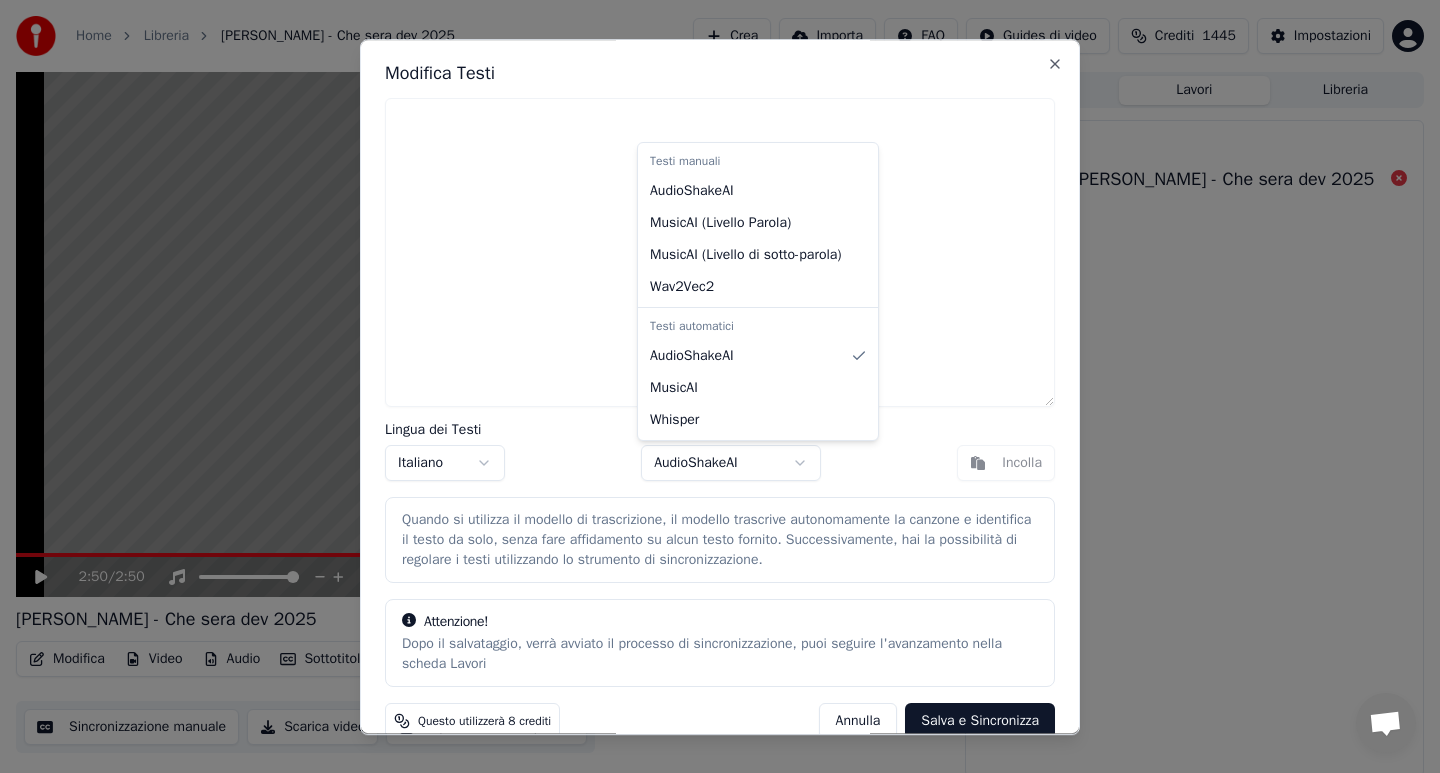 click on "Home Libreria [PERSON_NAME] - Che sera dev 2025 Crea Importa FAQ Guides di video Crediti 1445 Impostazioni 2:50  /  2:50 [PERSON_NAME] - Che sera dev 2025 Modifica Video Audio Sottotitoli Scarica Libreria cloud Sincronizzazione manuale Scarica video Apri Schermo Duplicato Coda ( 1 ) Lavori Libreria Sincronizza Testi [PERSON_NAME] - Che sera dev 2025 Modifica Testi Lingua dei Testi Italiano Modello di Sincronizzazione AudioShakeAI Incolla Quando si utilizza il modello di trascrizione, il modello trascrive autonomamente la canzone e identifica il testo da solo, senza fare affidamento su alcun testo fornito. Successivamente, hai la possibilità di regolare i testi utilizzando lo strumento di sincronizzazione. Attenzione! Dopo il salvataggio, verrà avviato il processo di sincronizzazione, puoi seguire l'avanzamento nella scheda Lavori Questo utilizzerà 8 crediti [PERSON_NAME] e Sincronizza Close Testi manuali AudioShakeAI MusicAI ( Livello Parola ) MusicAI ( Livello di sotto-parola ) Wav2Vec2 Testi automatici" at bounding box center (720, 386) 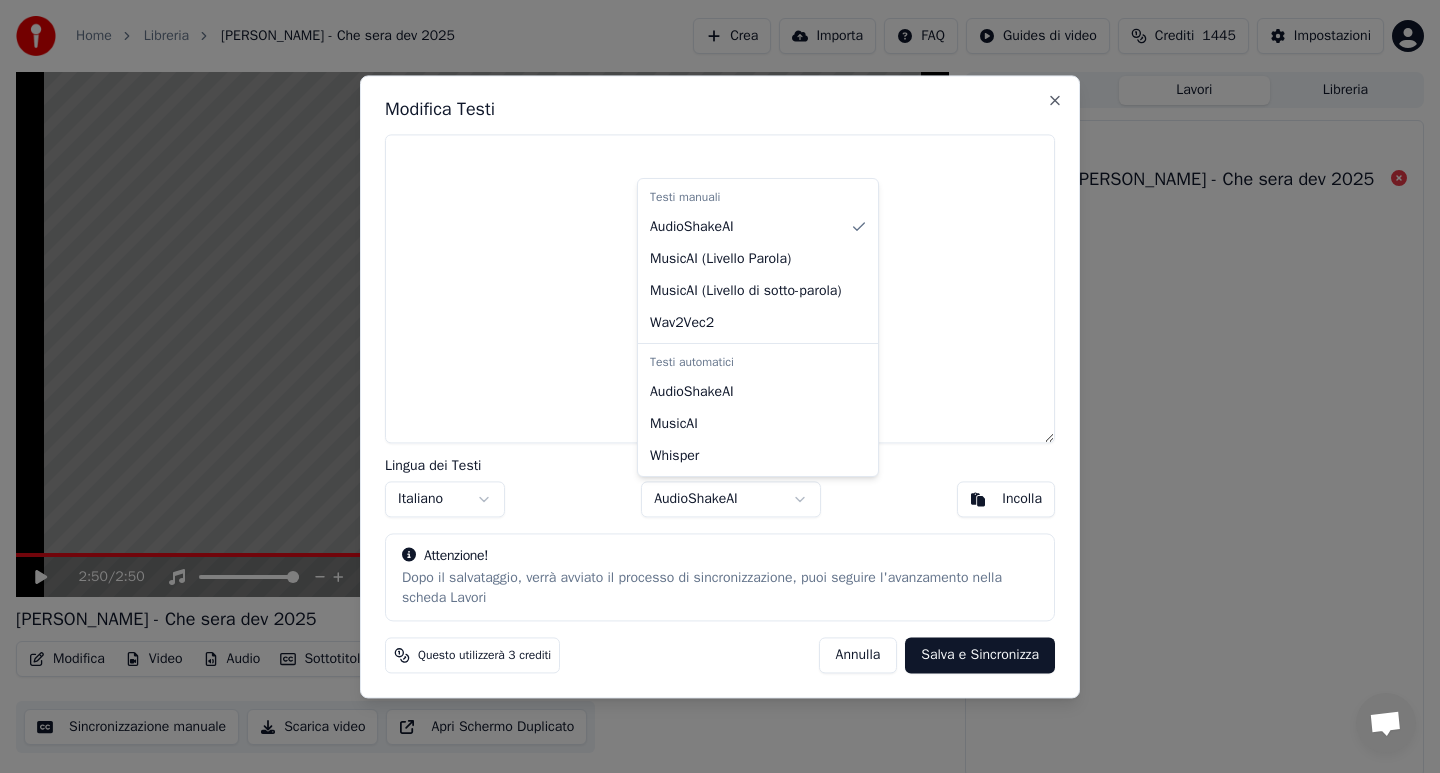 click on "Home Libreria [PERSON_NAME] - Che sera dev 2025 Crea Importa FAQ Guides di video Crediti 1445 Impostazioni 2:50  /  2:50 [PERSON_NAME] - Che sera dev 2025 Modifica Video Audio Sottotitoli Scarica Libreria cloud Sincronizzazione manuale Scarica video Apri Schermo Duplicato Coda ( 1 ) Lavori Libreria Sincronizza Testi [PERSON_NAME] - Che sera dev 2025 Modifica Testi Lingua dei Testi Italiano Modello di Sincronizzazione AudioShakeAI Incolla Attenzione! Dopo il salvataggio, verrà avviato il processo di sincronizzazione, puoi seguire l'avanzamento nella scheda Lavori Questo utilizzerà 3 crediti [PERSON_NAME] e Sincronizza Close Testi manuali AudioShakeAI MusicAI ( Livello Parola ) MusicAI ( Livello di sotto-parola ) Wav2Vec2 Testi automatici AudioShakeAI MusicAI Whisper" at bounding box center [720, 386] 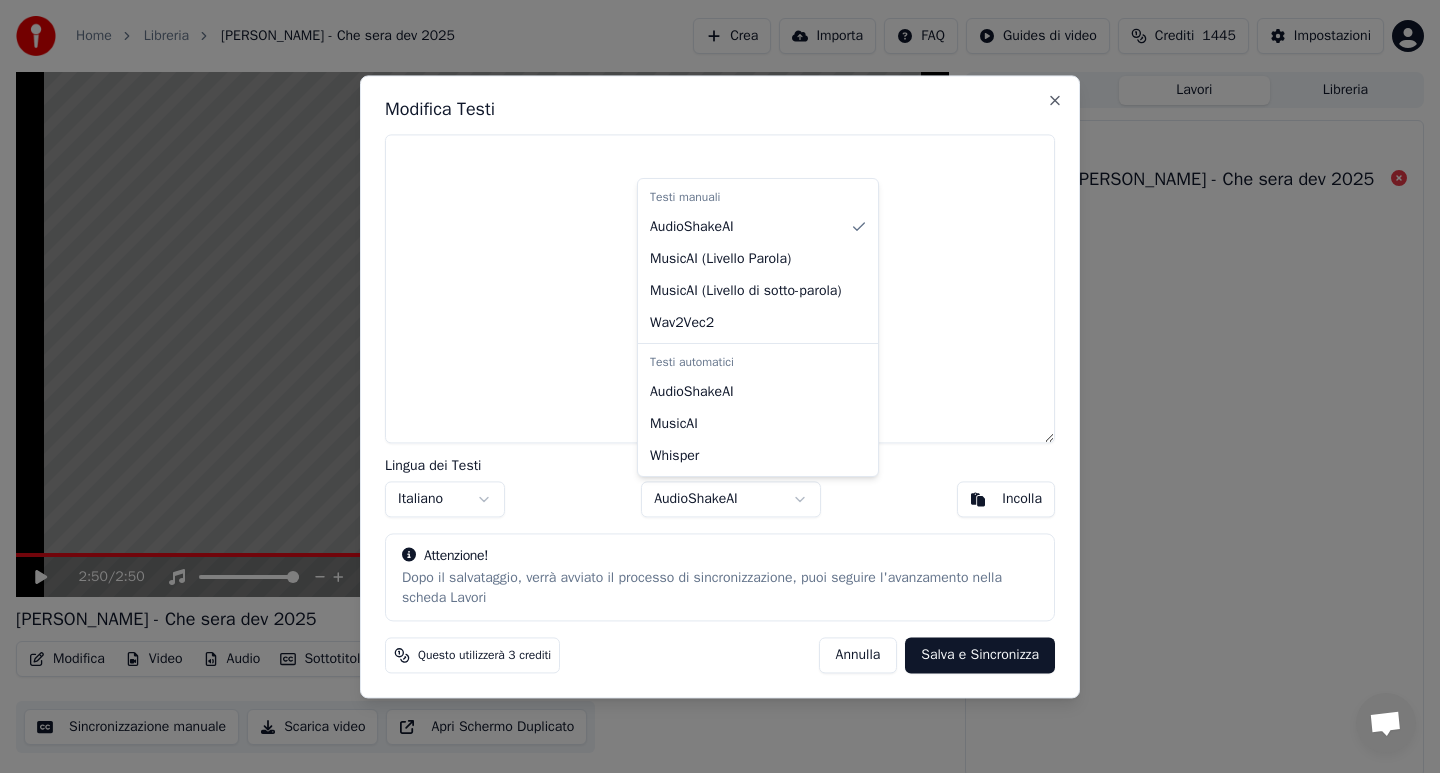 click at bounding box center (720, 386) 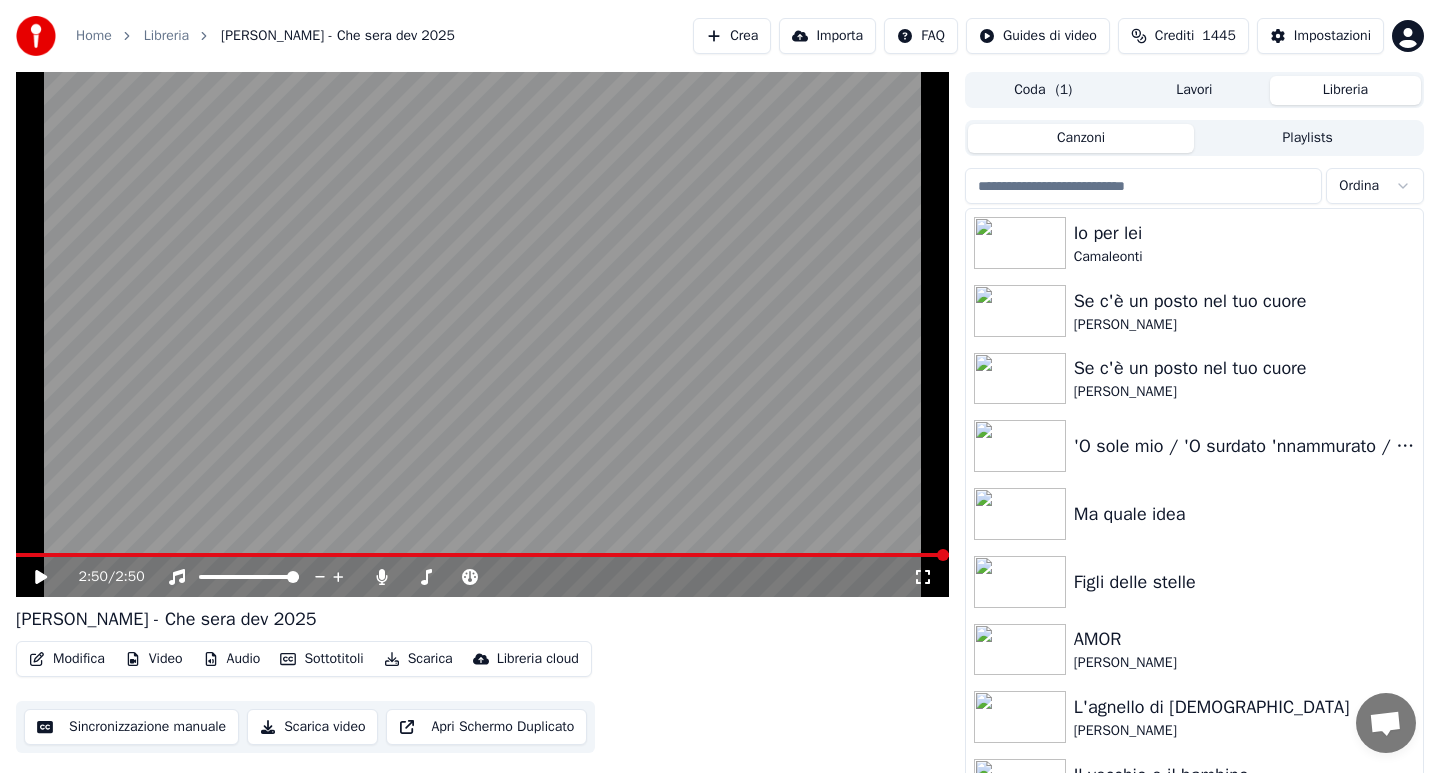 click on "Libreria" at bounding box center [1345, 90] 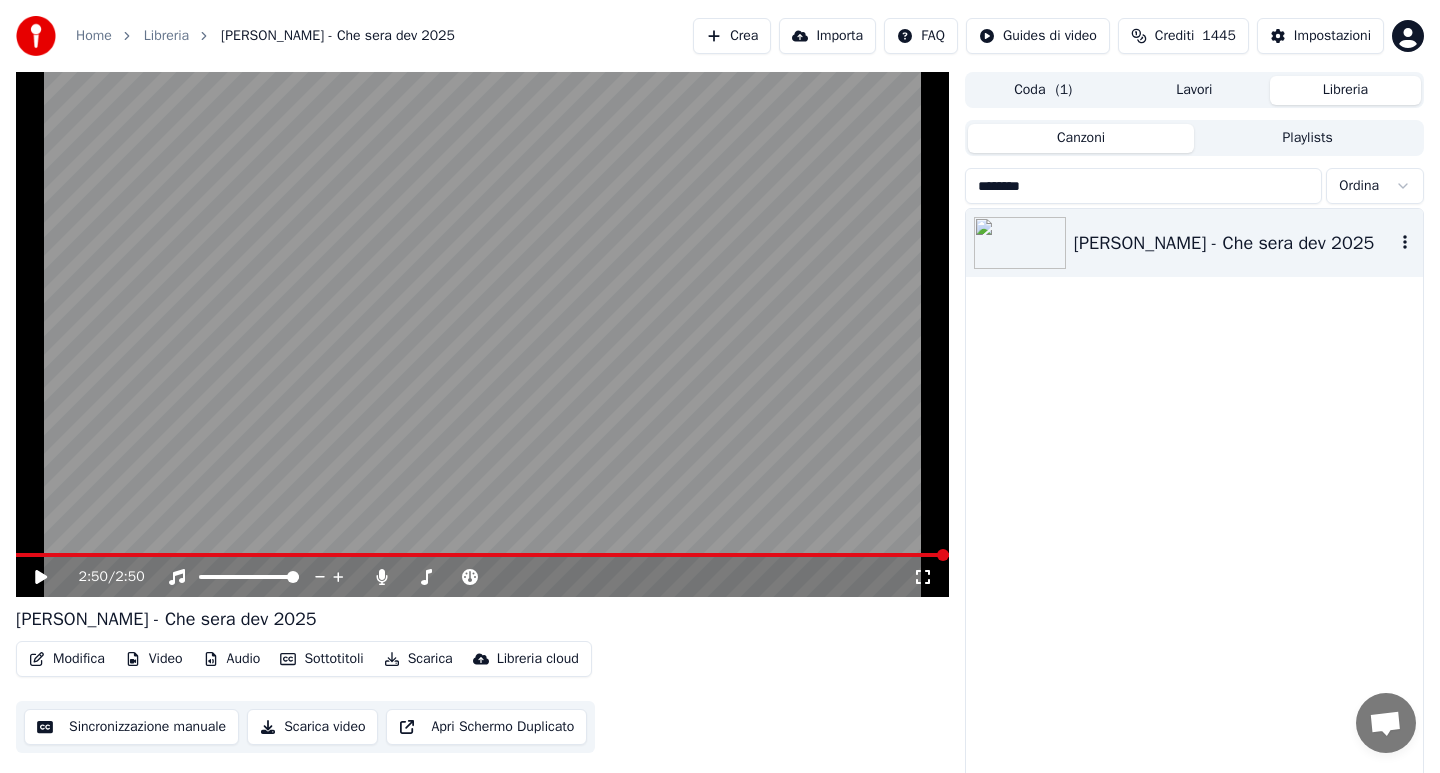 type on "********" 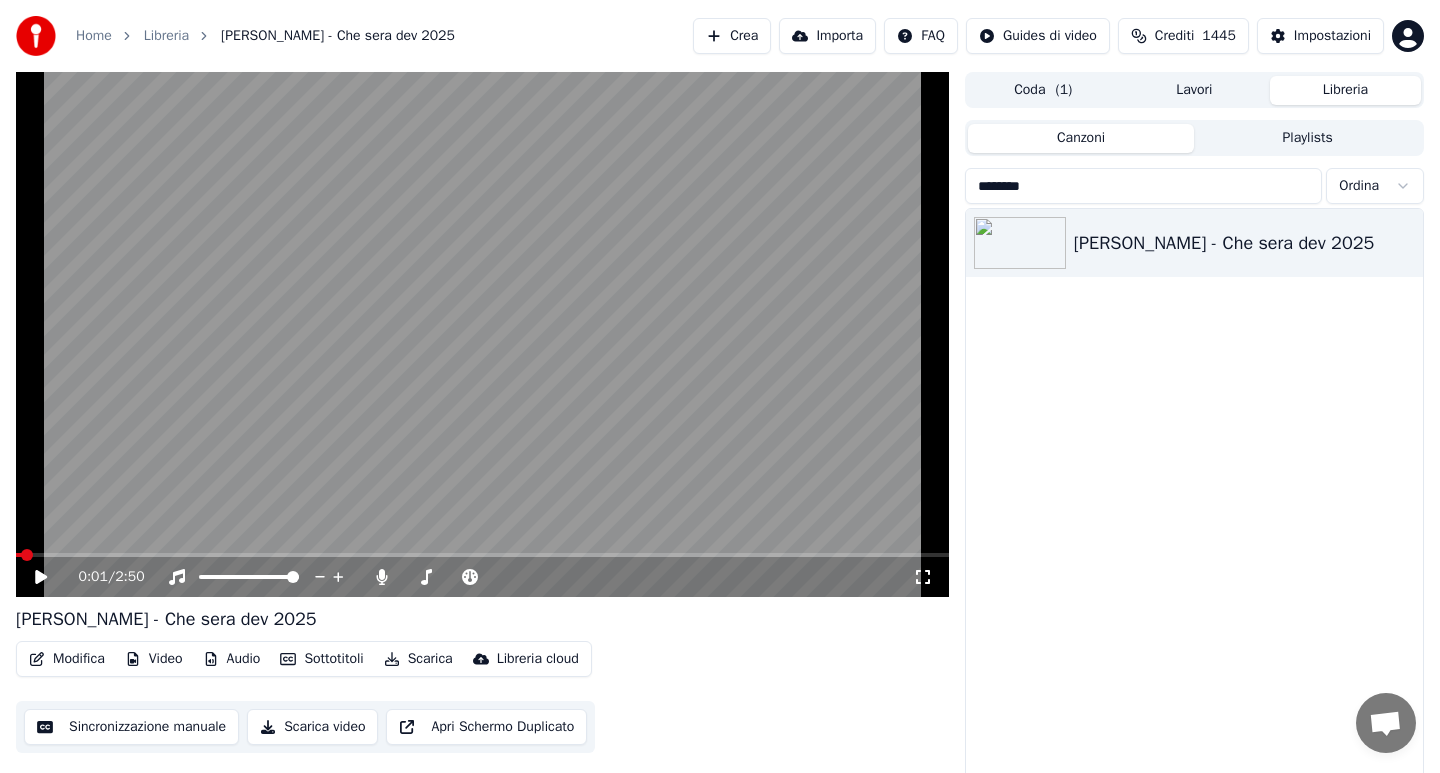 click at bounding box center (19, 555) 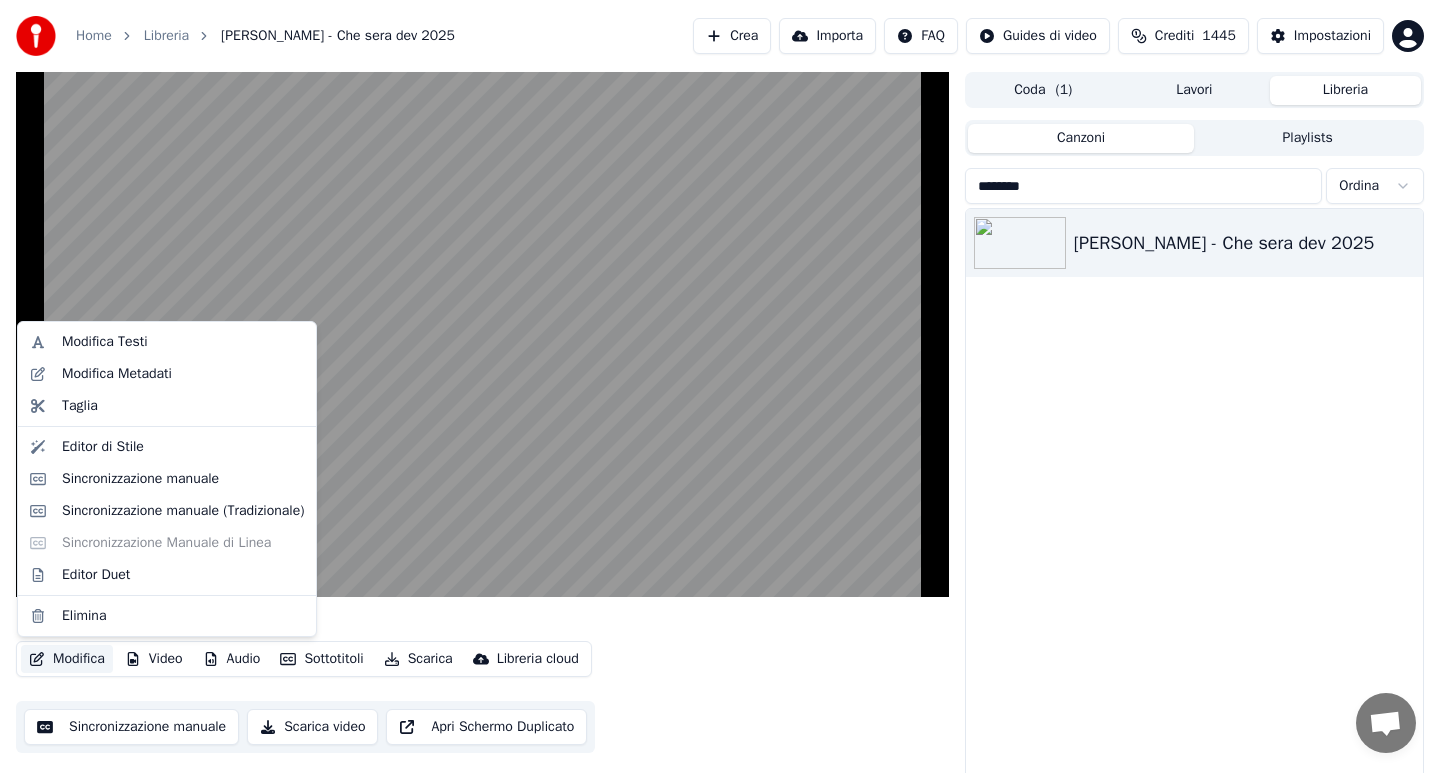click on "Modifica" at bounding box center [67, 659] 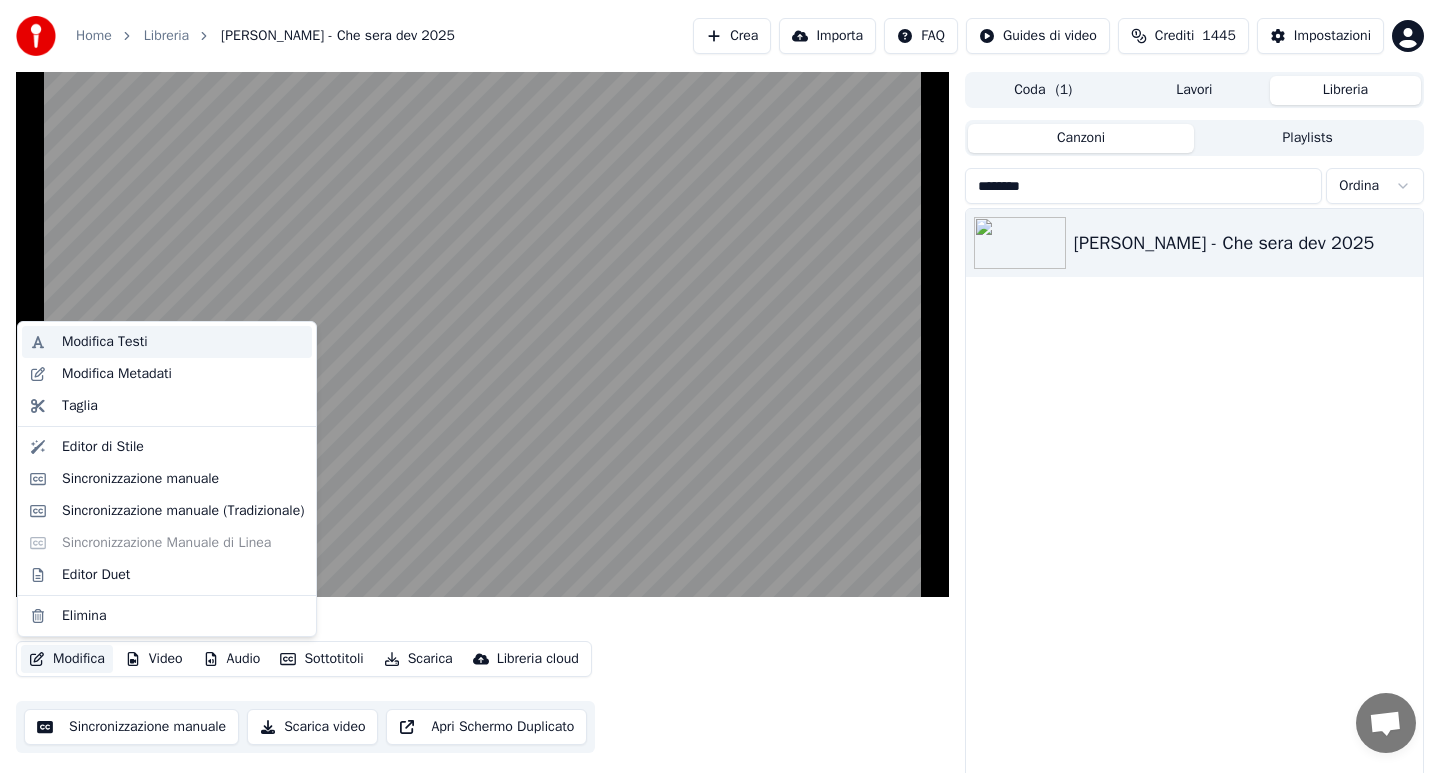 click on "Modifica Testi" at bounding box center (105, 342) 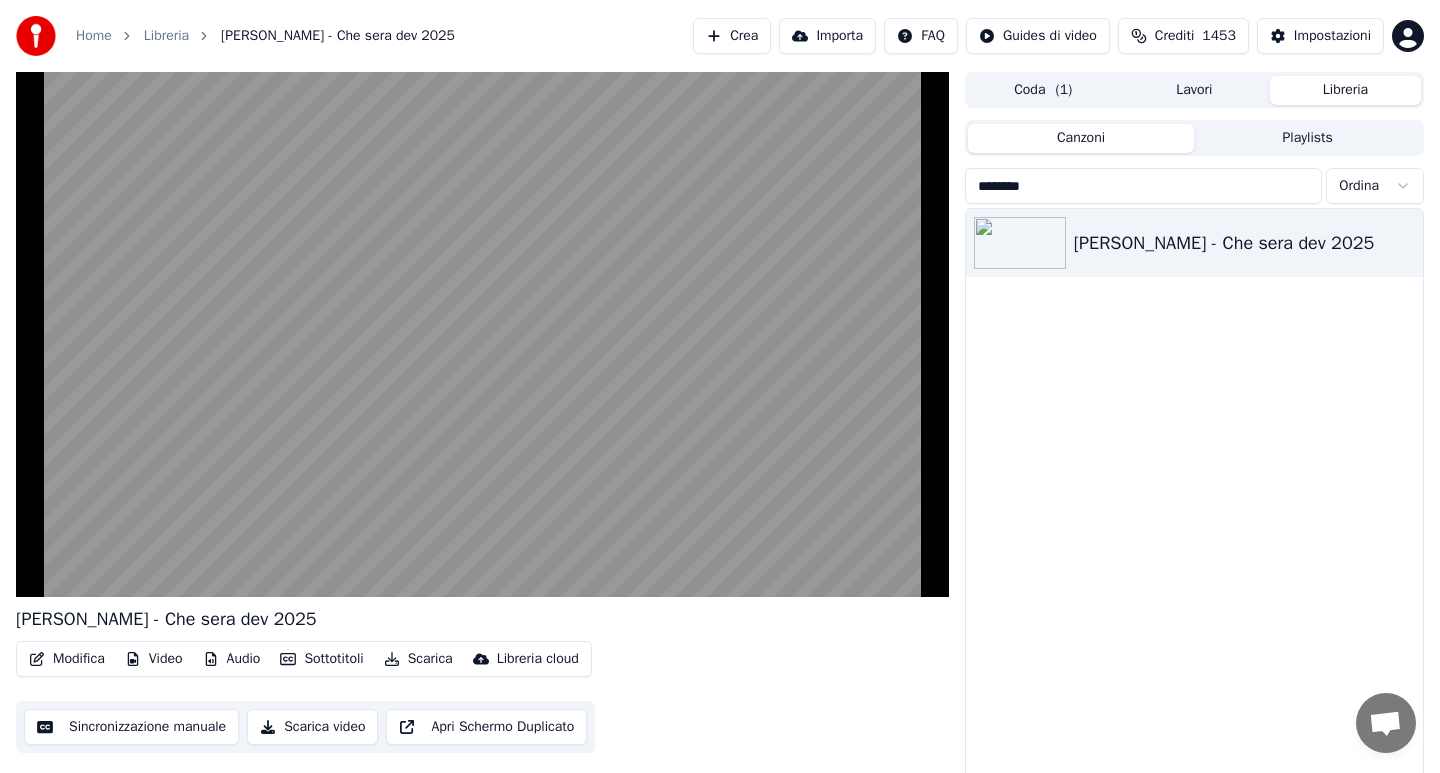 click on "Modifica" at bounding box center (67, 659) 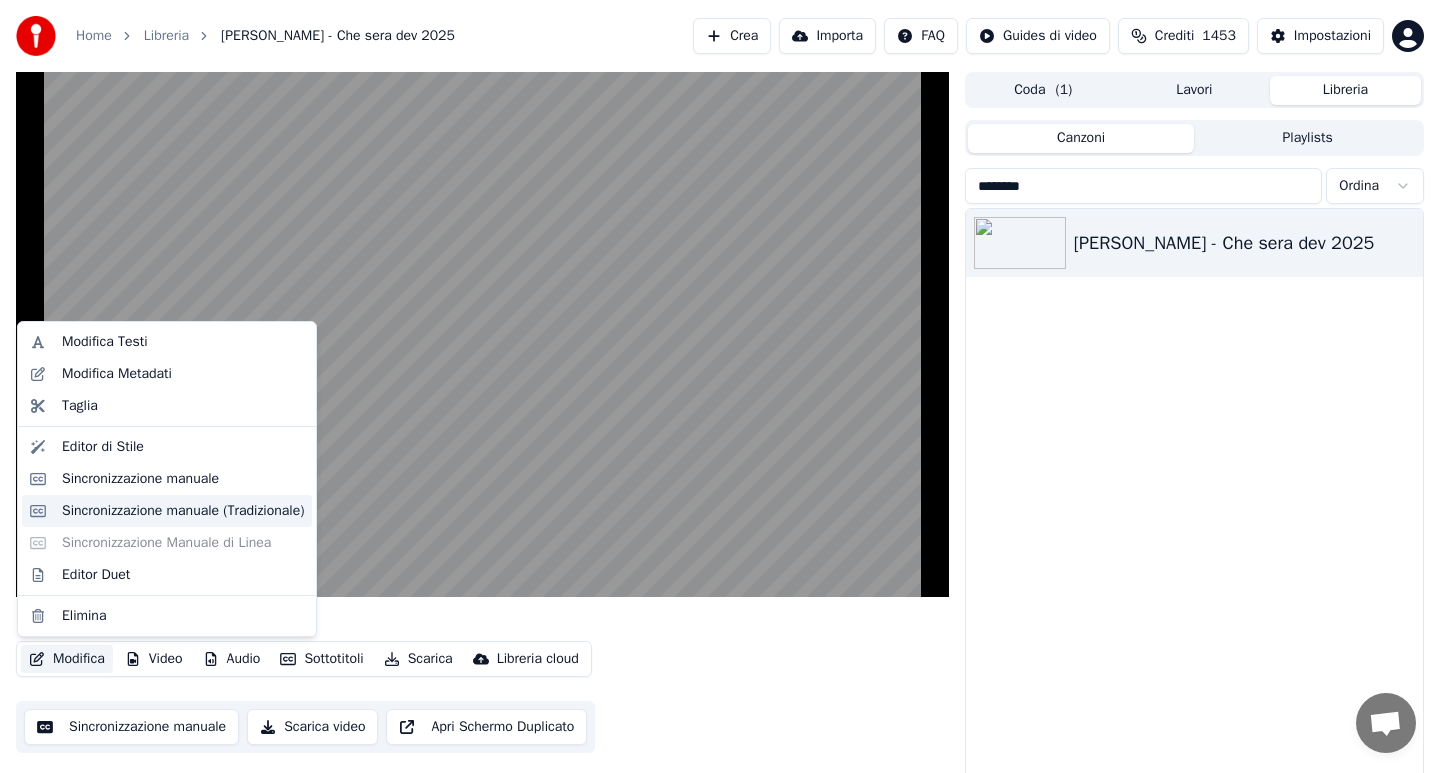 click on "Sincronizzazione manuale (Tradizionale)" at bounding box center [183, 511] 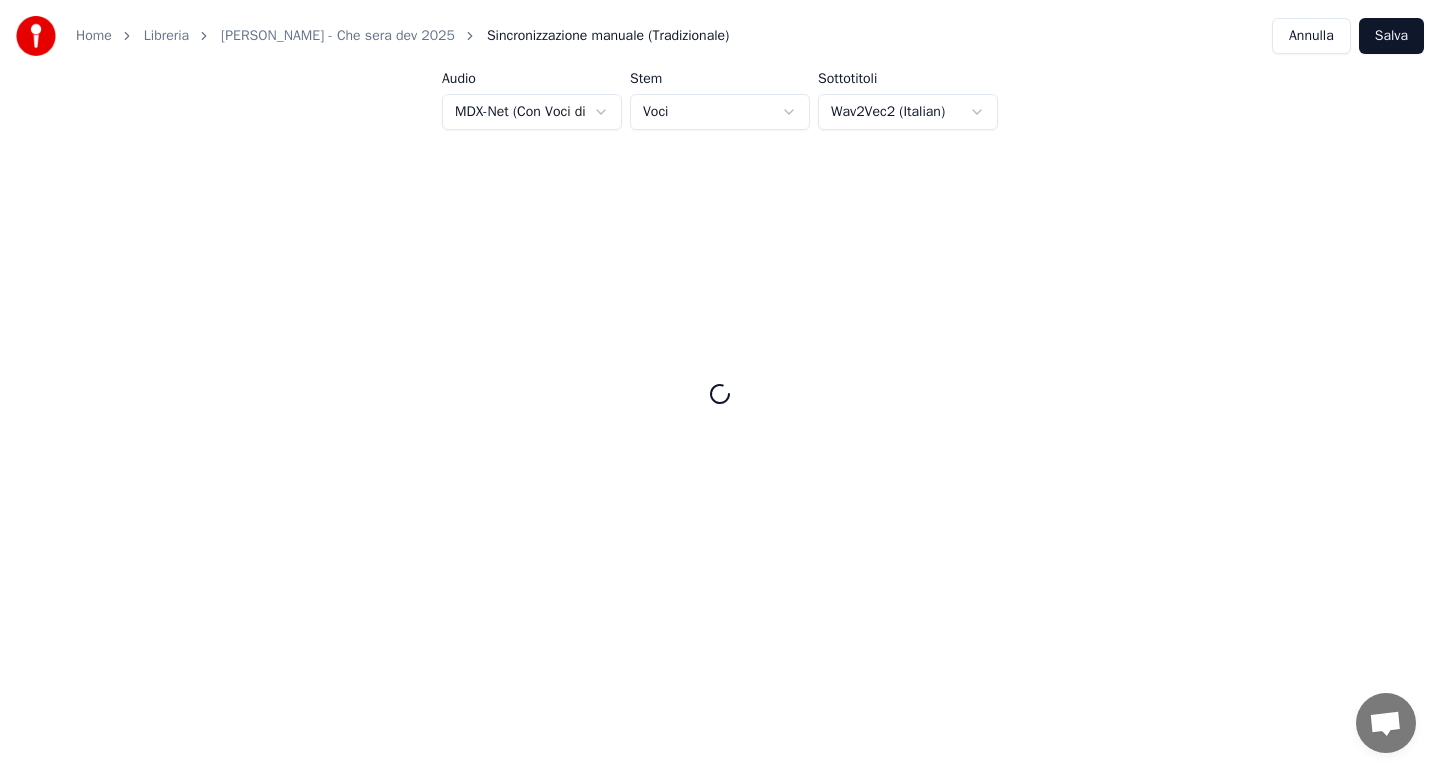 click on "Home Libreria [PERSON_NAME] - Che sera dev 2025 Sincronizzazione manuale (Tradizionale) Annulla Salva Audio MDX-Net (Con Voci di Fondo) Stem Voci Sottotitoli Wav2Vec2 (Italian)" at bounding box center [720, 329] 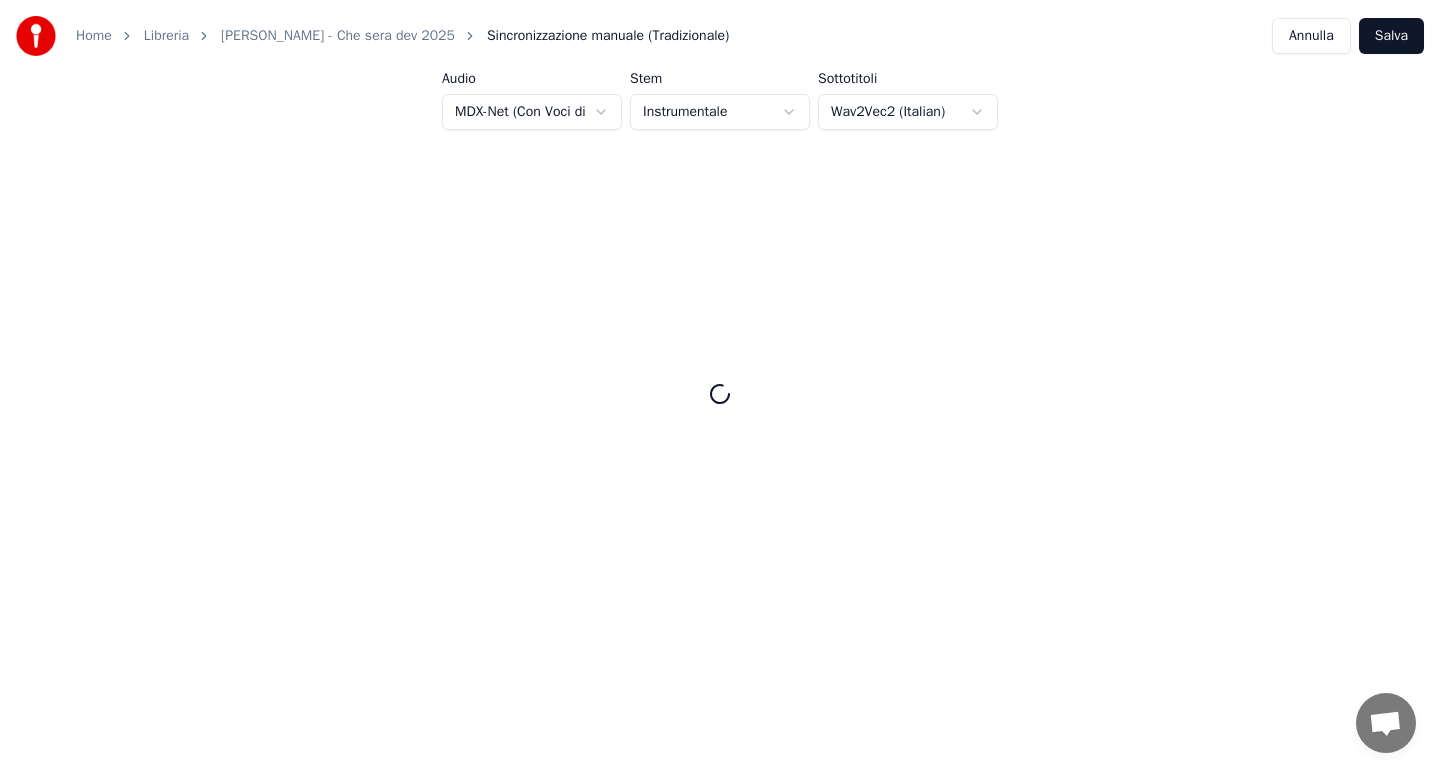 click on "Home" at bounding box center (94, 36) 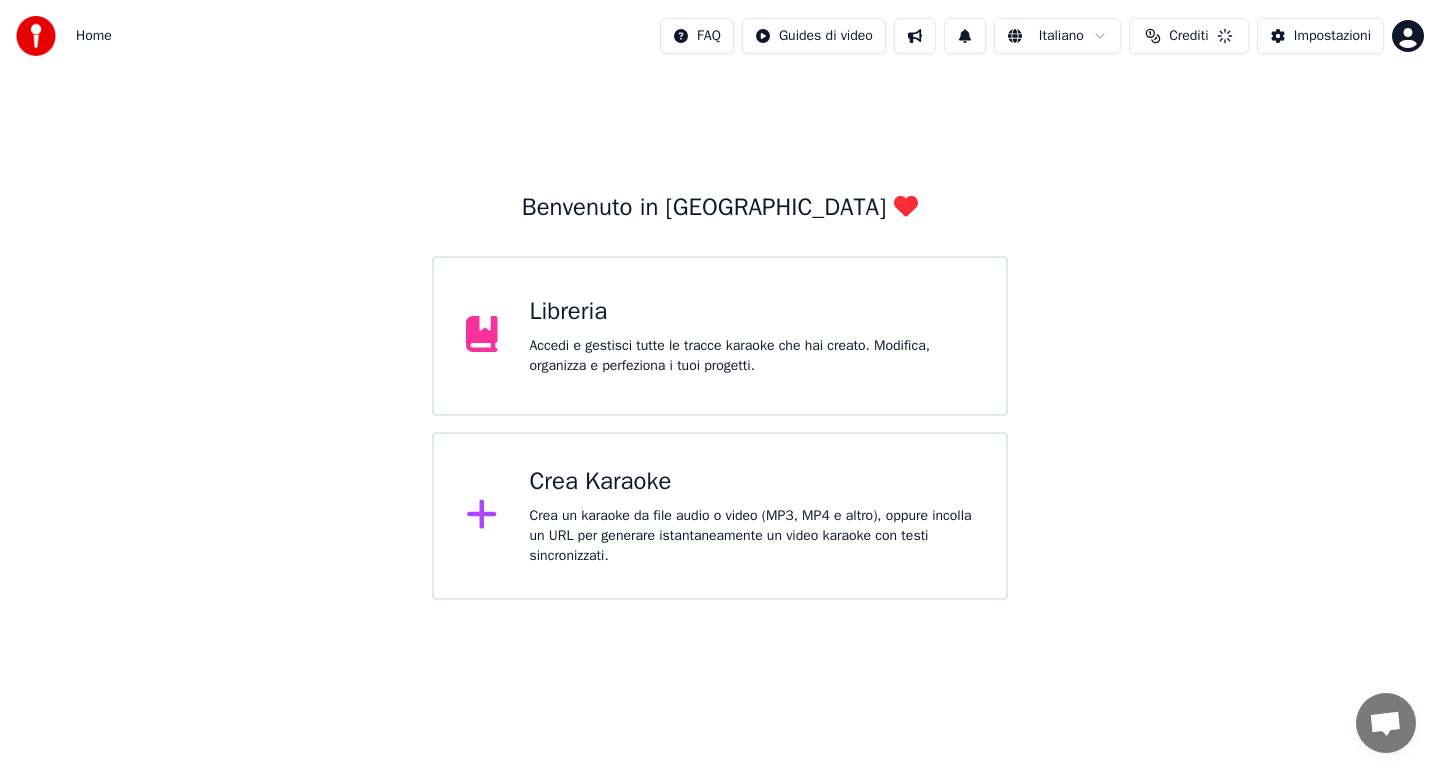 click on "Libreria" at bounding box center [752, 312] 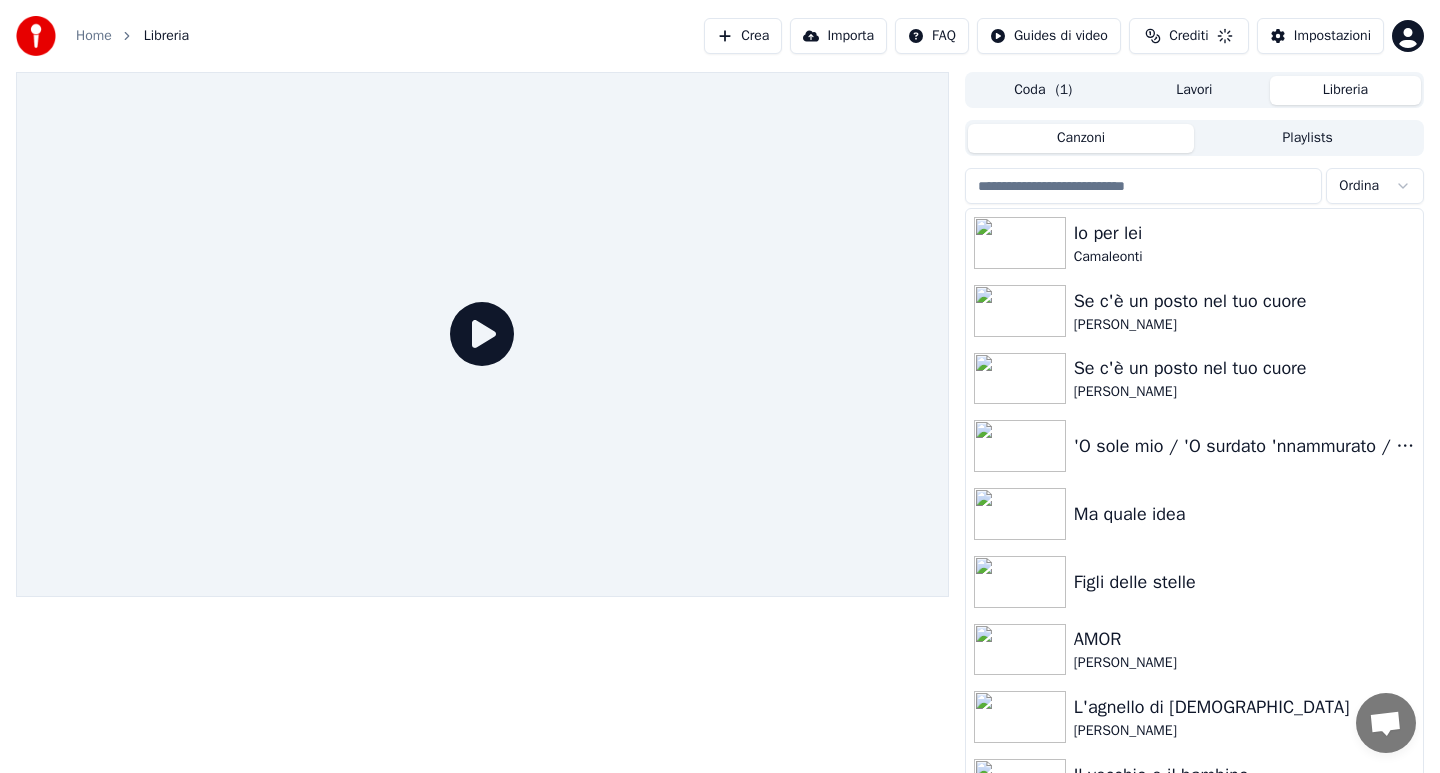 click at bounding box center (1144, 186) 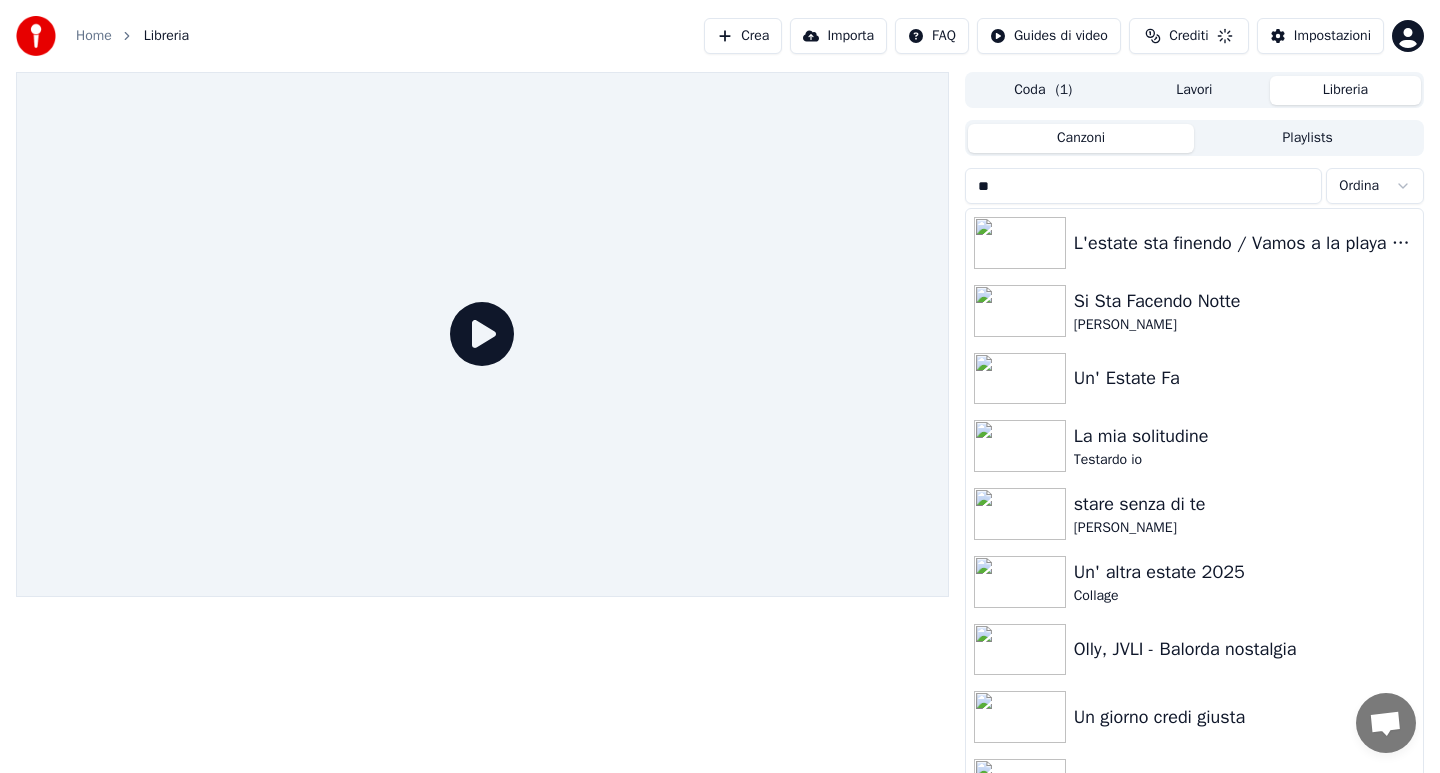 type on "*" 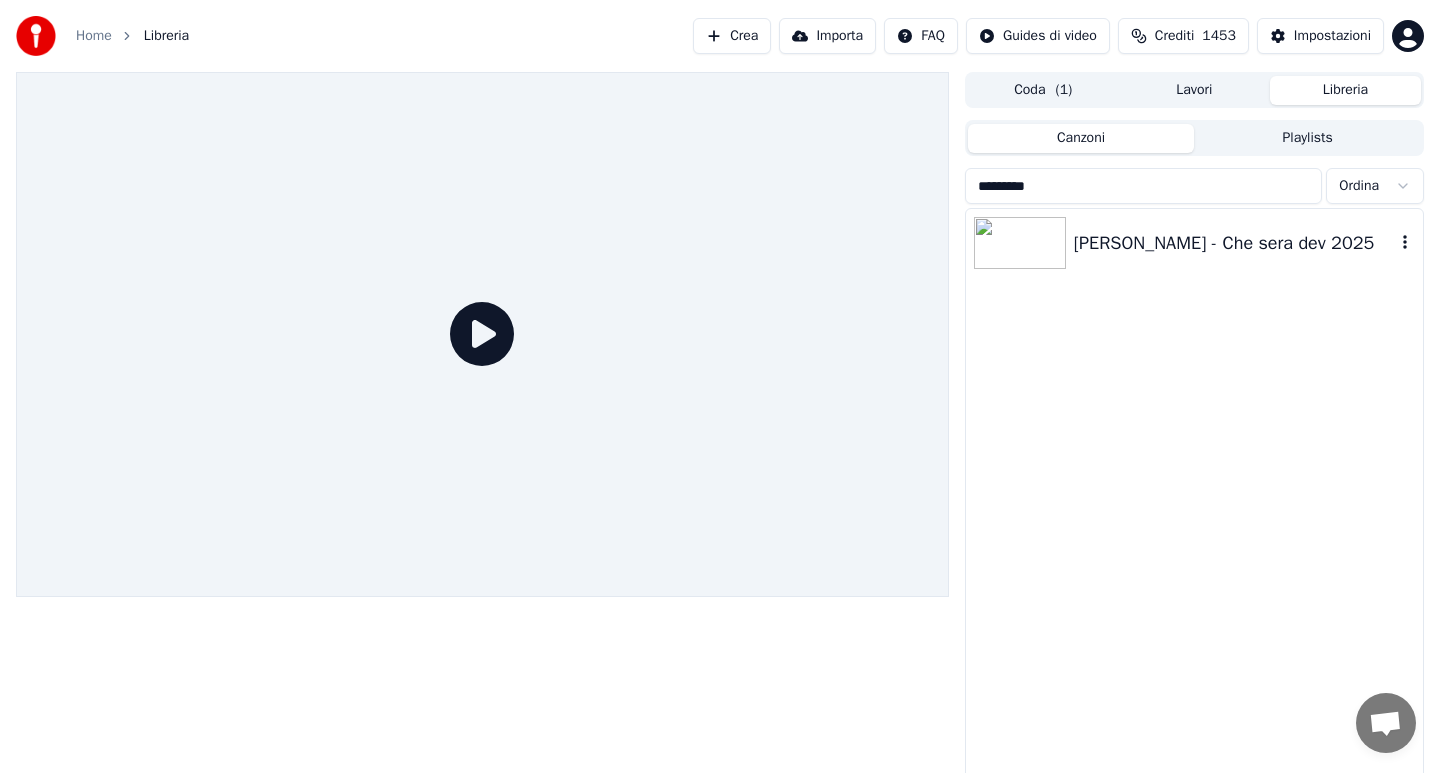 type on "********" 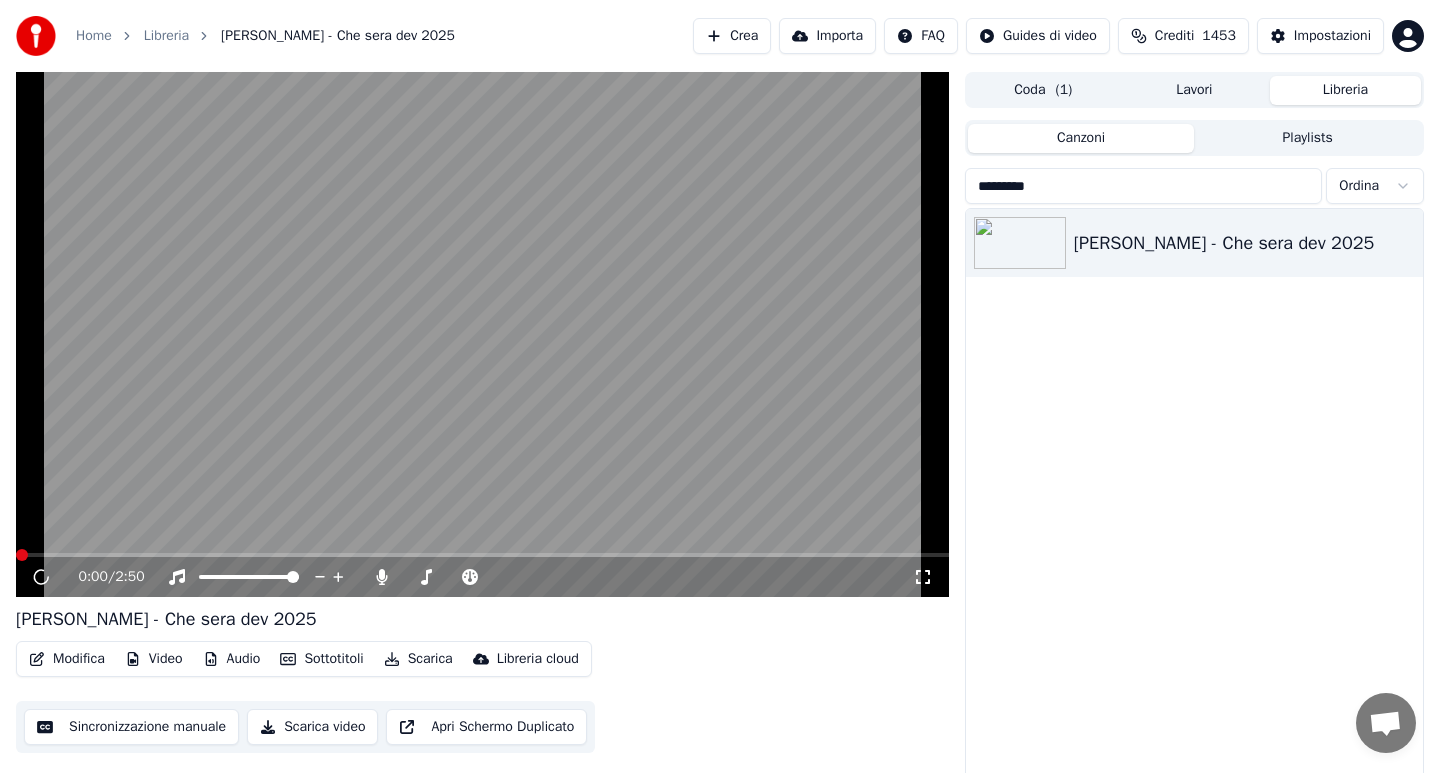 click on "Audio" at bounding box center [232, 659] 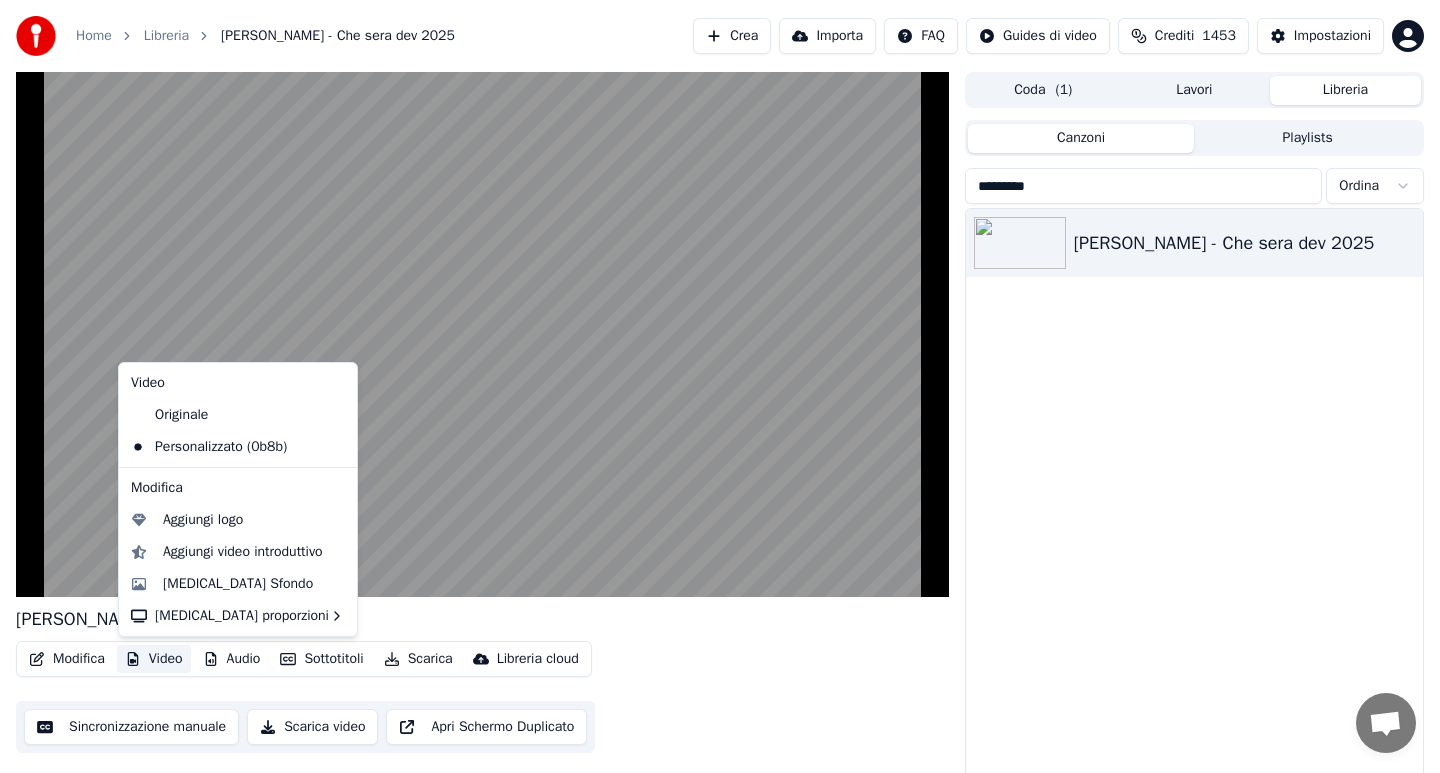 click on "[PERSON_NAME] - Che sera dev 2025" at bounding box center [482, 619] 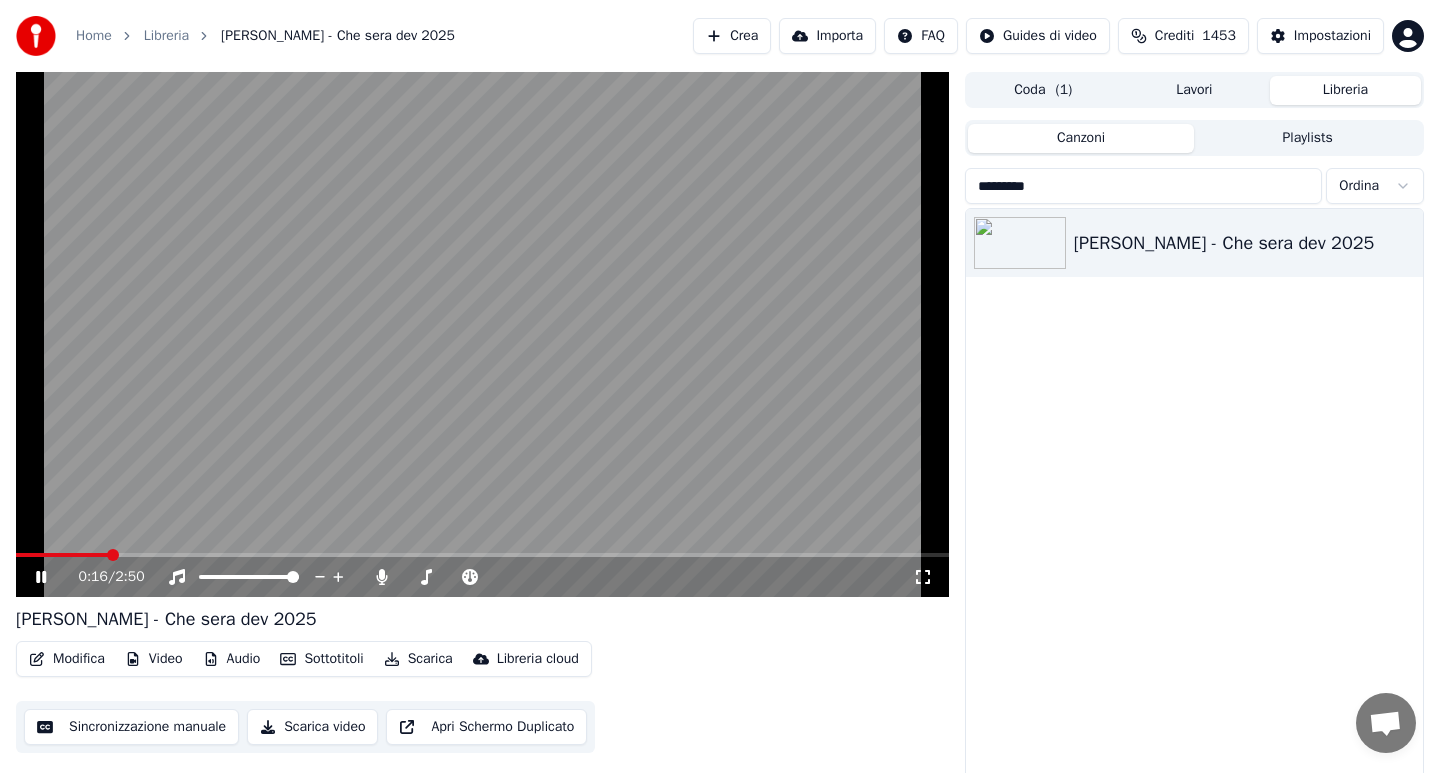 click 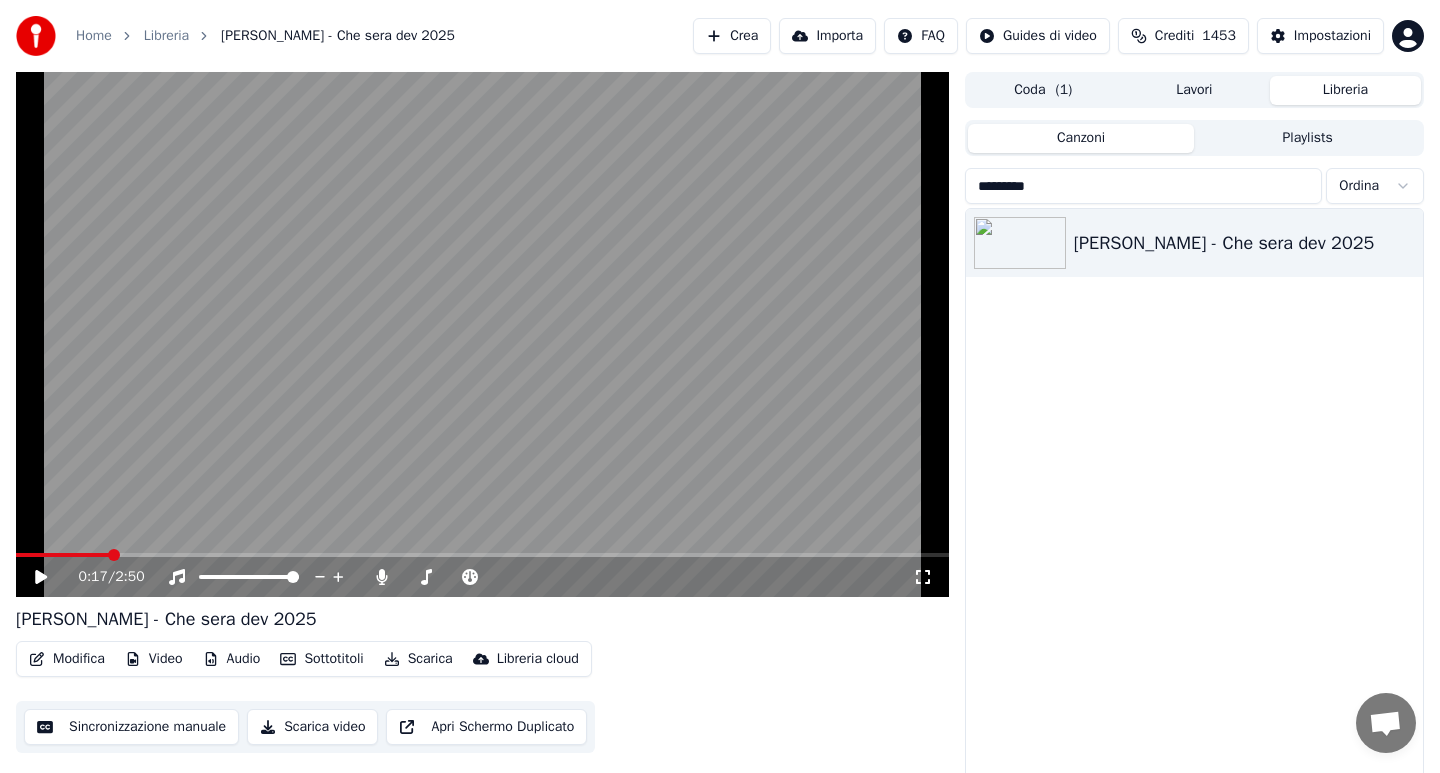 click on "Modifica" at bounding box center (67, 659) 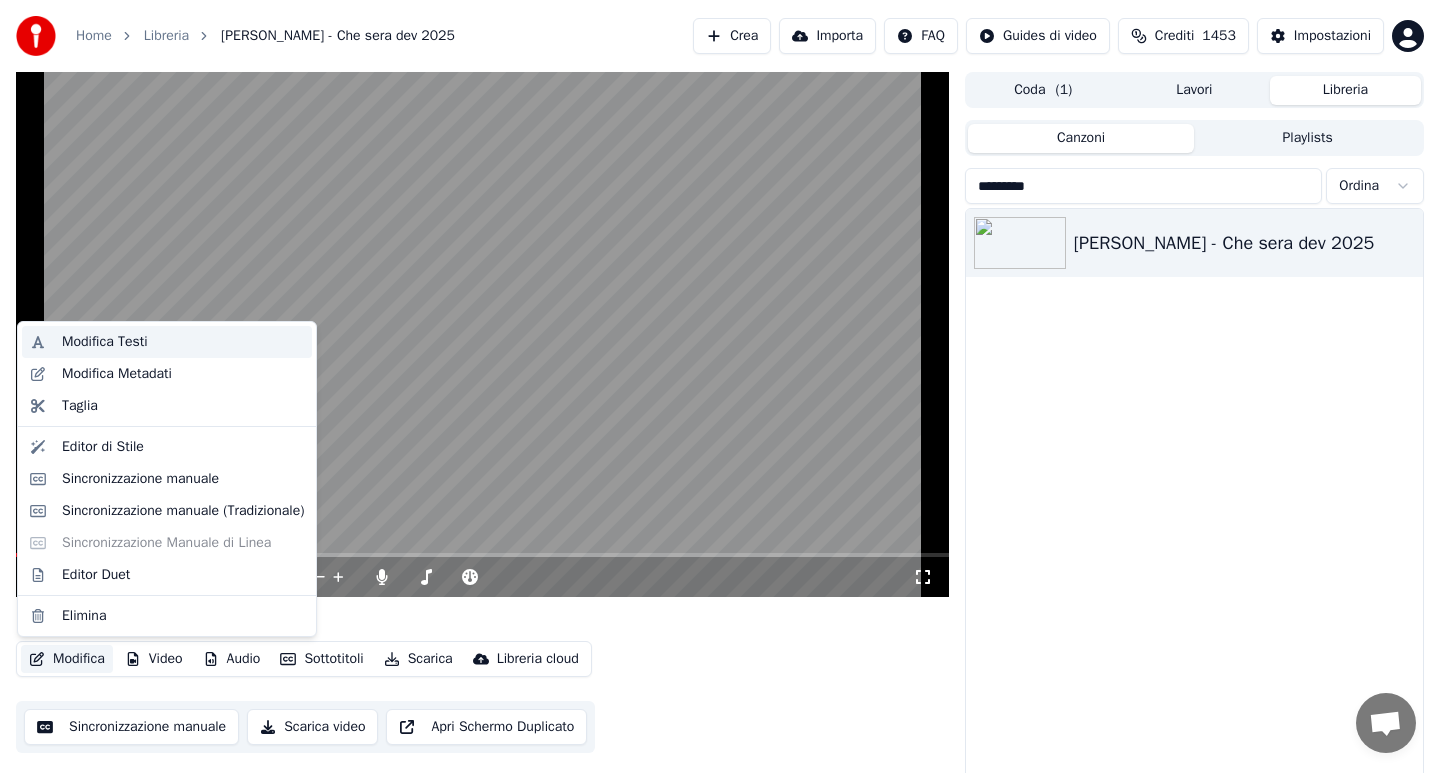 click on "Modifica Testi" at bounding box center [105, 342] 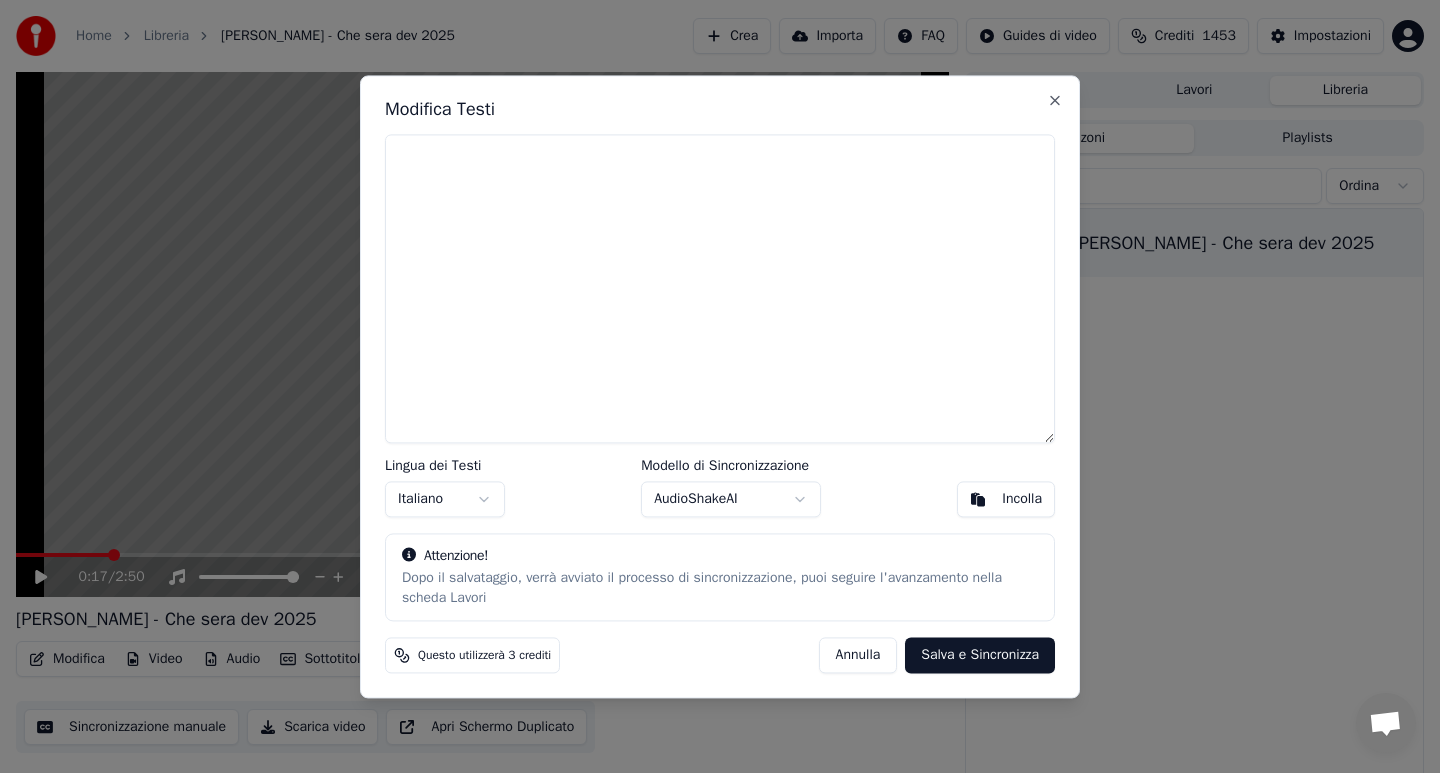 click on "Incolla" at bounding box center (1006, 499) 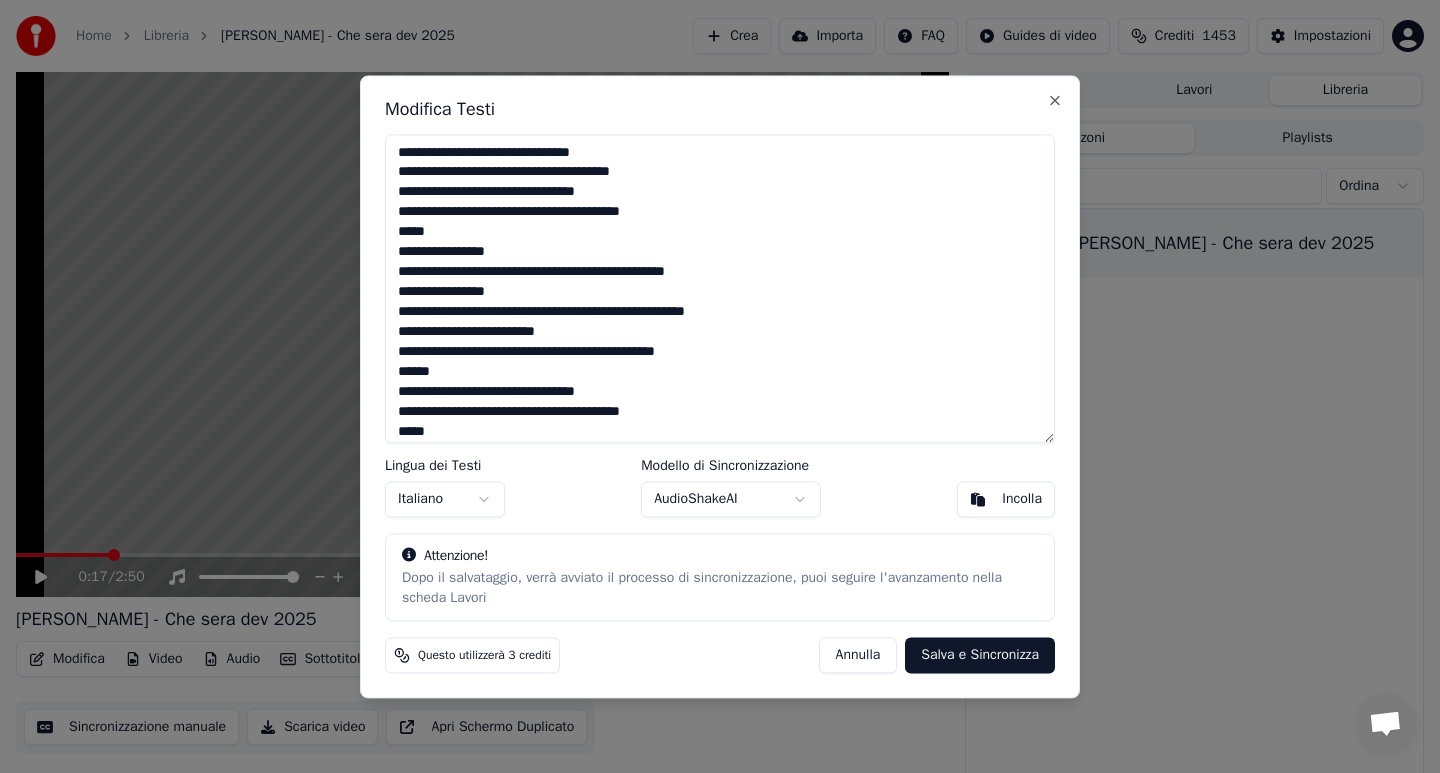 click at bounding box center (720, 288) 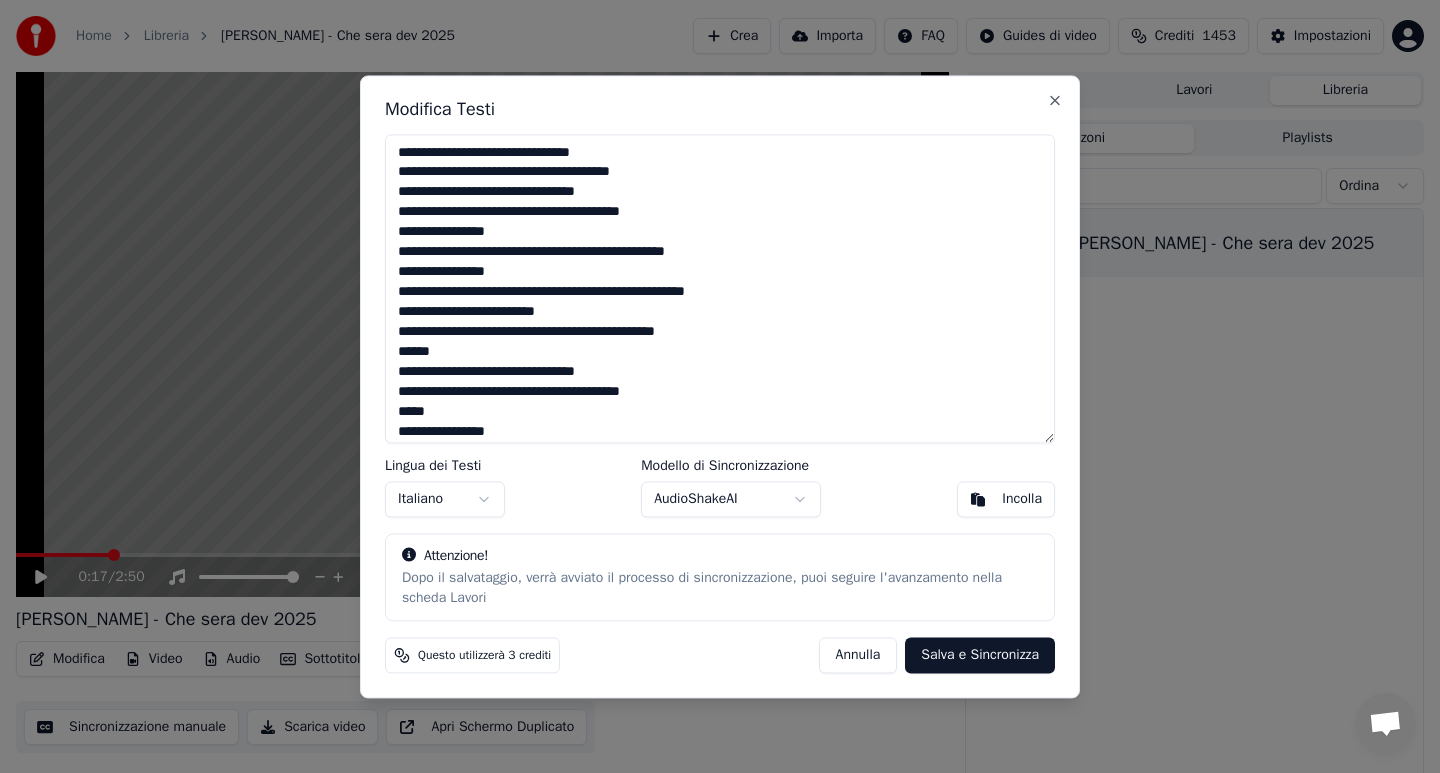 click at bounding box center (720, 288) 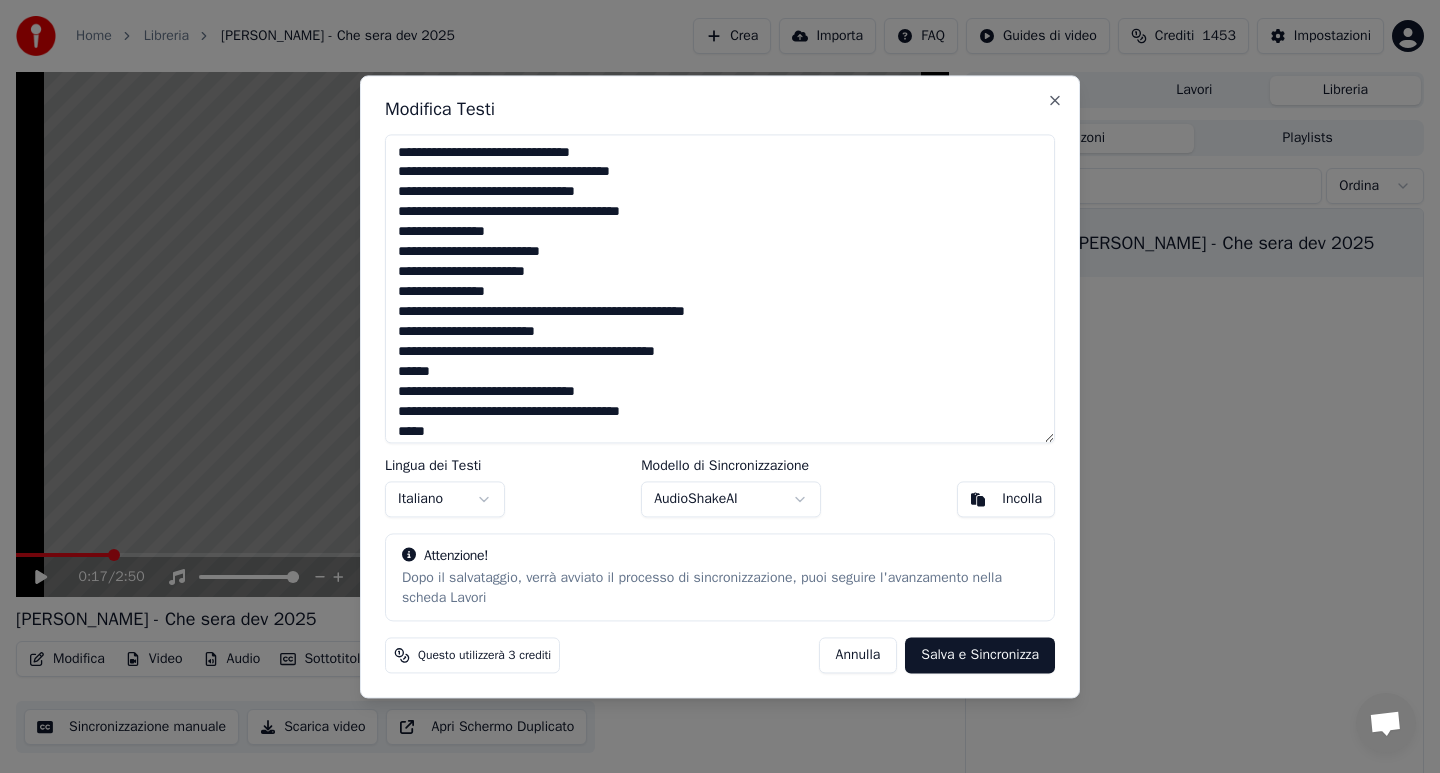 click at bounding box center [720, 288] 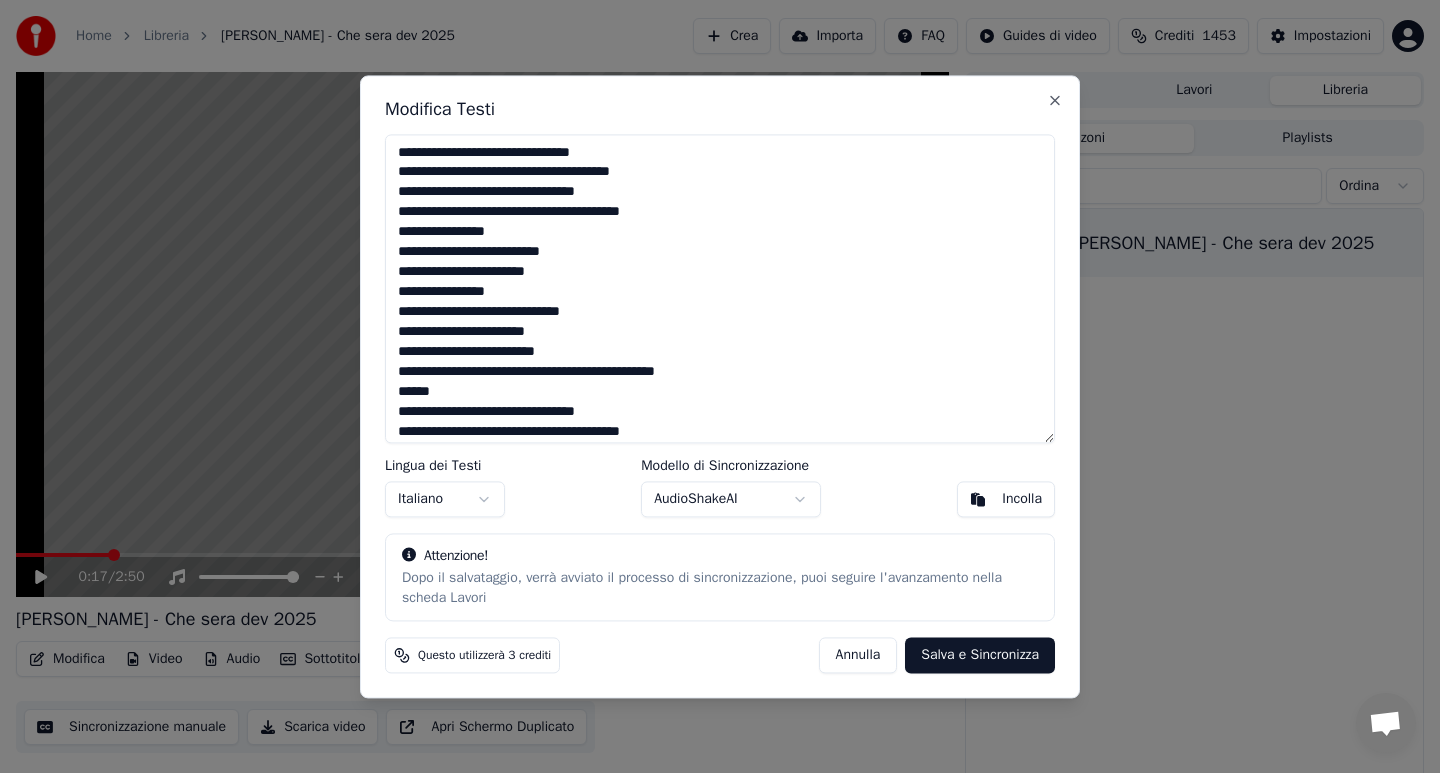 click at bounding box center [720, 288] 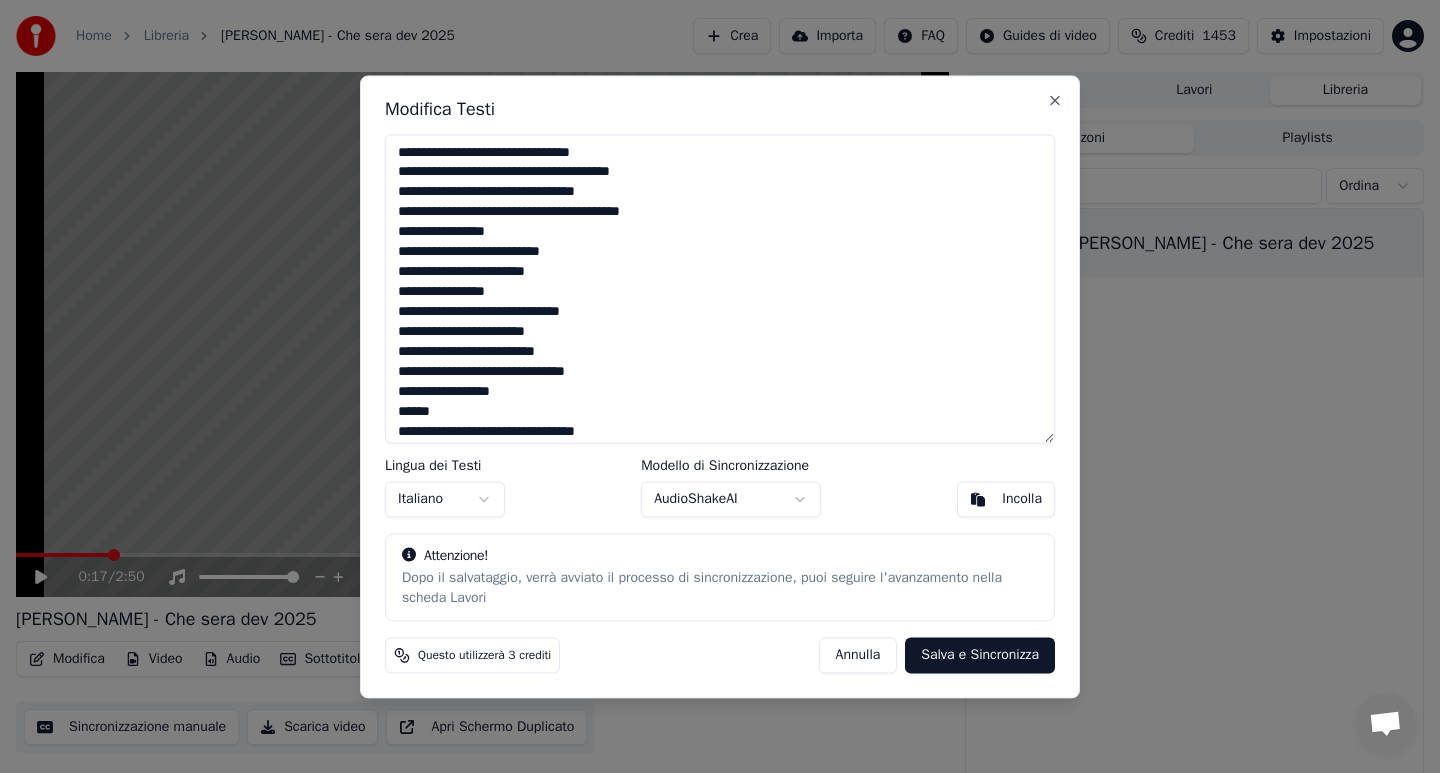 click at bounding box center (720, 288) 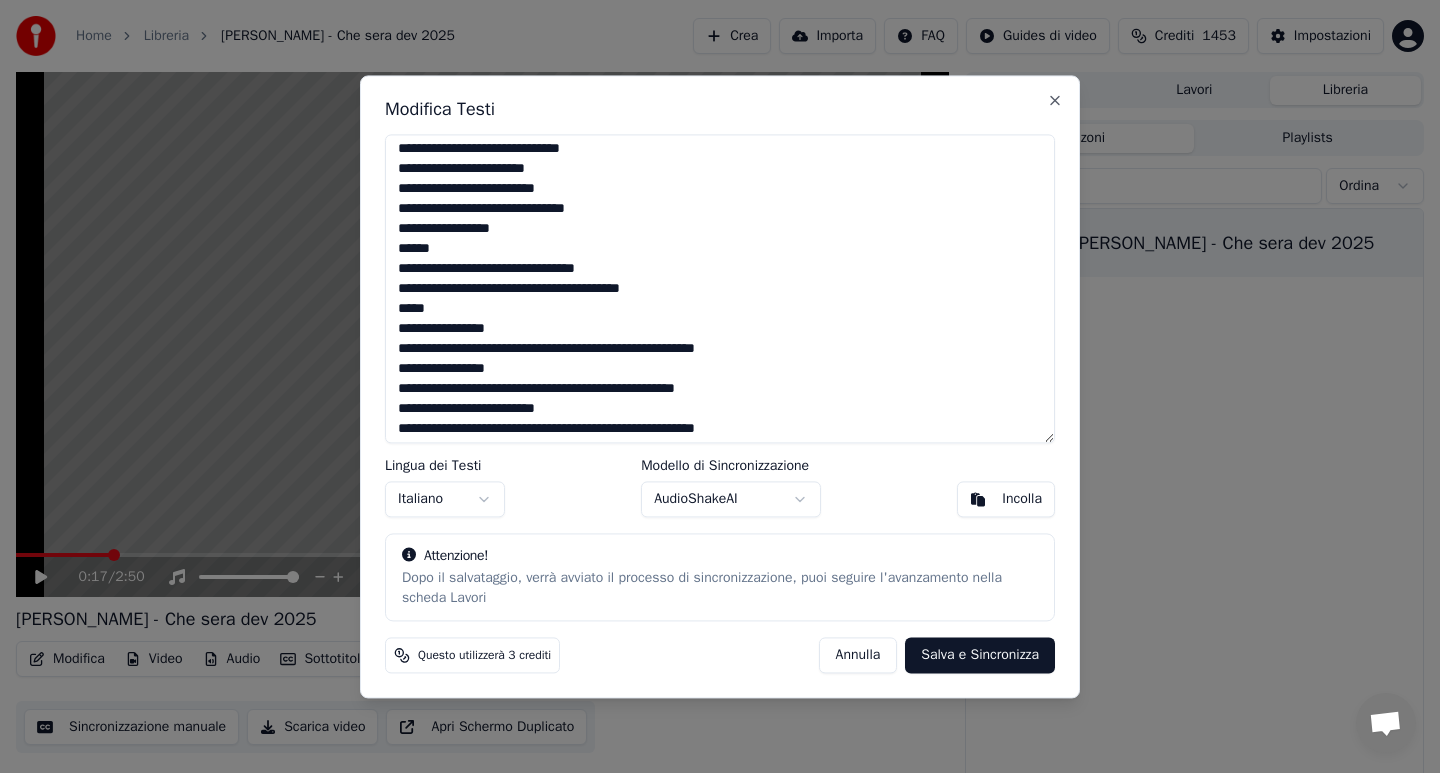 click at bounding box center [720, 288] 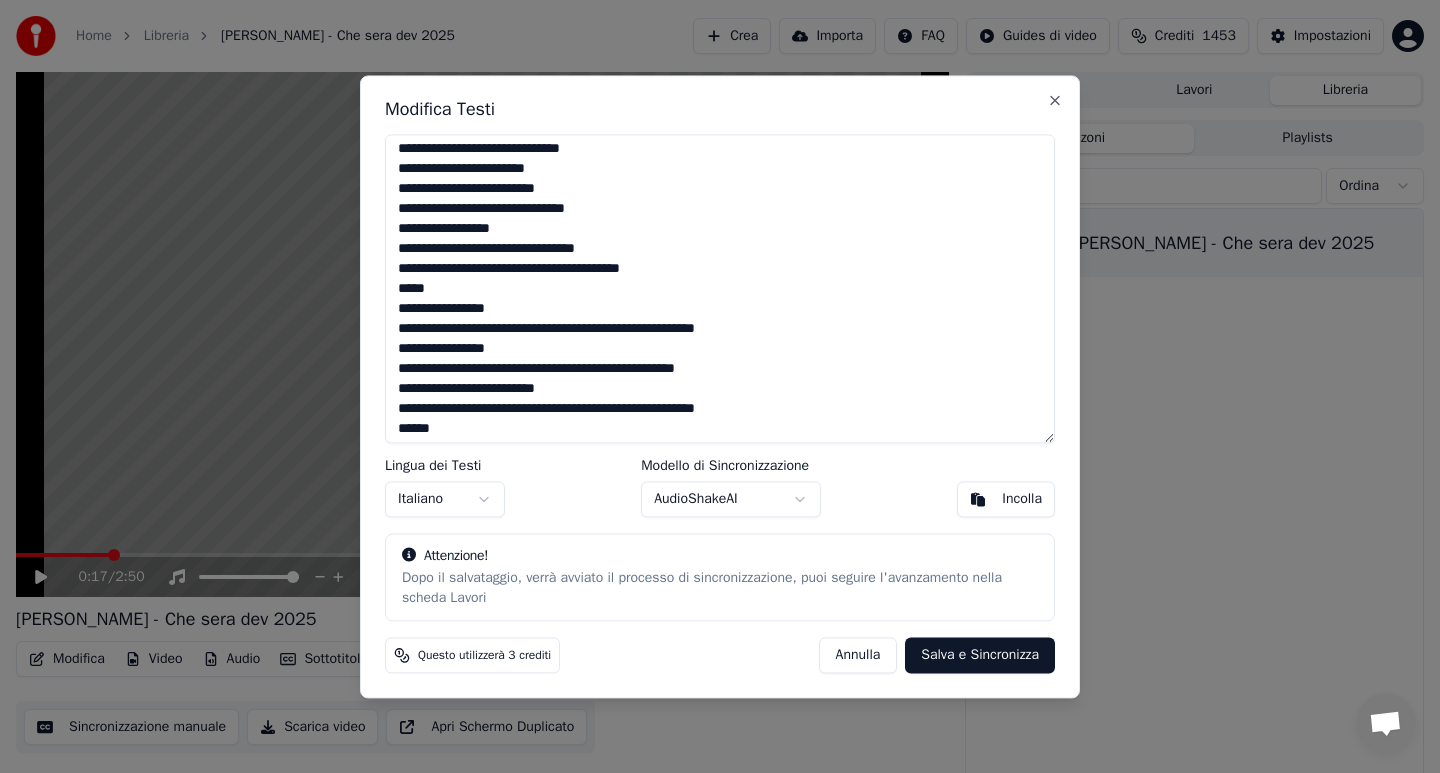 click at bounding box center [720, 288] 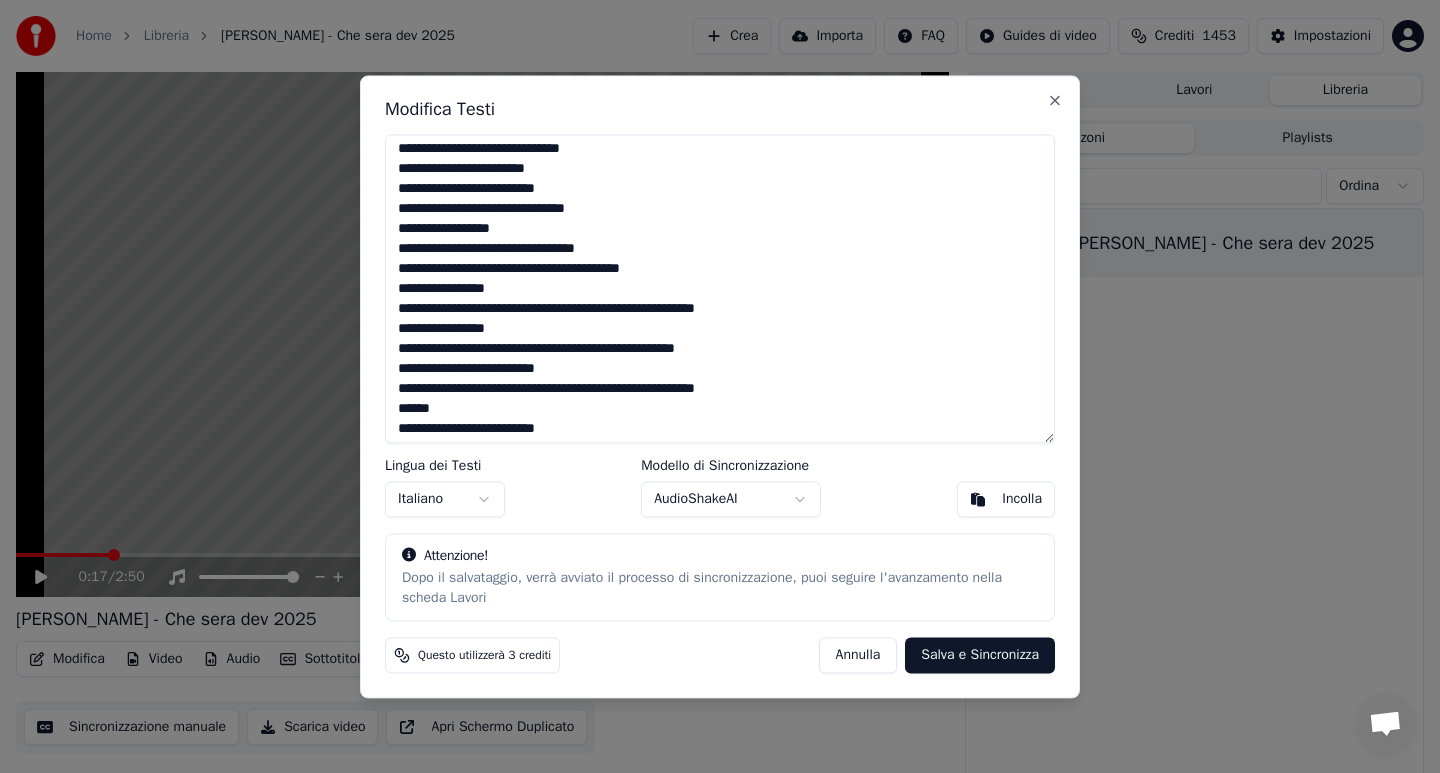 click at bounding box center (720, 288) 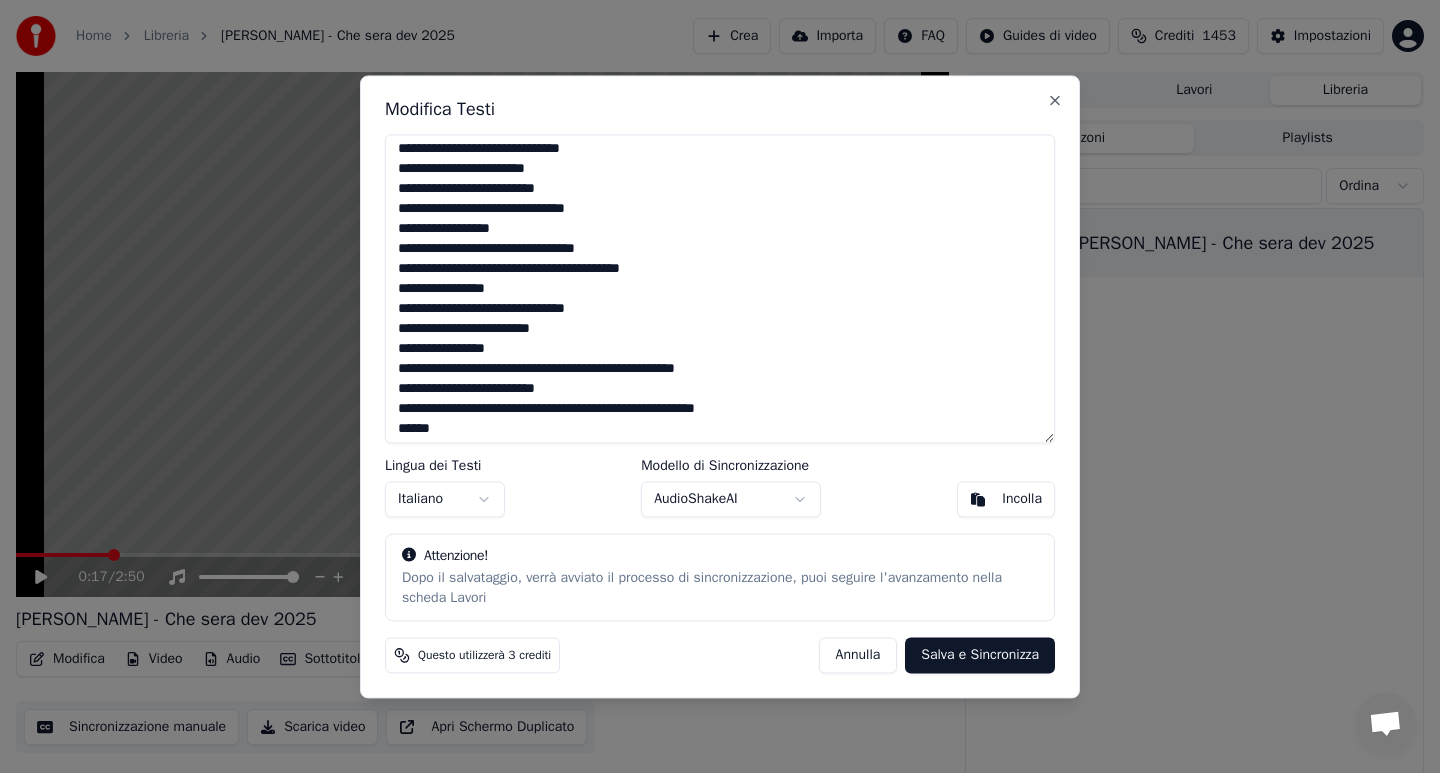 click at bounding box center [720, 288] 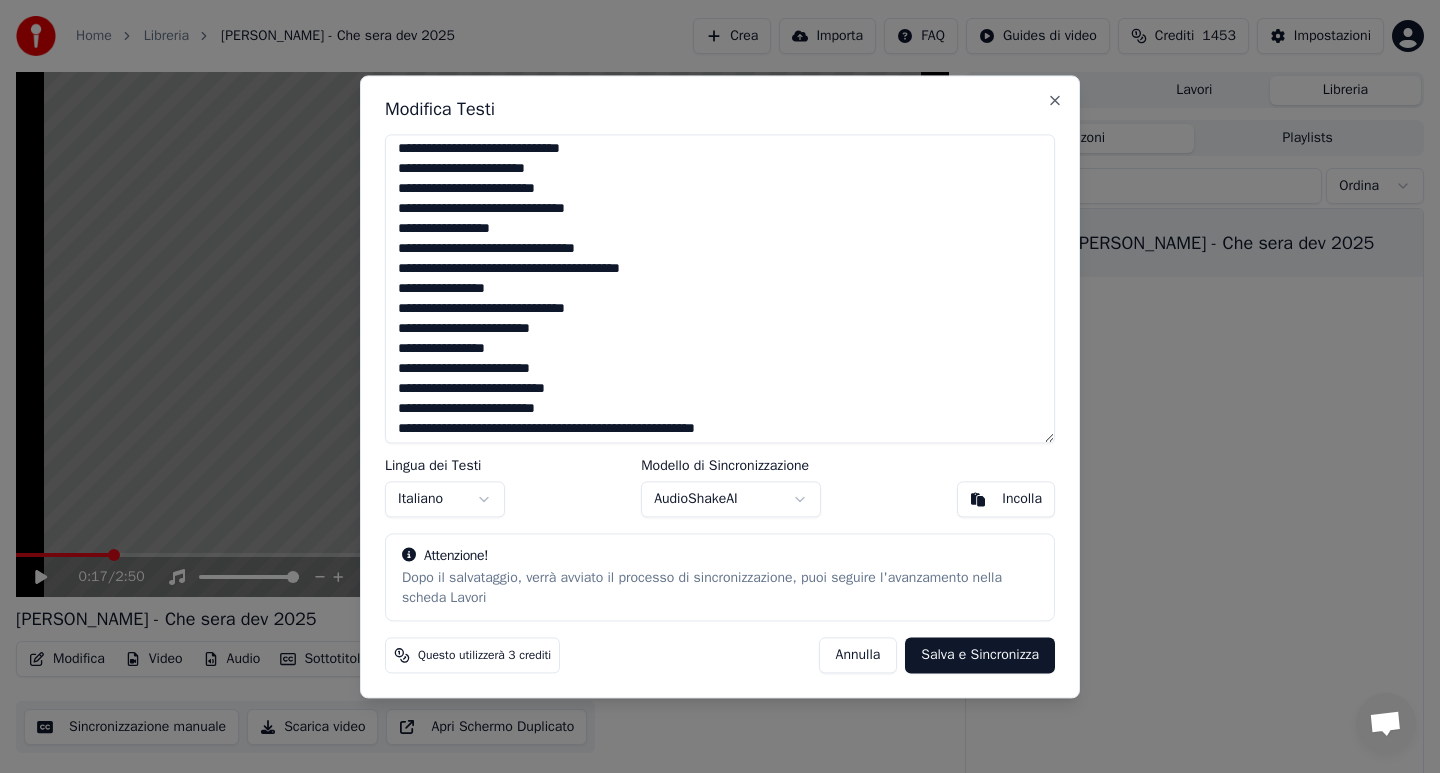 click at bounding box center (720, 288) 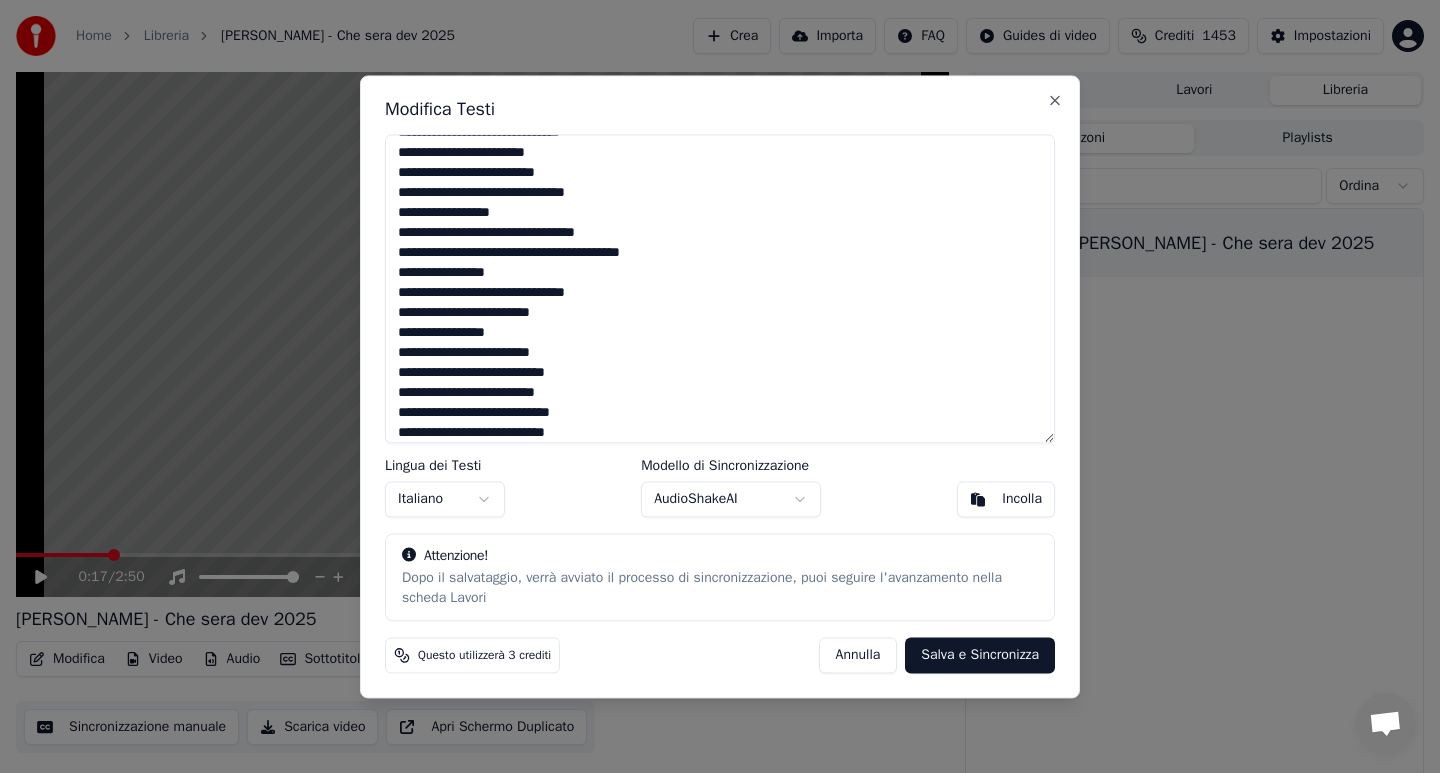 scroll, scrollTop: 343, scrollLeft: 0, axis: vertical 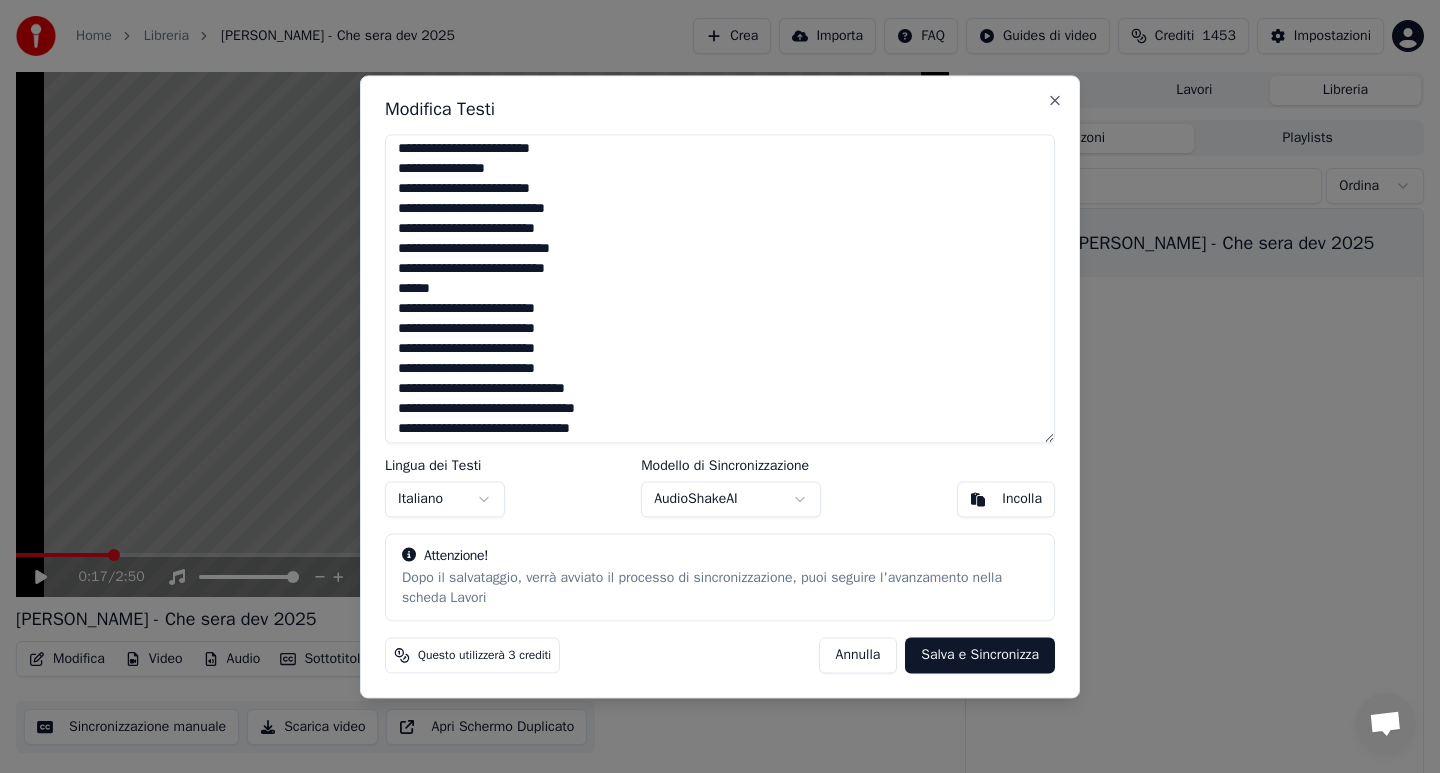 click at bounding box center (720, 288) 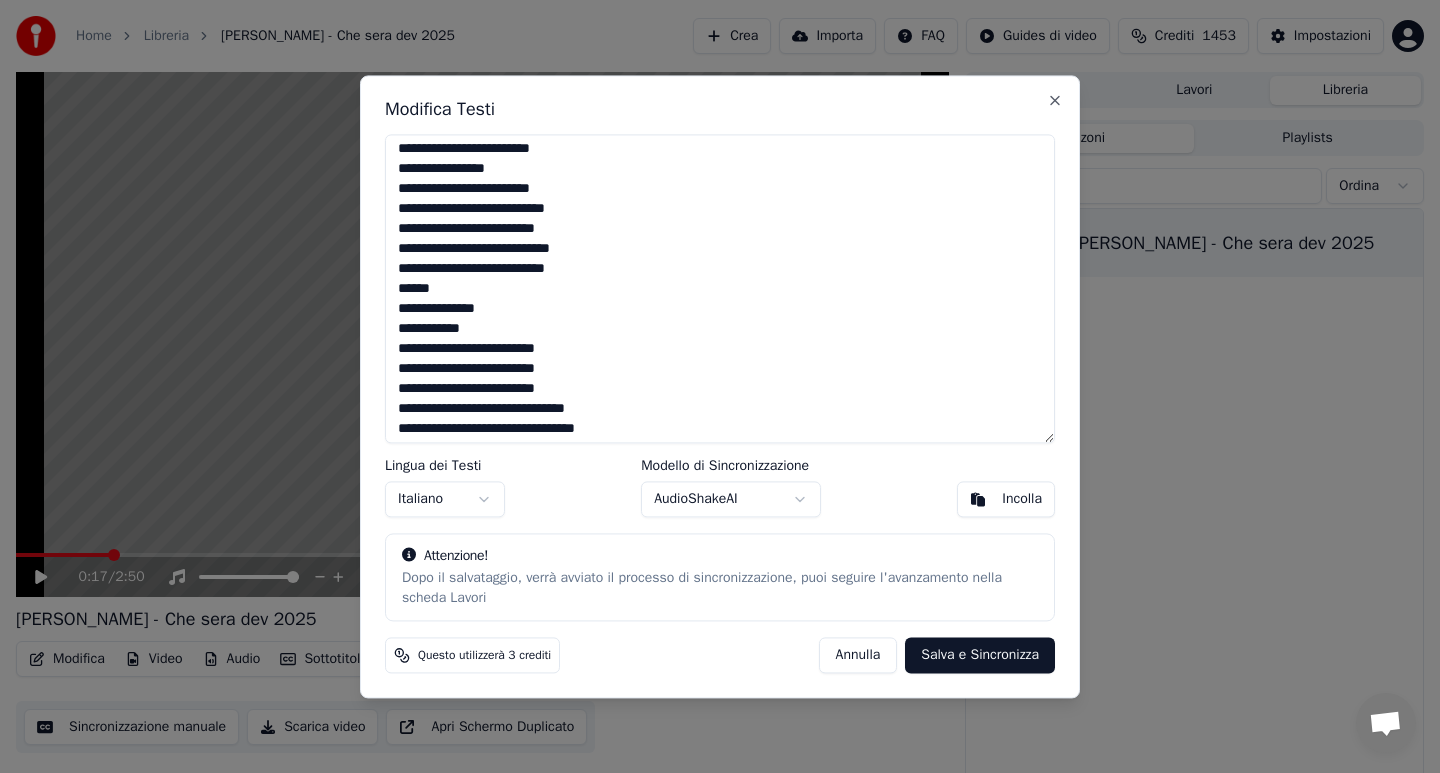 click at bounding box center (720, 288) 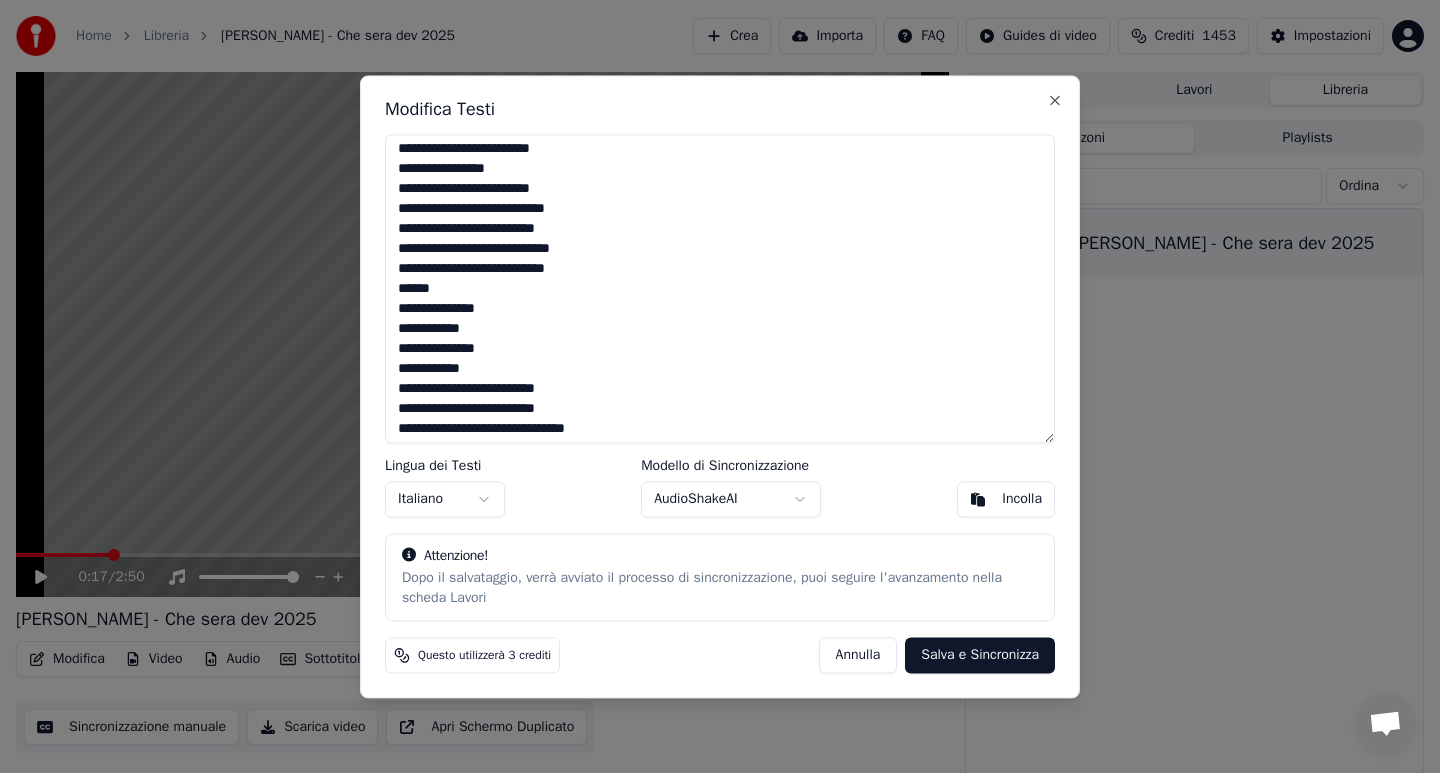 click at bounding box center (720, 288) 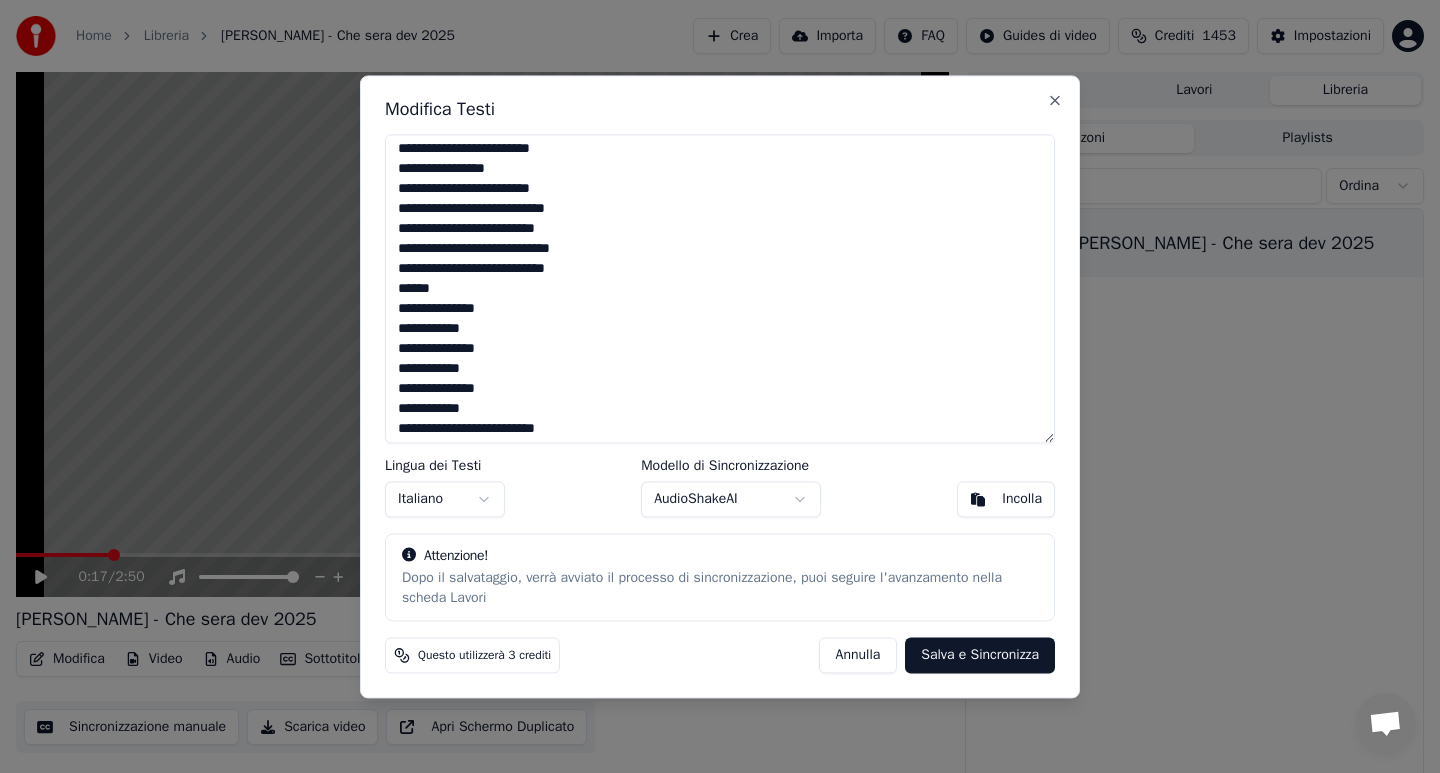 click at bounding box center [720, 288] 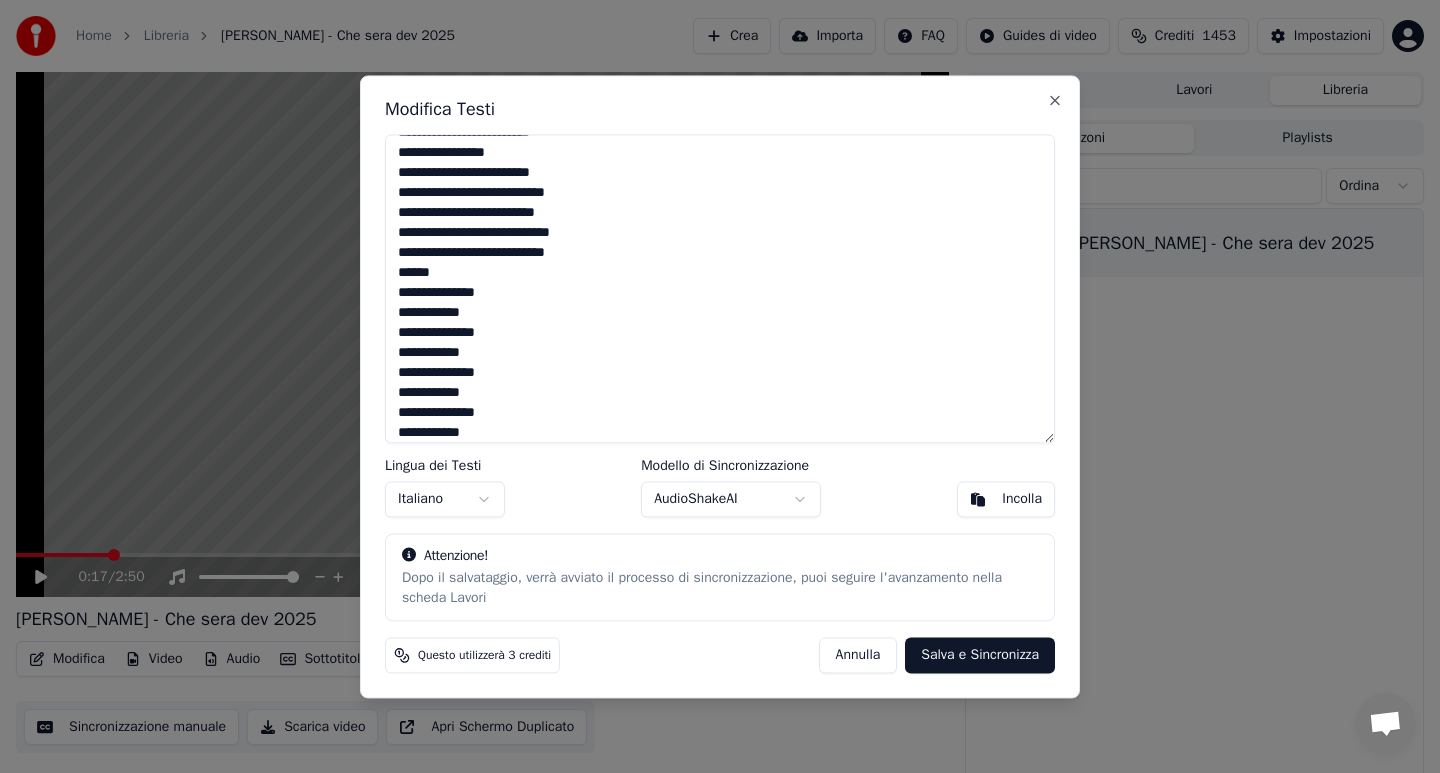 scroll, scrollTop: 523, scrollLeft: 0, axis: vertical 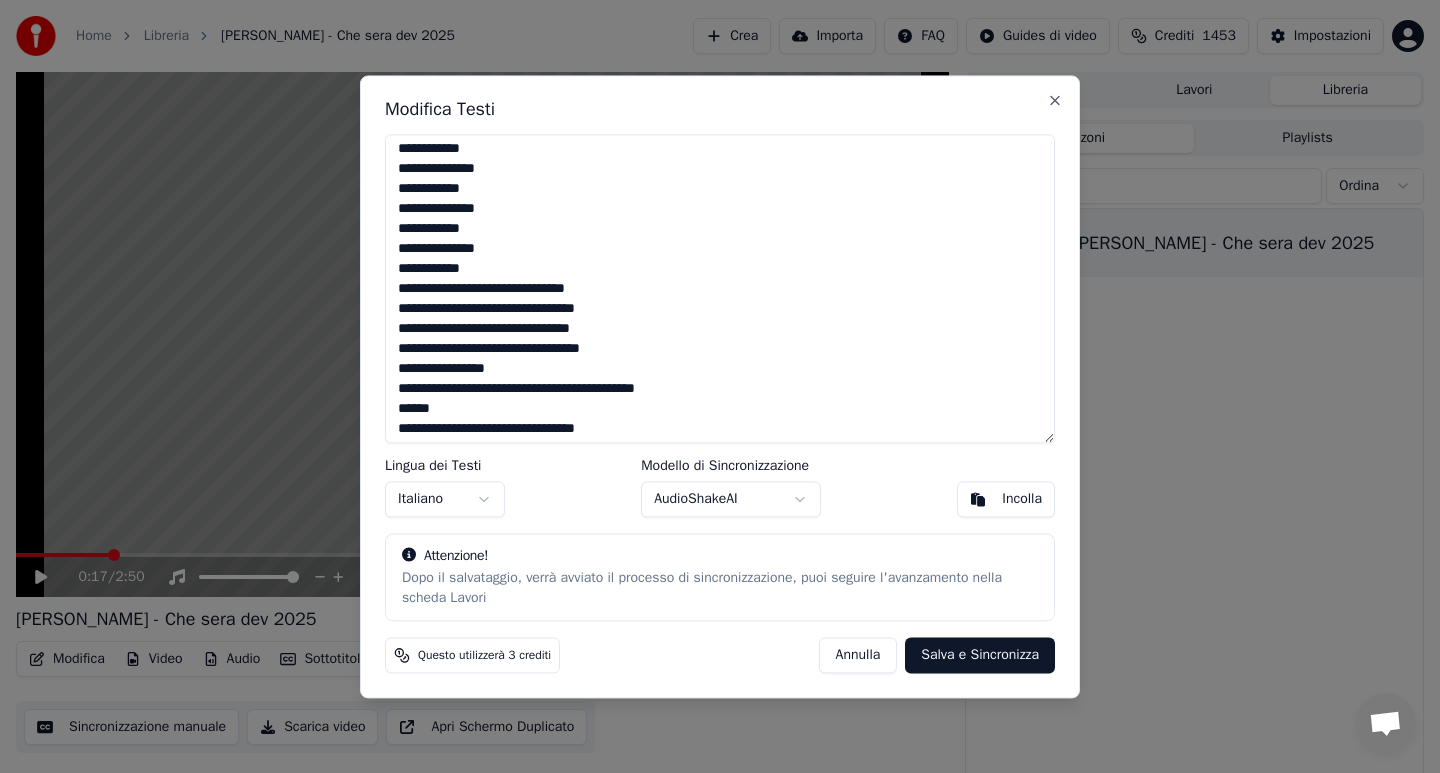 click at bounding box center [720, 288] 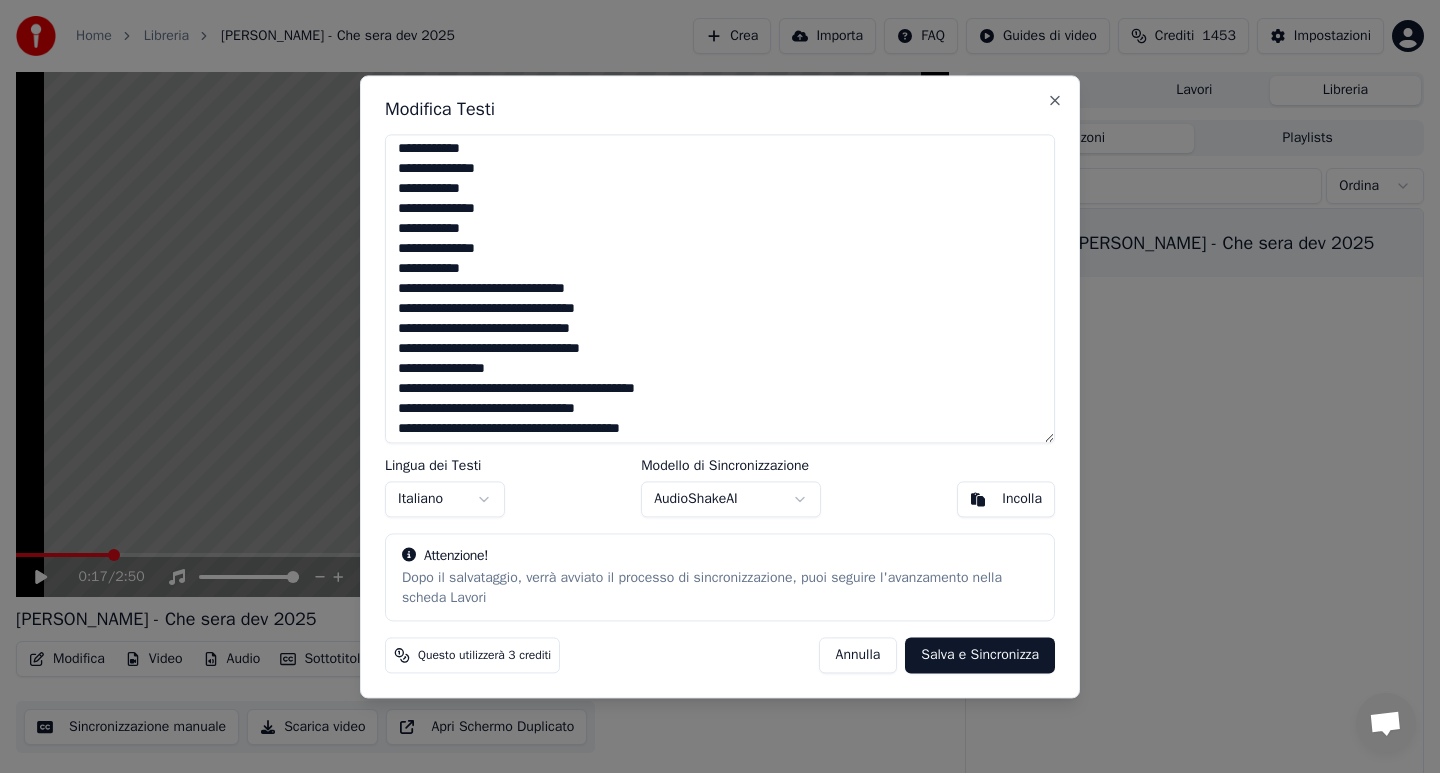 click at bounding box center (720, 288) 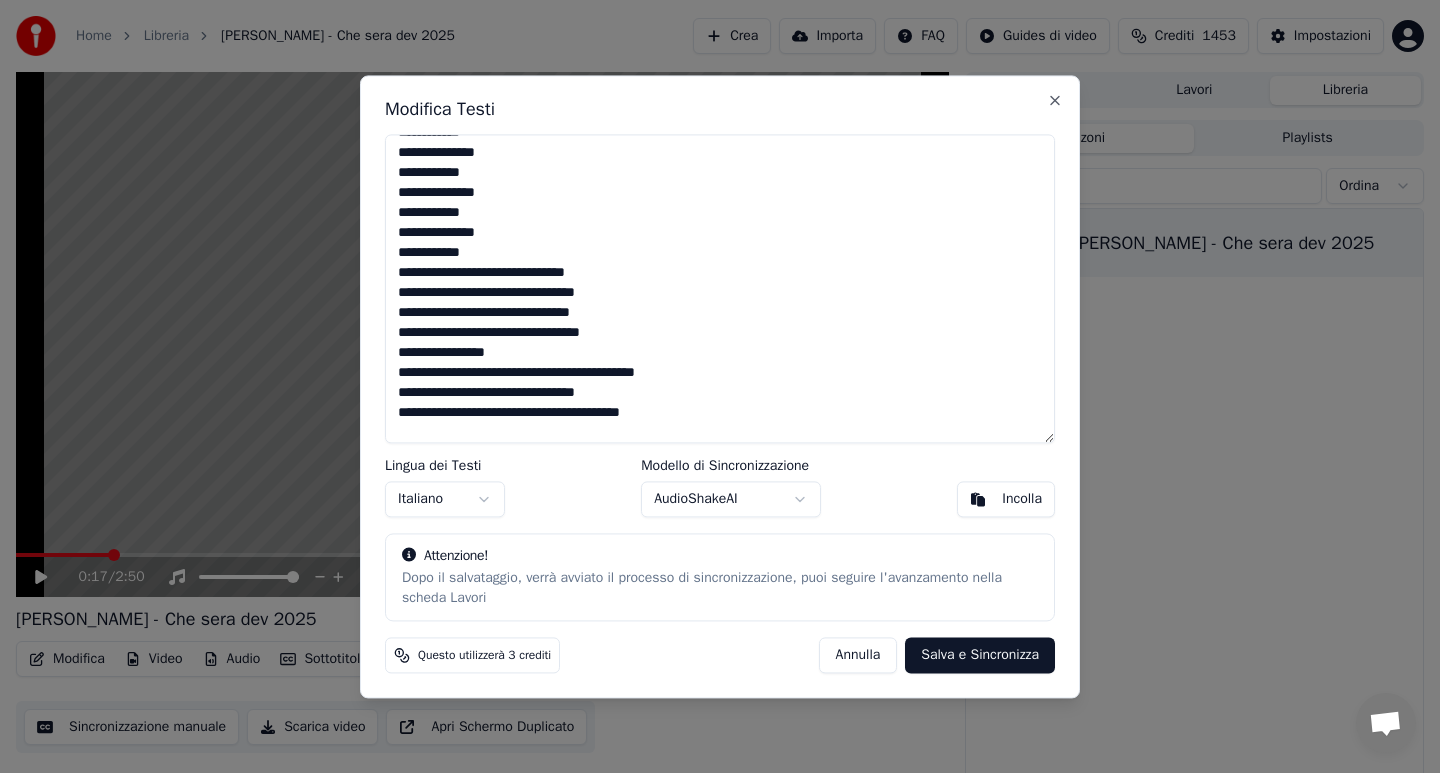 scroll, scrollTop: 703, scrollLeft: 0, axis: vertical 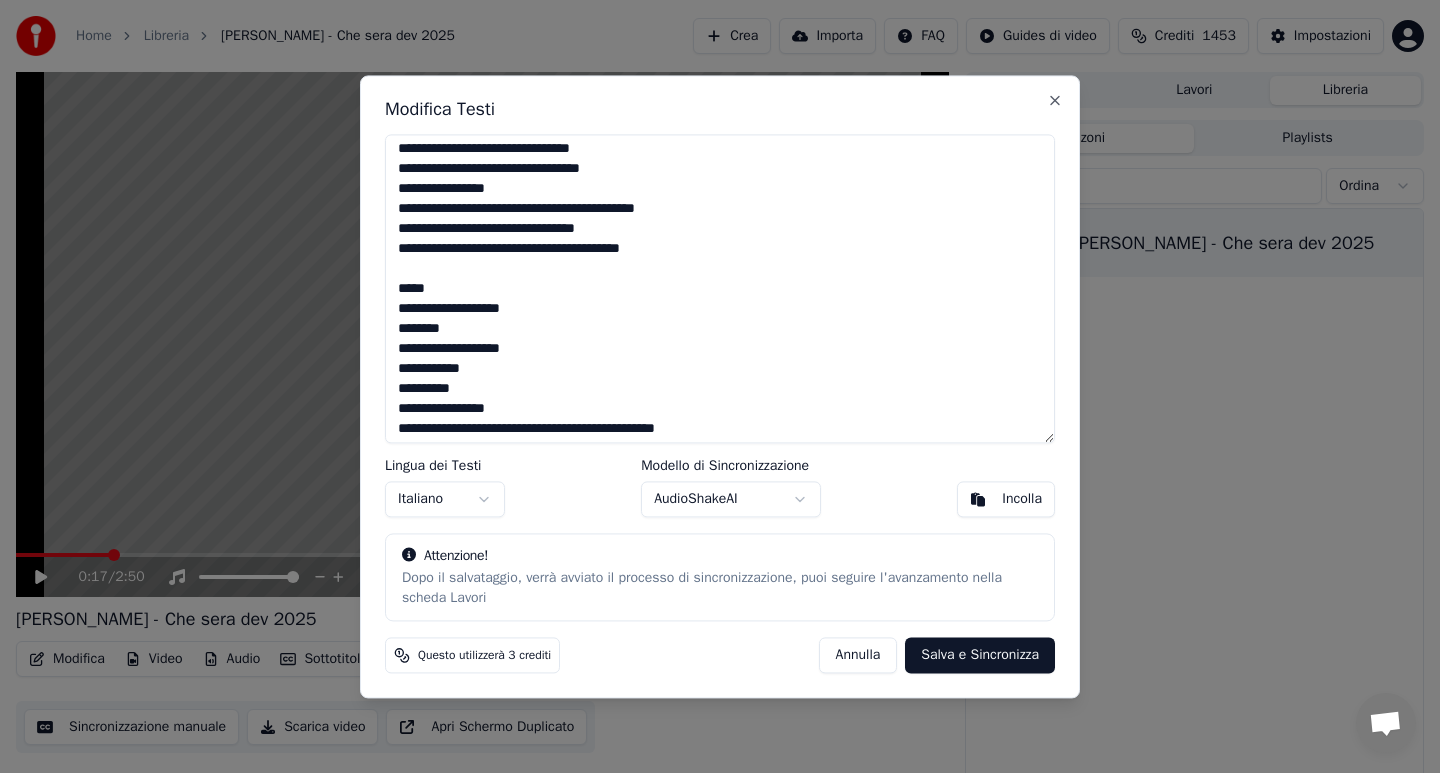 click at bounding box center (720, 288) 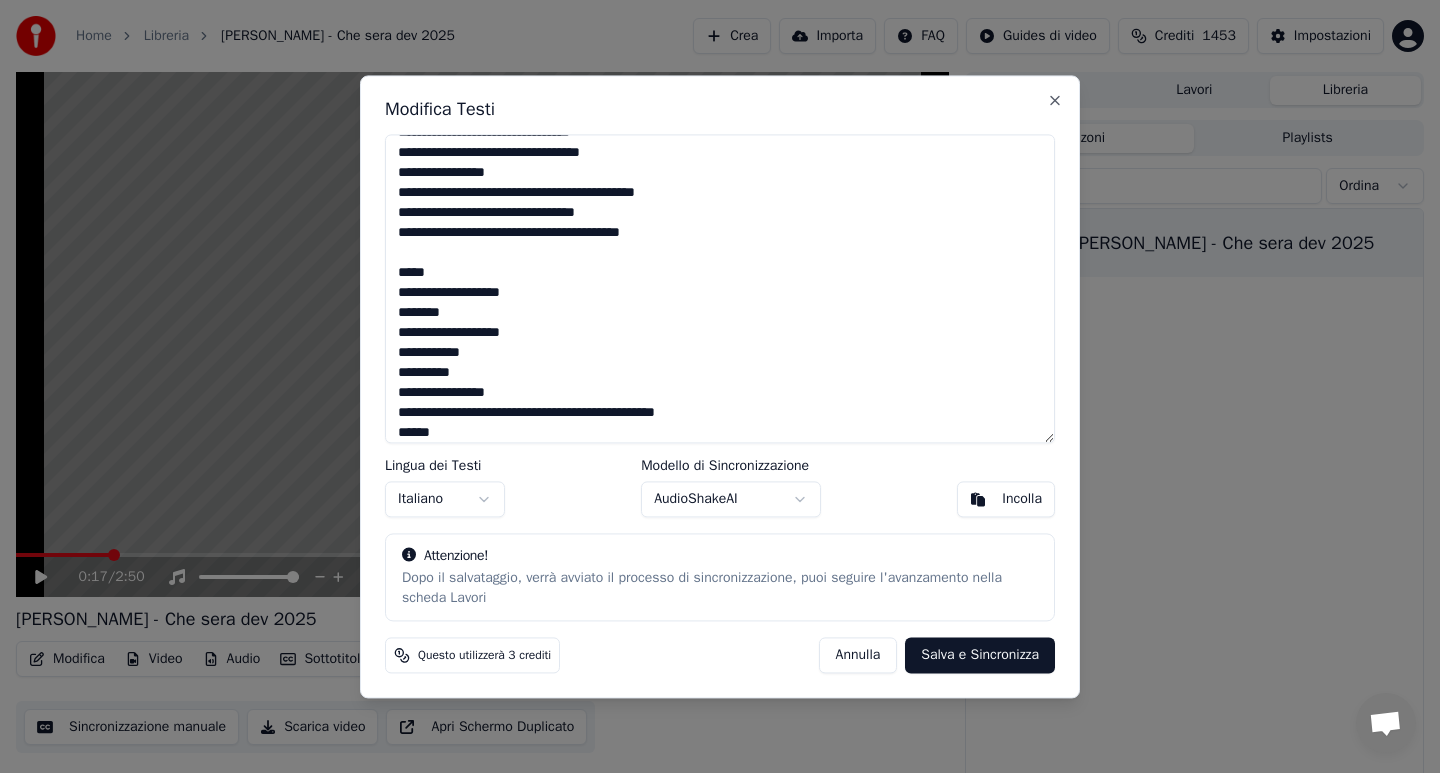 scroll, scrollTop: 883, scrollLeft: 0, axis: vertical 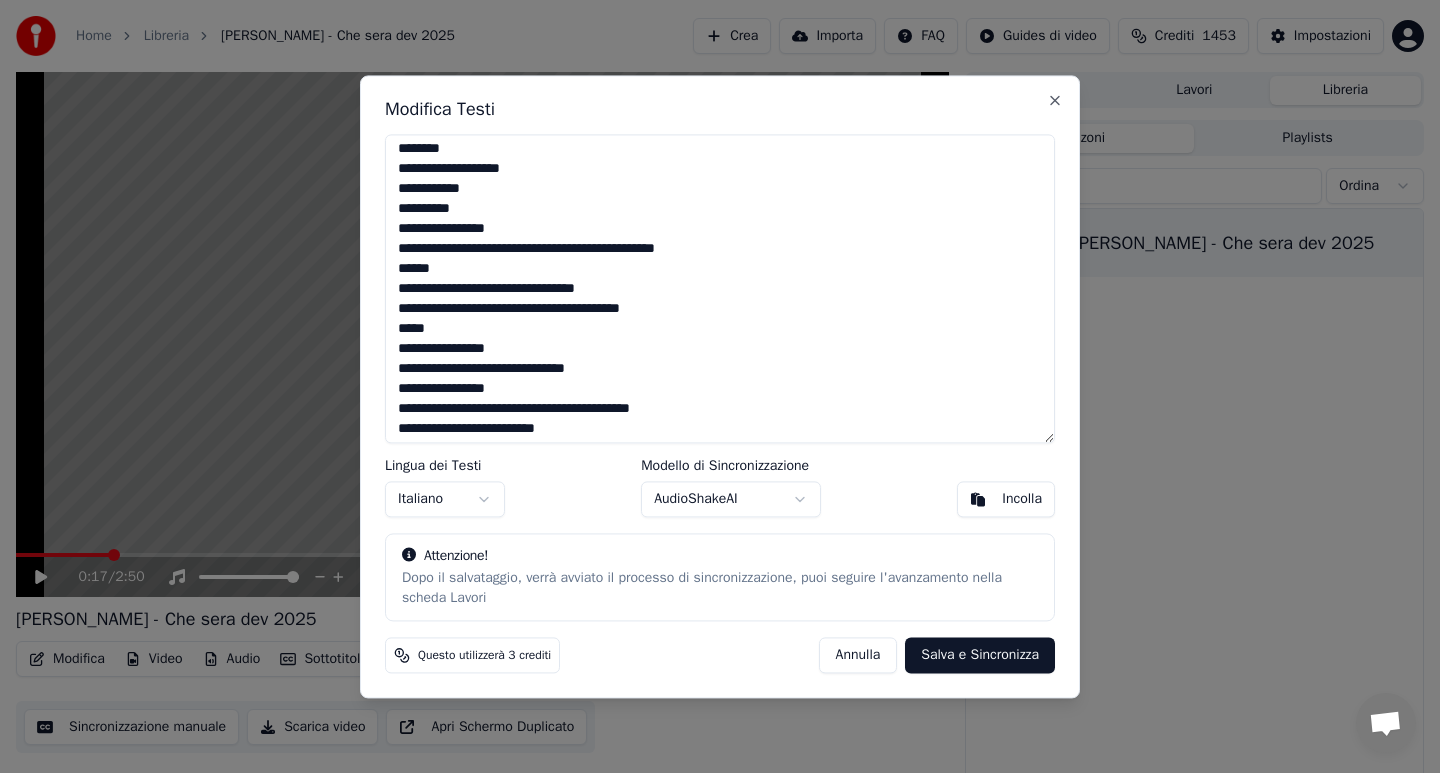 click at bounding box center [720, 288] 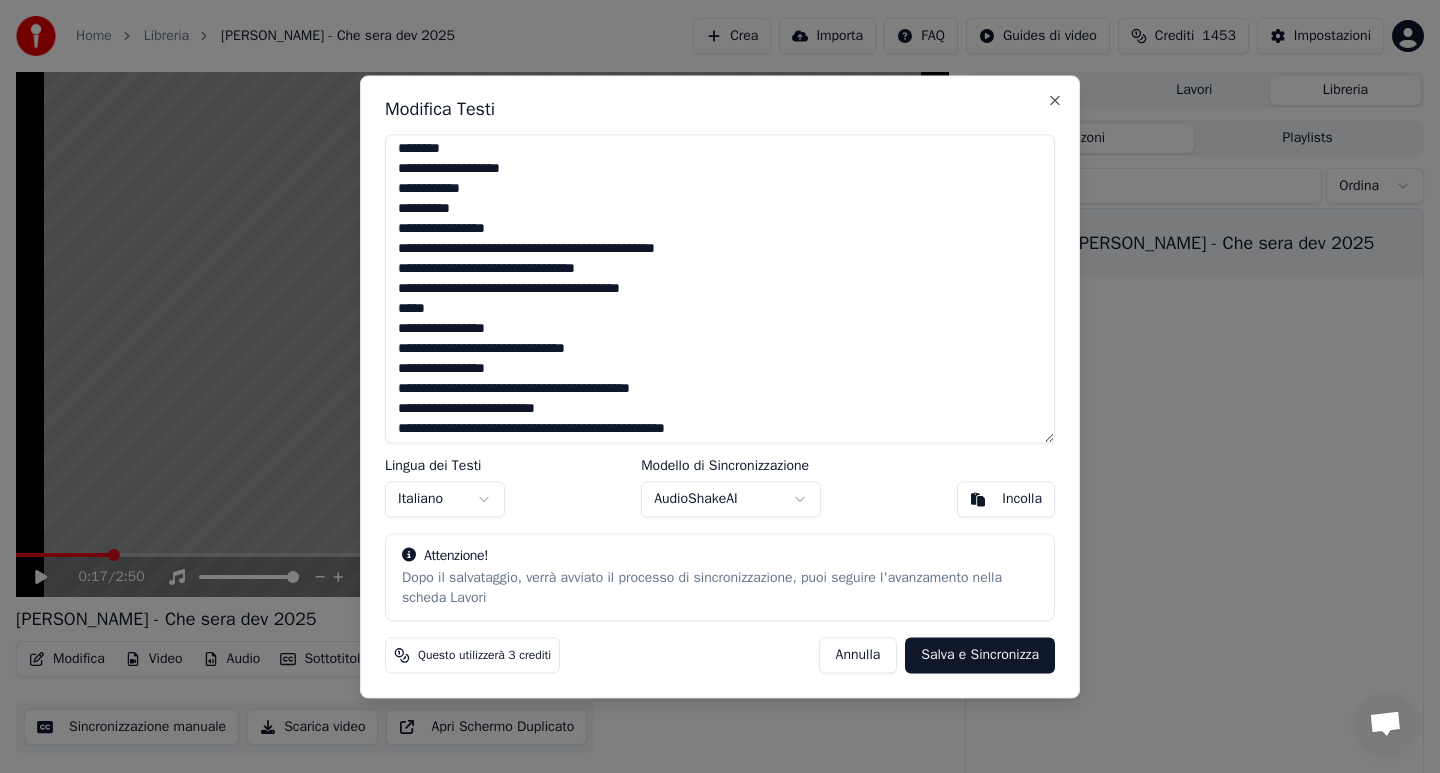click at bounding box center (720, 288) 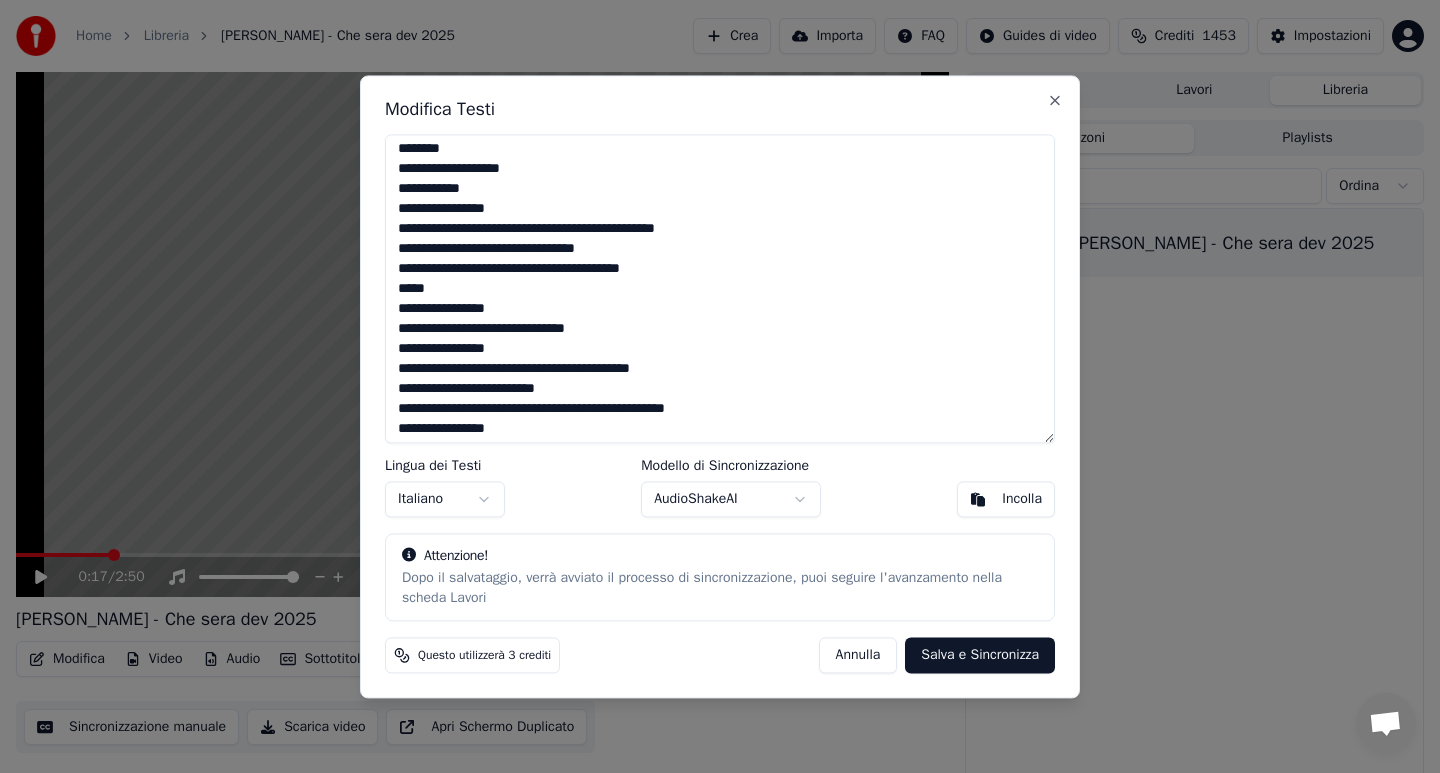 click at bounding box center (720, 288) 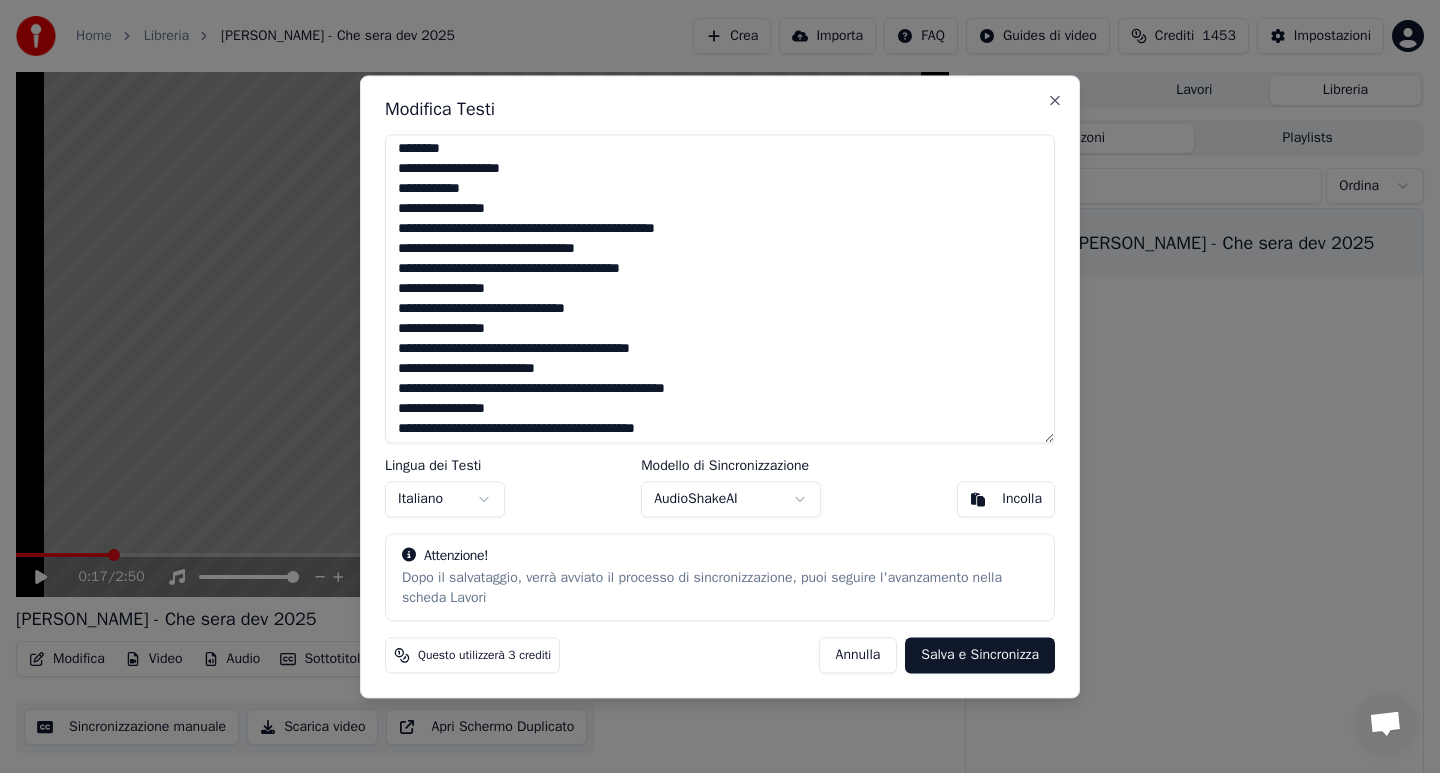 click at bounding box center [720, 288] 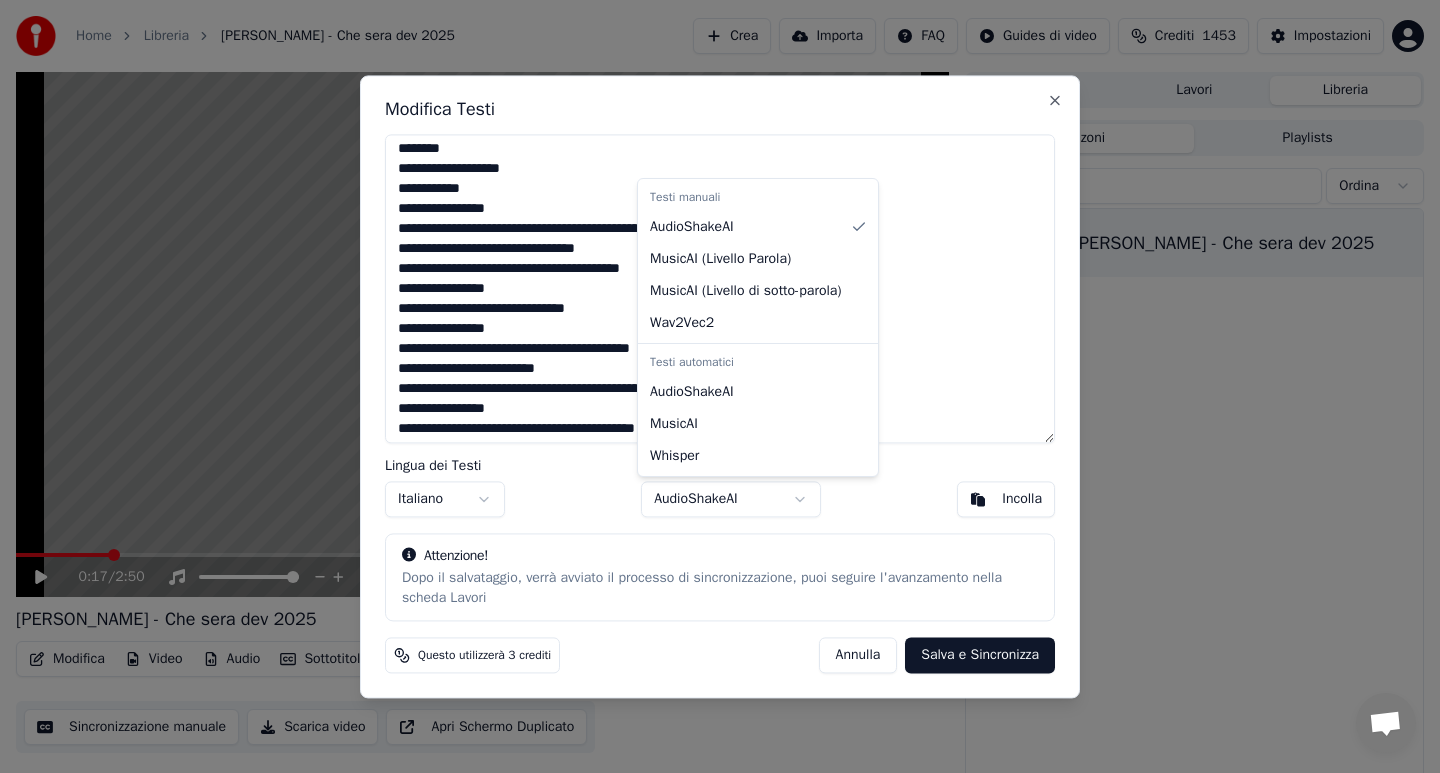 click on "Home Libreria [PERSON_NAME] - Che sera dev 2025 Crea Importa FAQ Guides di video Crediti 1453 Impostazioni 0:17  /  2:50 [PERSON_NAME] - Che sera dev 2025 Modifica Video Audio Sottotitoli Scarica Libreria cloud Sincronizzazione manuale Scarica video Apri Schermo Duplicato Coda ( 1 ) Lavori Libreria Canzoni Playlists ******** Ordina [PERSON_NAME] - Che sera dev 2025 Modifica Testi Lingua dei Testi Italiano Modello di Sincronizzazione AudioShakeAI Incolla Attenzione! Dopo il salvataggio, verrà avviato il processo di sincronizzazione, puoi seguire l'avanzamento nella scheda Lavori Questo utilizzerà 3 crediti [PERSON_NAME] e Sincronizza Close Testi manuali AudioShakeAI MusicAI ( Livello Parola ) MusicAI ( Livello di sotto-parola ) Wav2Vec2 Testi automatici AudioShakeAI MusicAI Whisper" at bounding box center (720, 386) 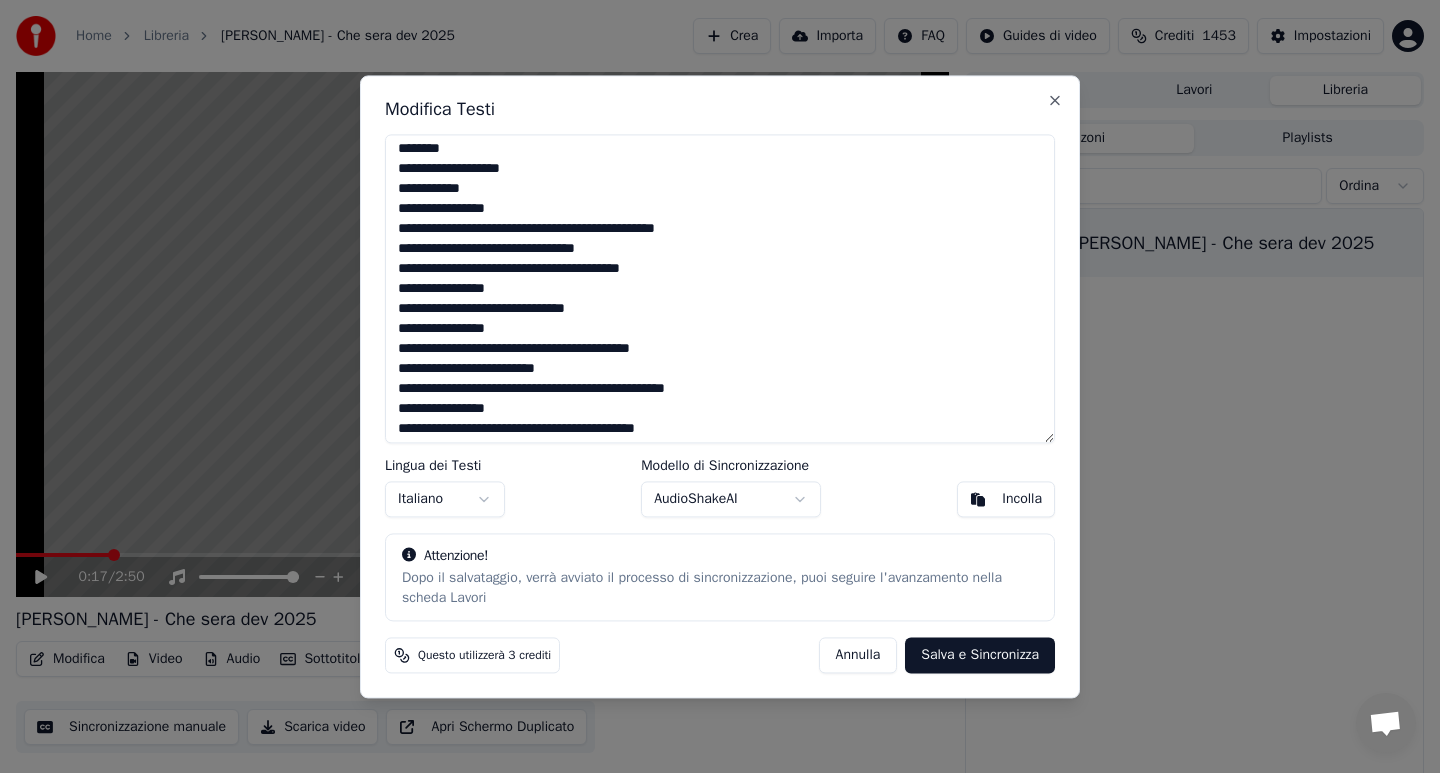 click on "Salva e Sincronizza" at bounding box center (980, 655) 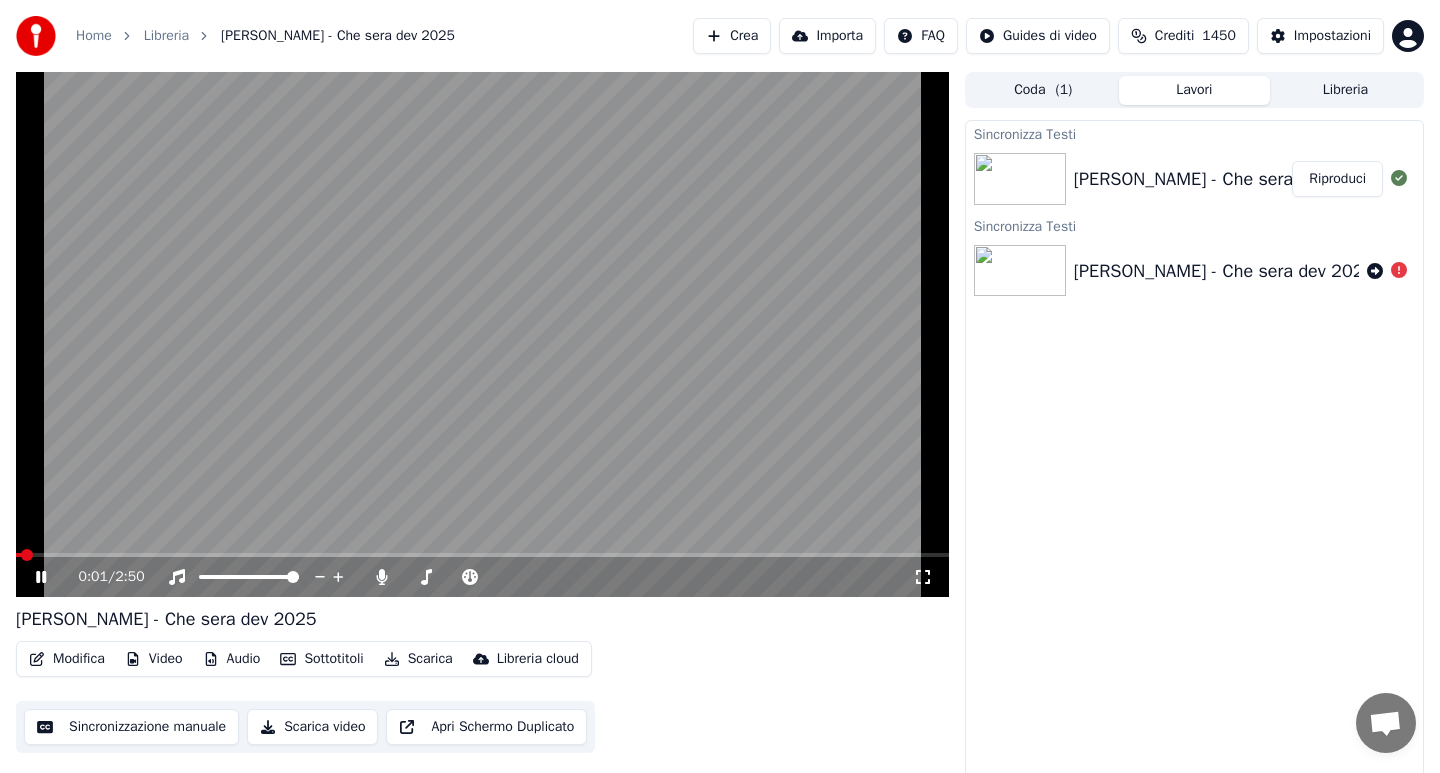 click at bounding box center (19, 555) 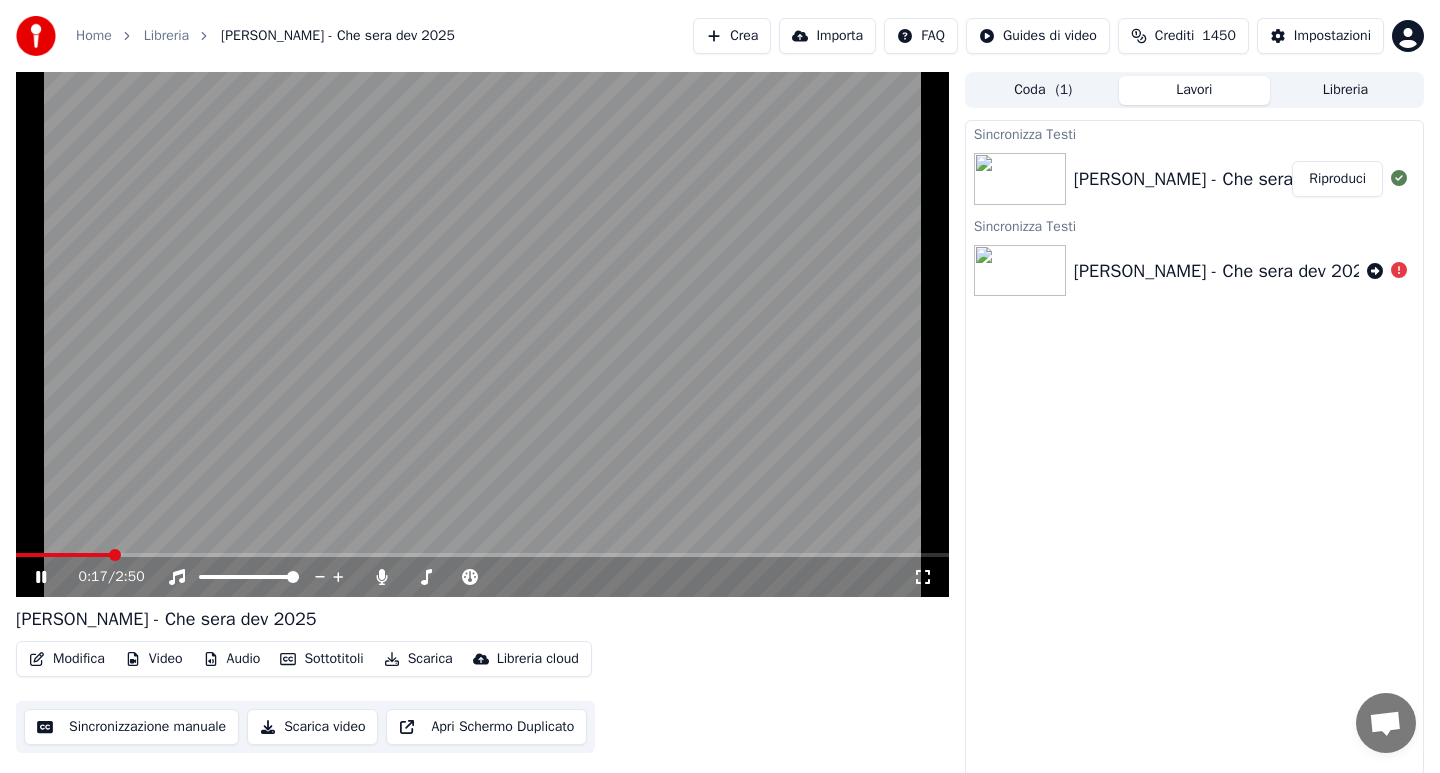 click 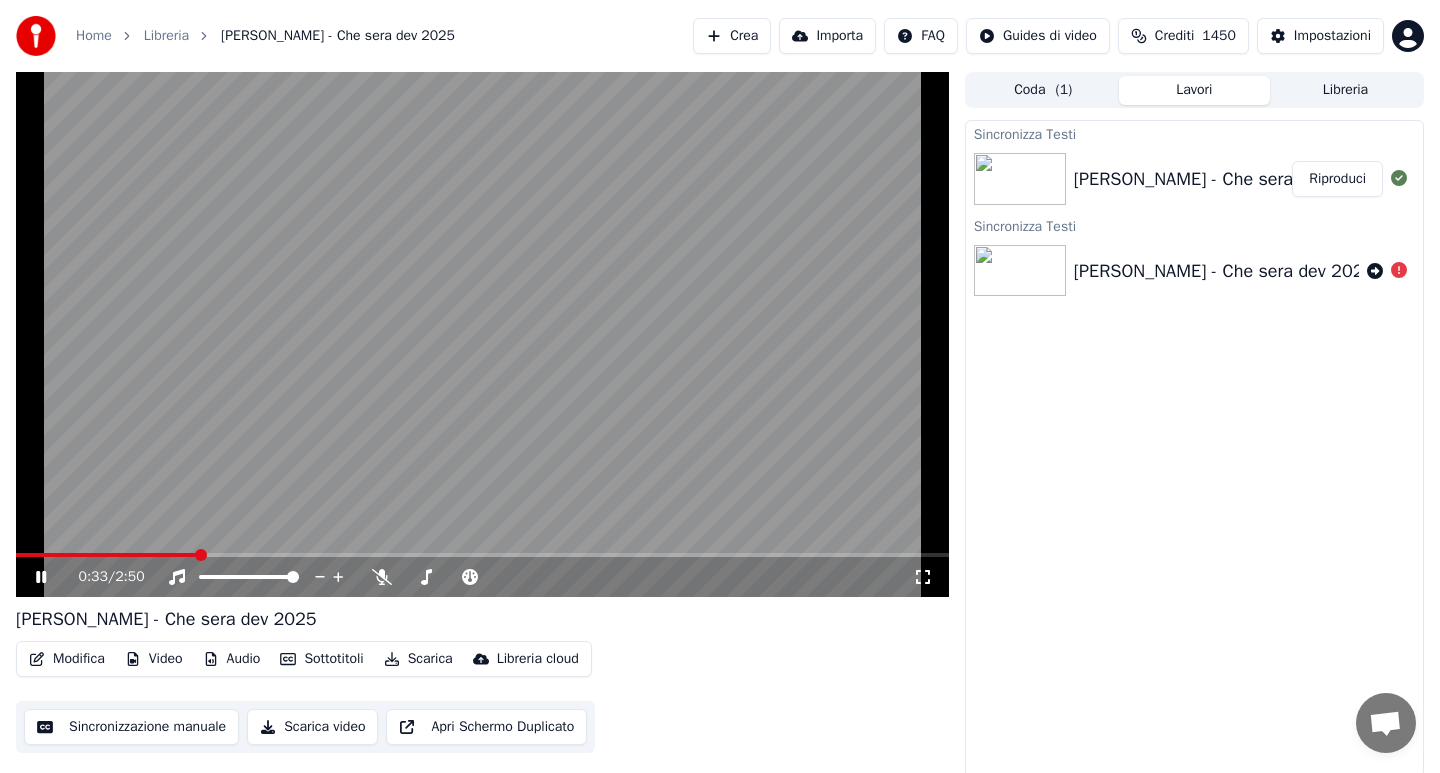 click 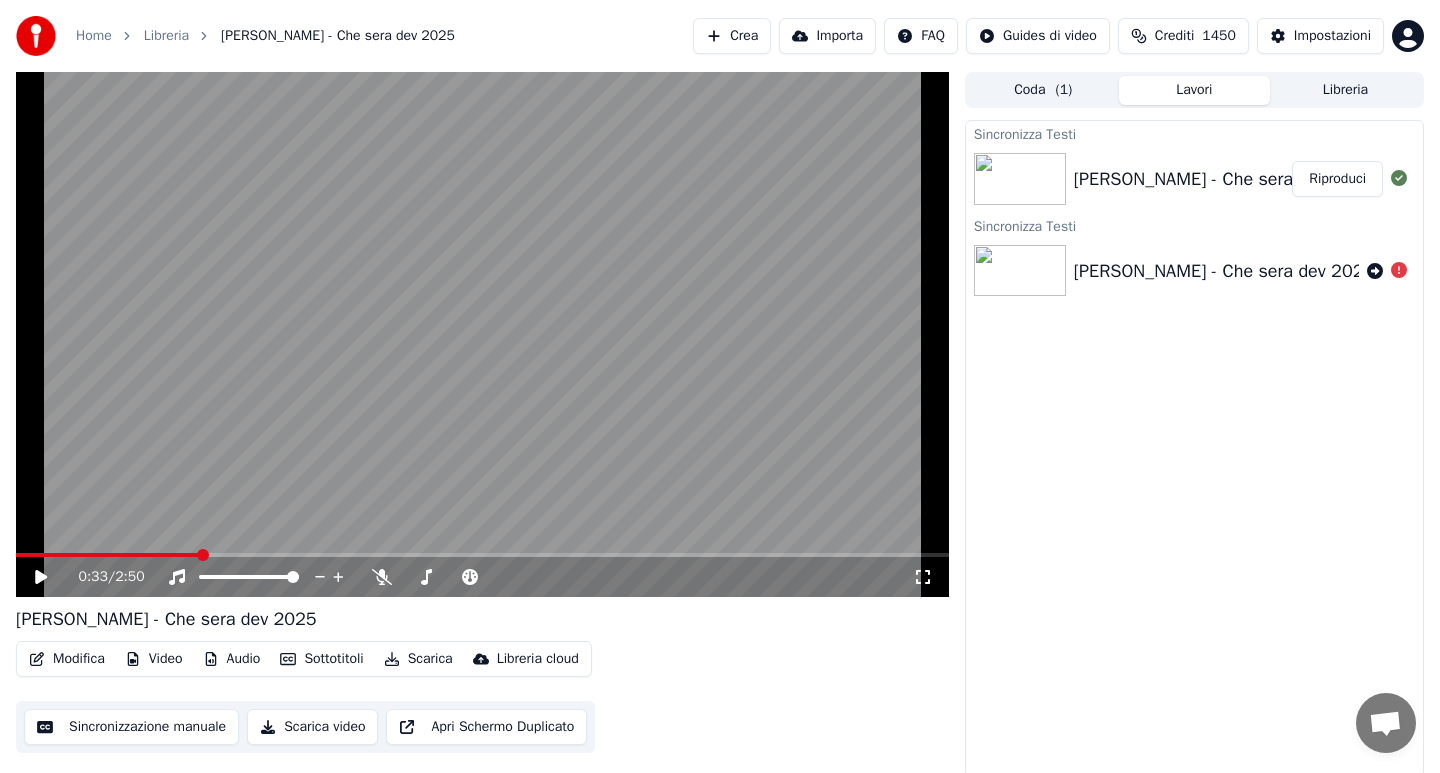 click 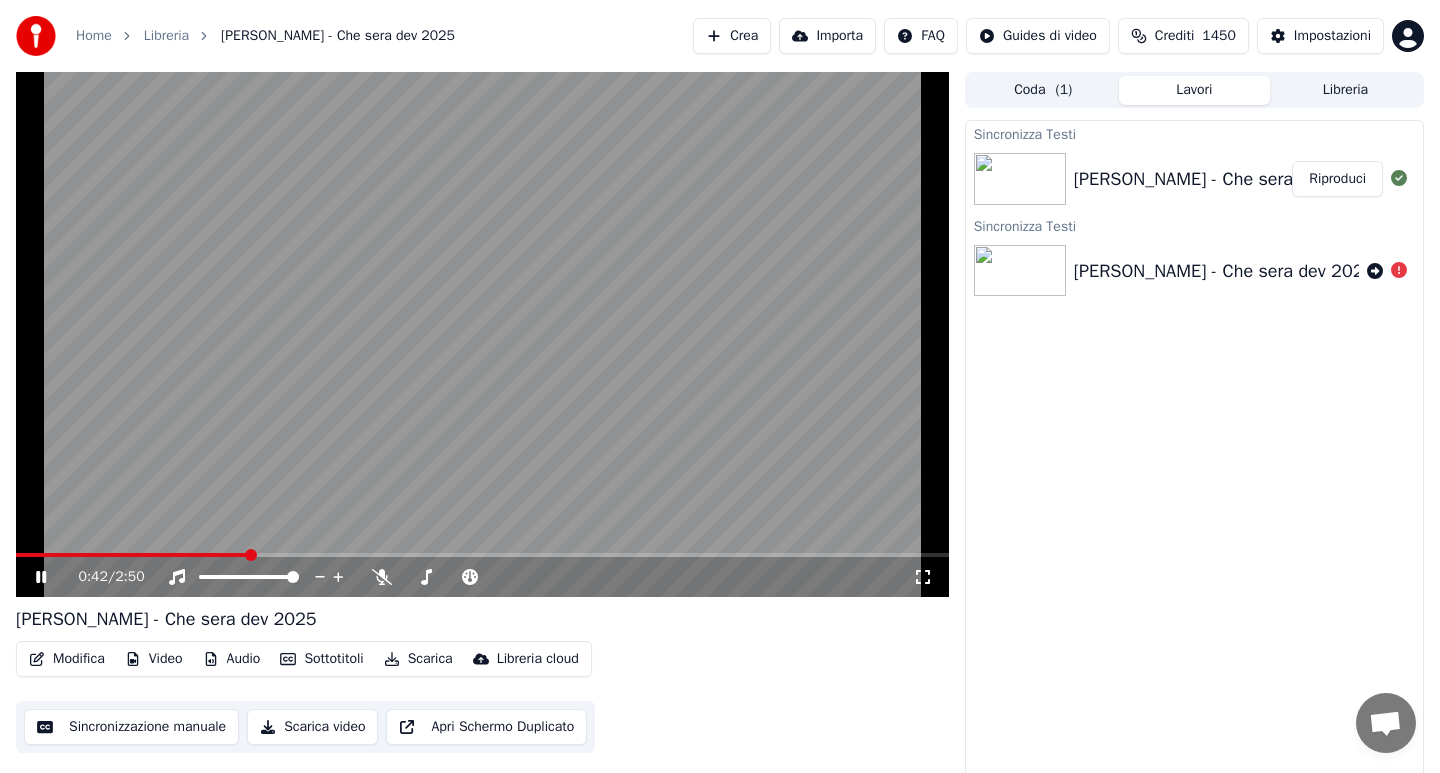 click 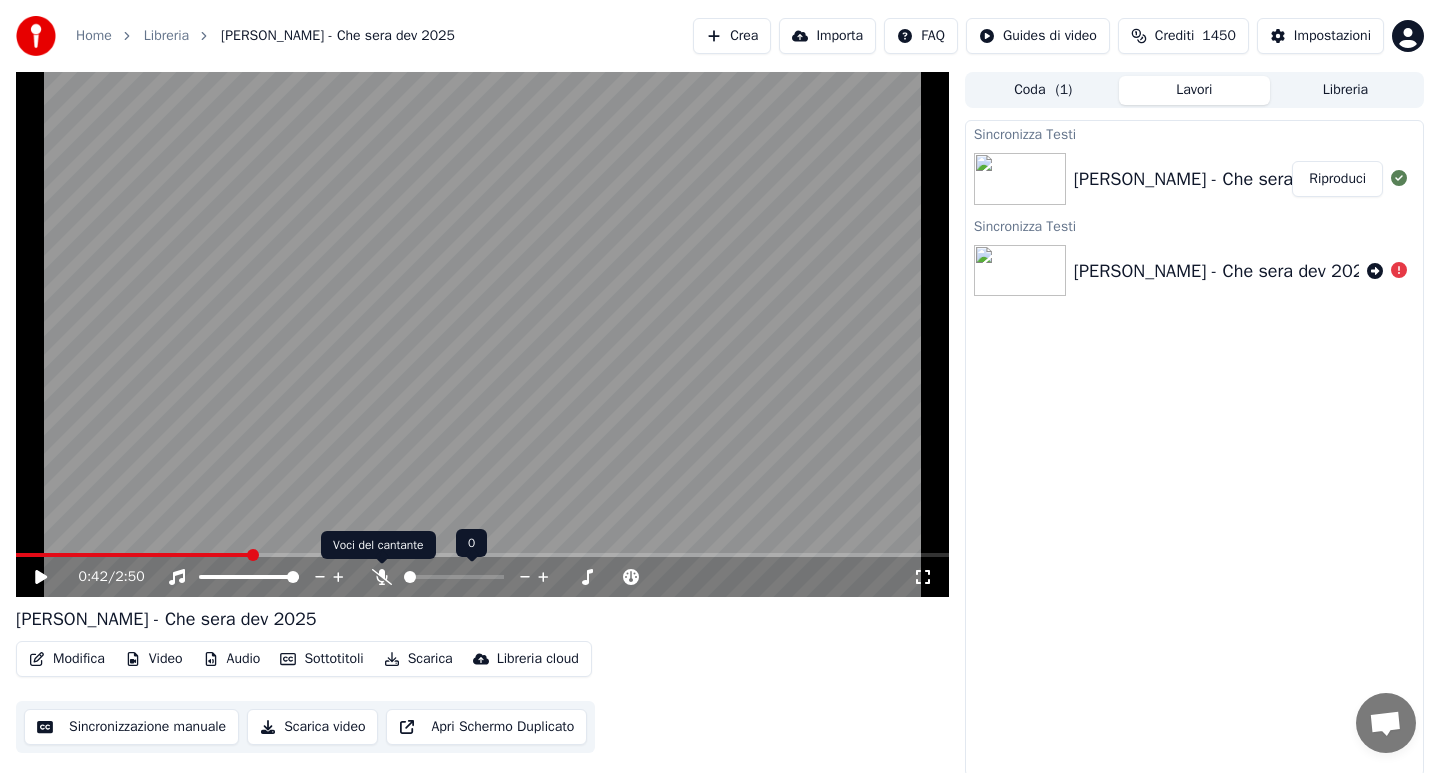 click 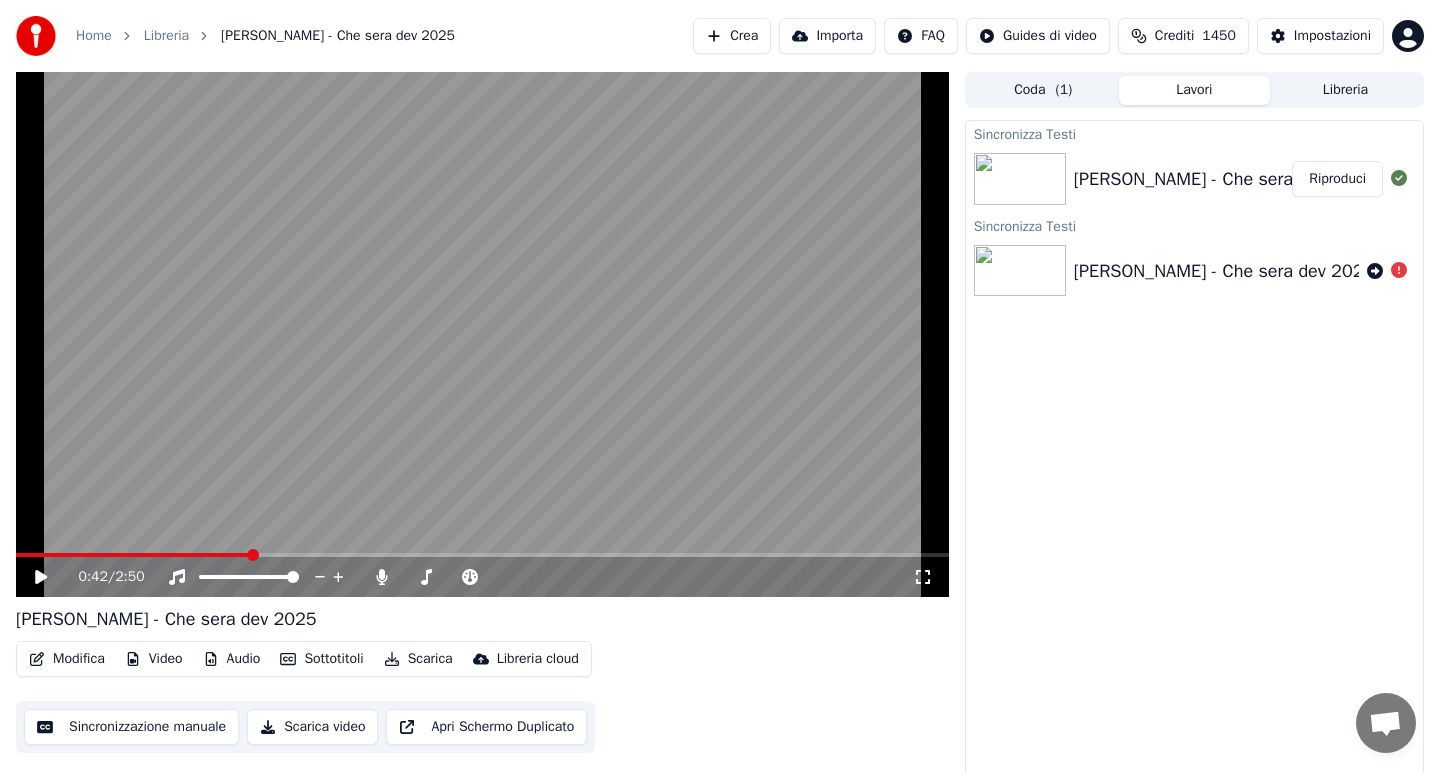 click 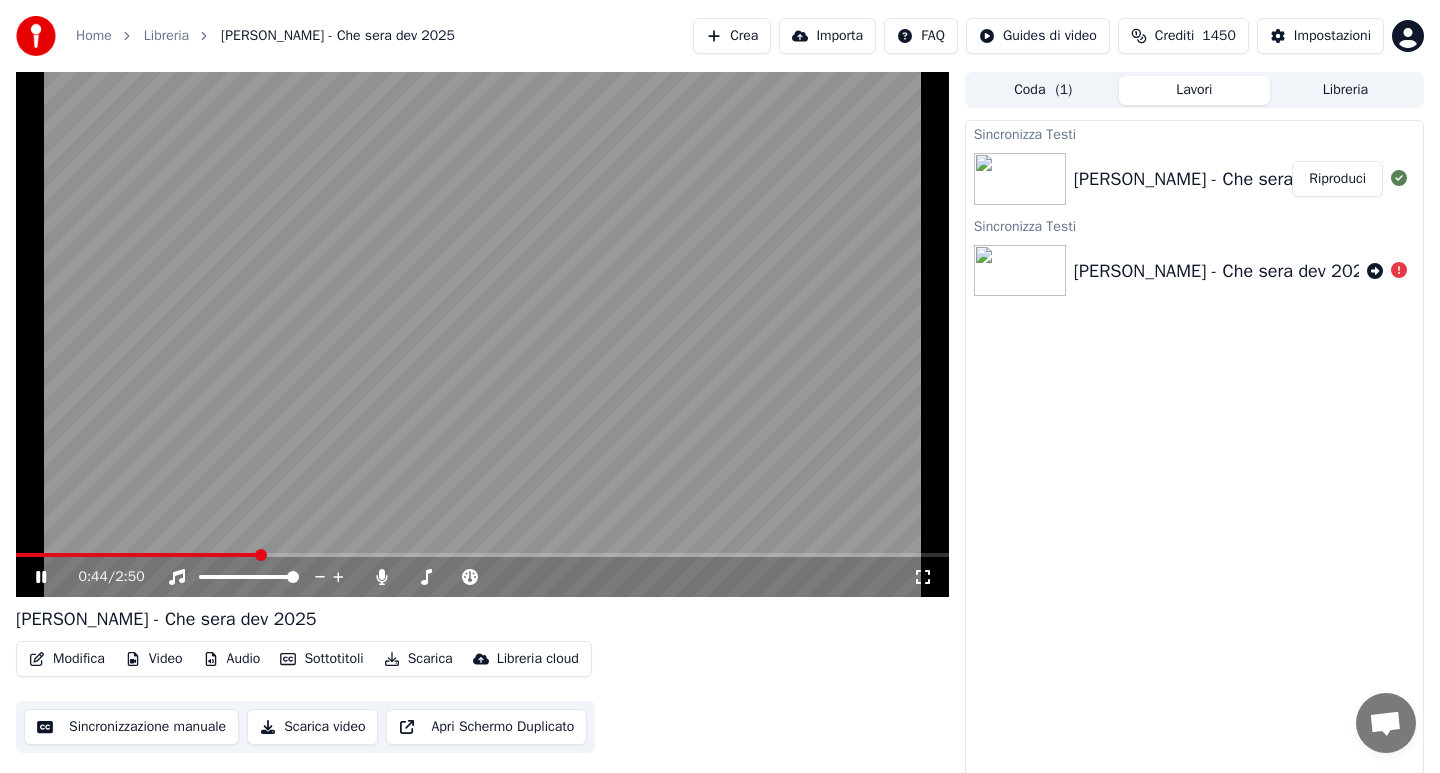 click 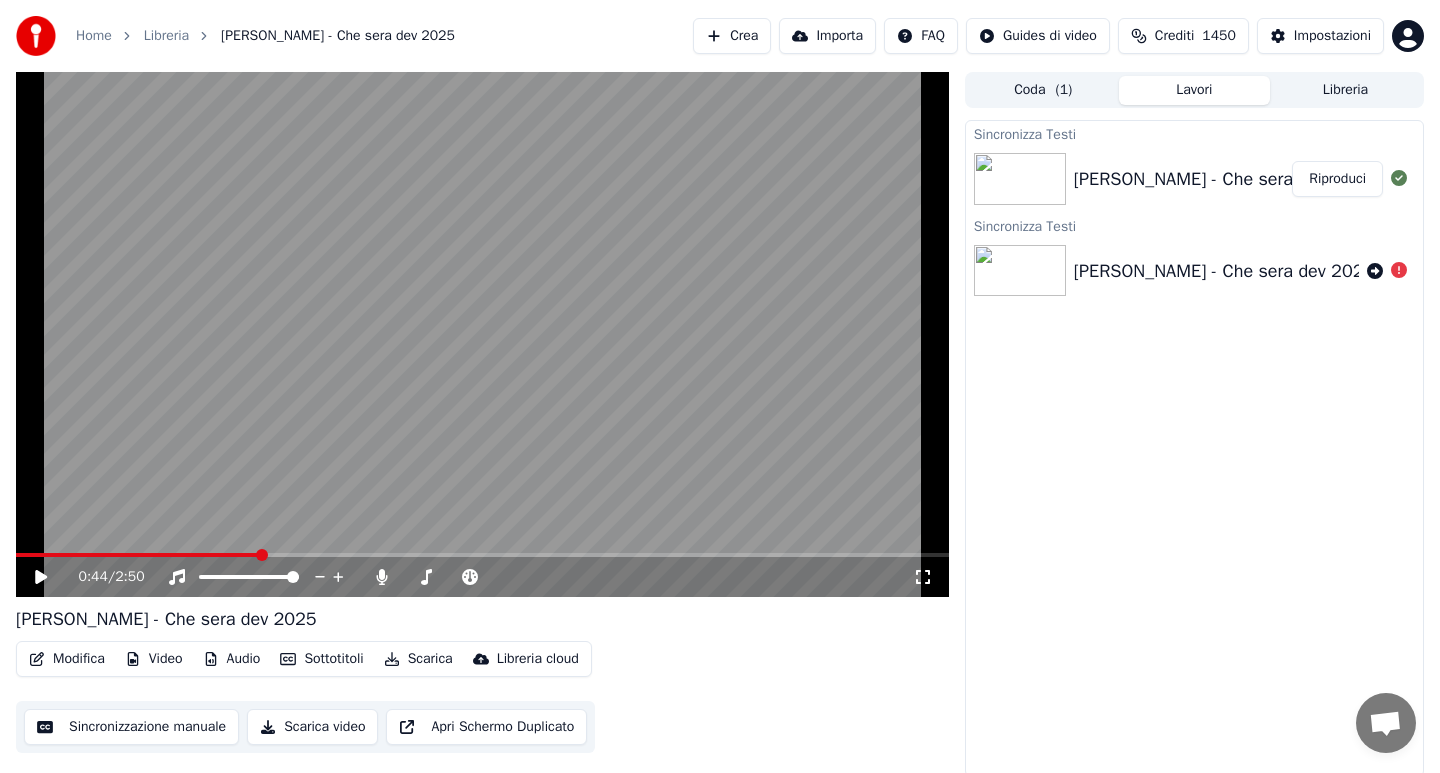click on "Modifica" at bounding box center (67, 659) 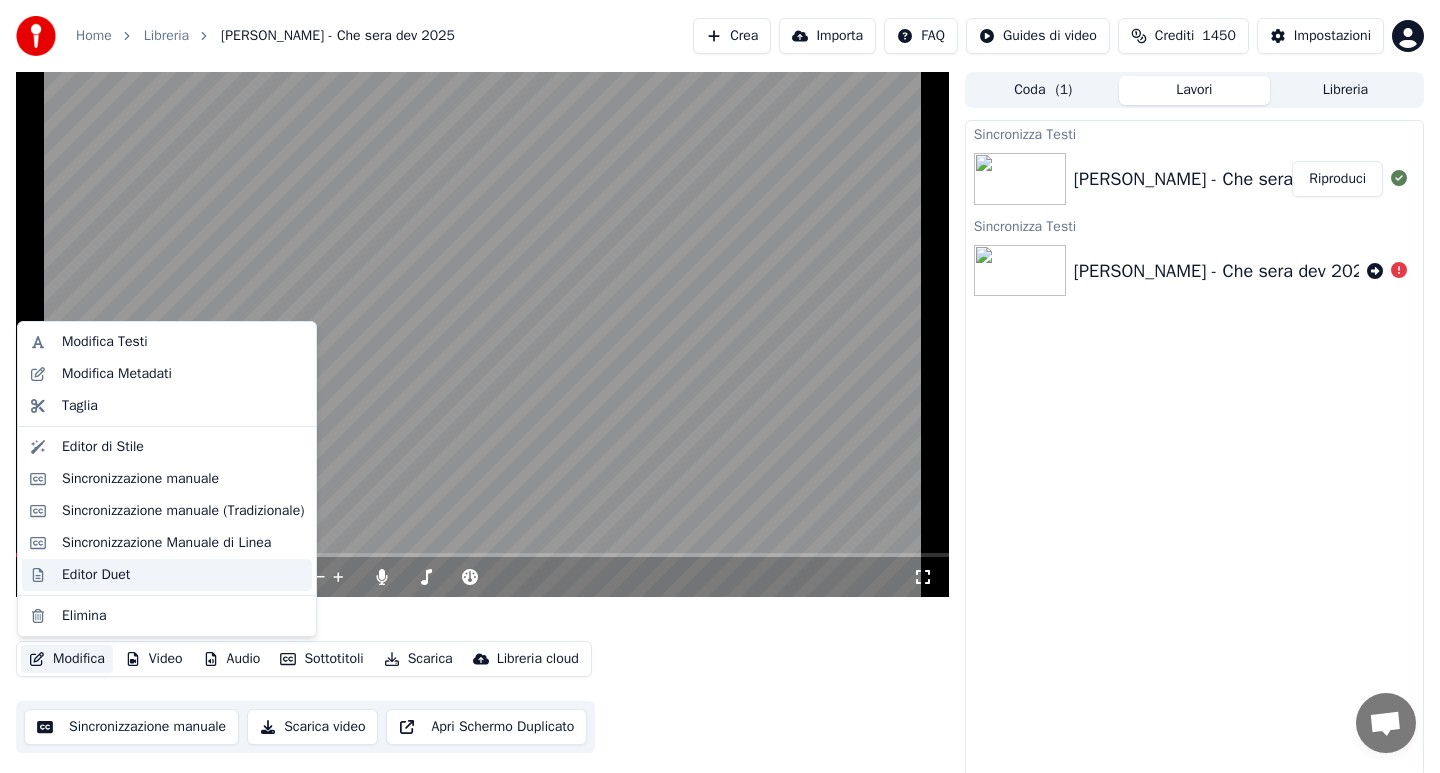 click on "Editor Duet" at bounding box center (96, 575) 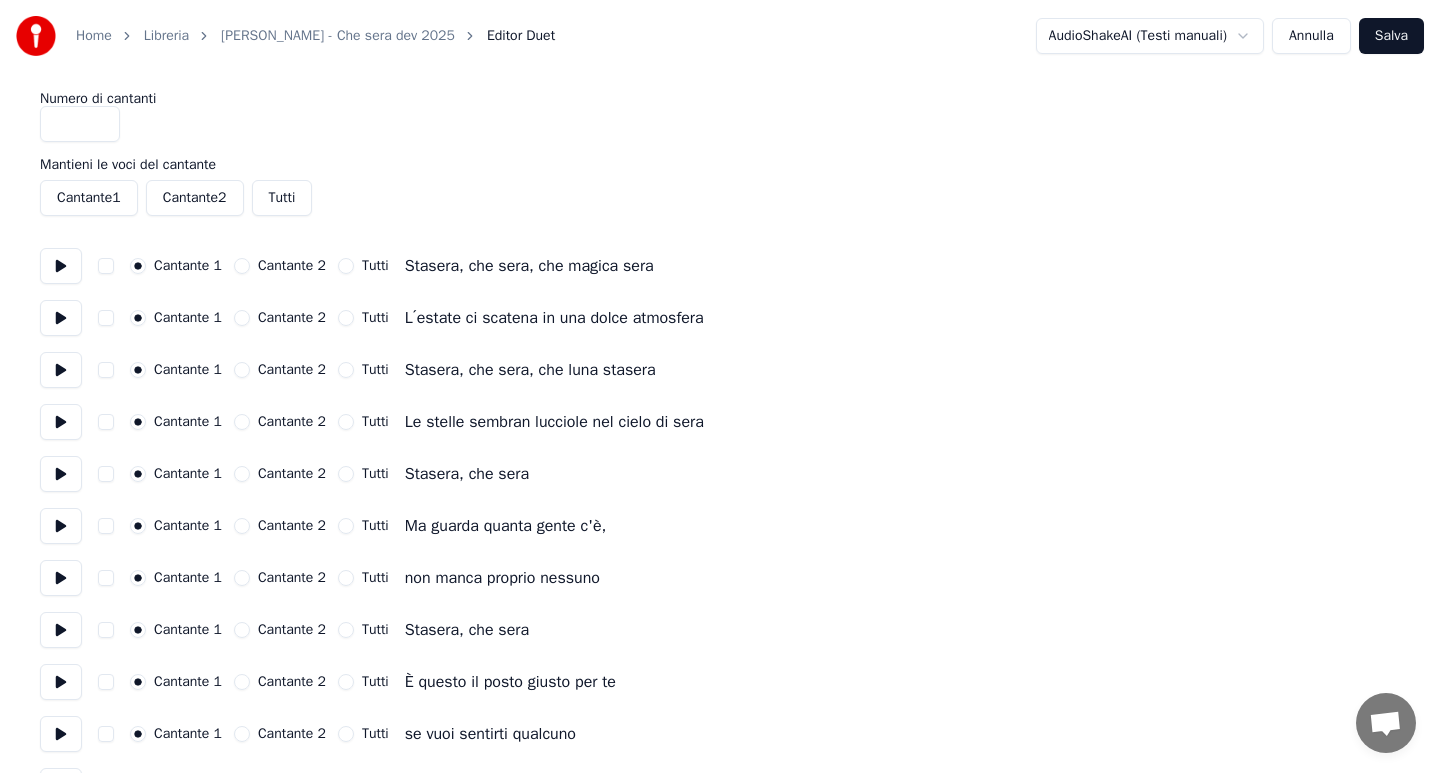 click at bounding box center [106, 266] 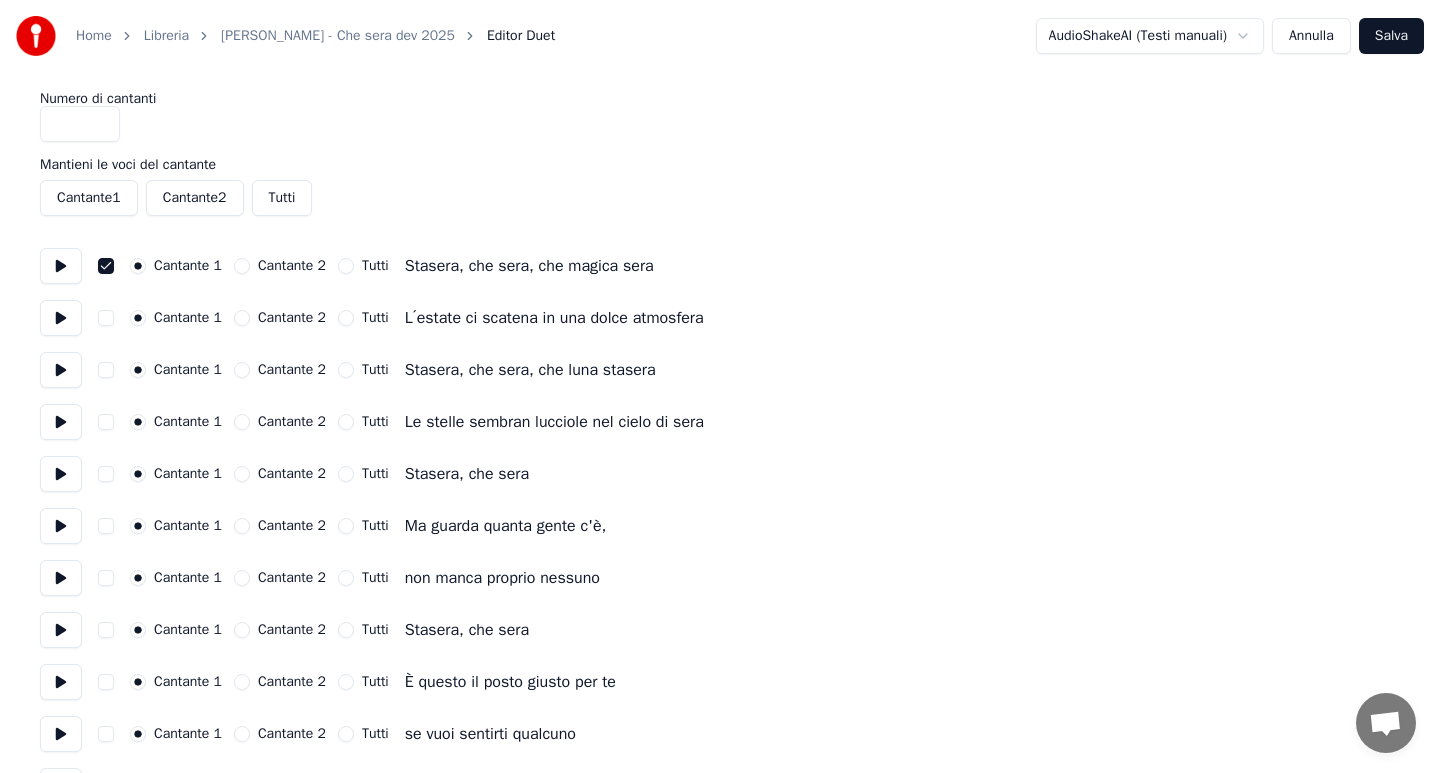 click at bounding box center [106, 318] 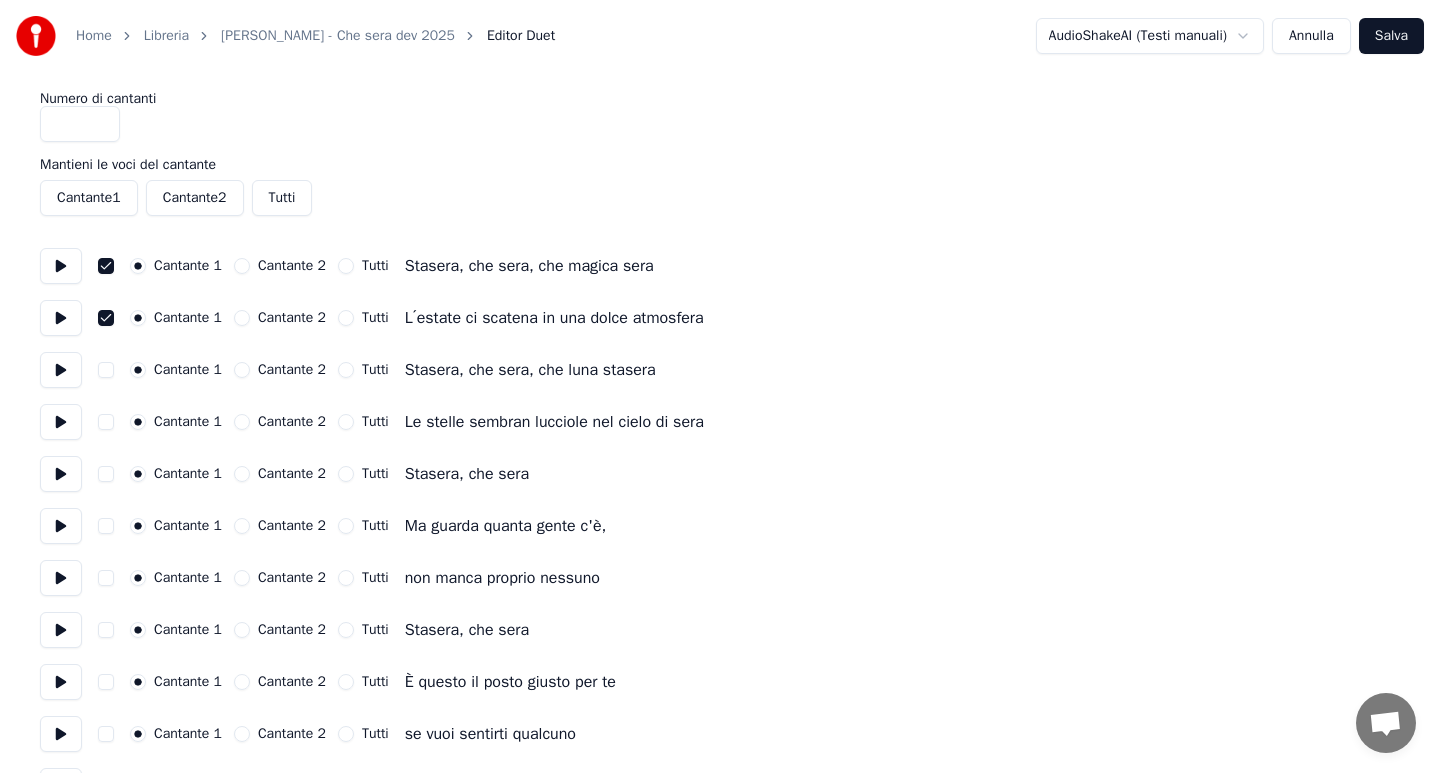click at bounding box center [106, 370] 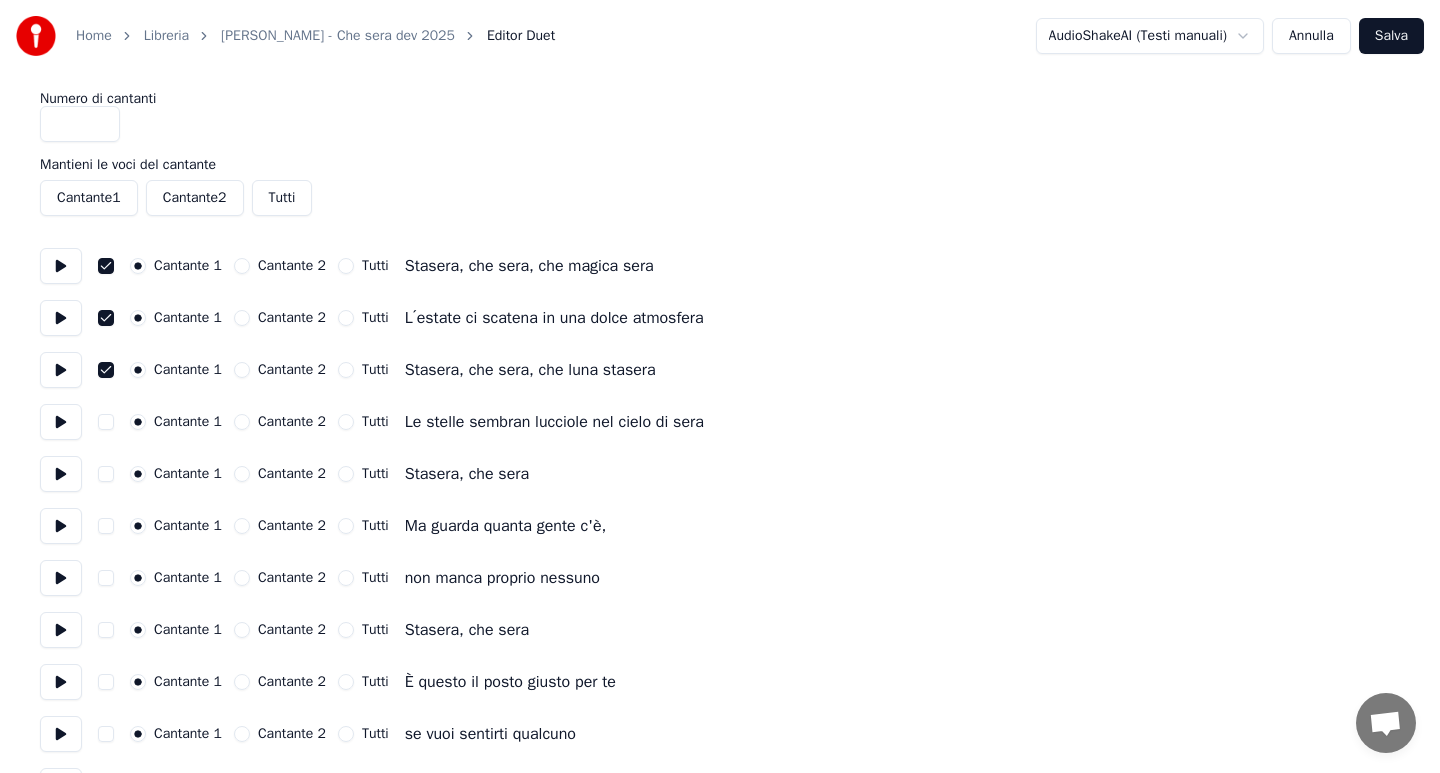click at bounding box center (106, 422) 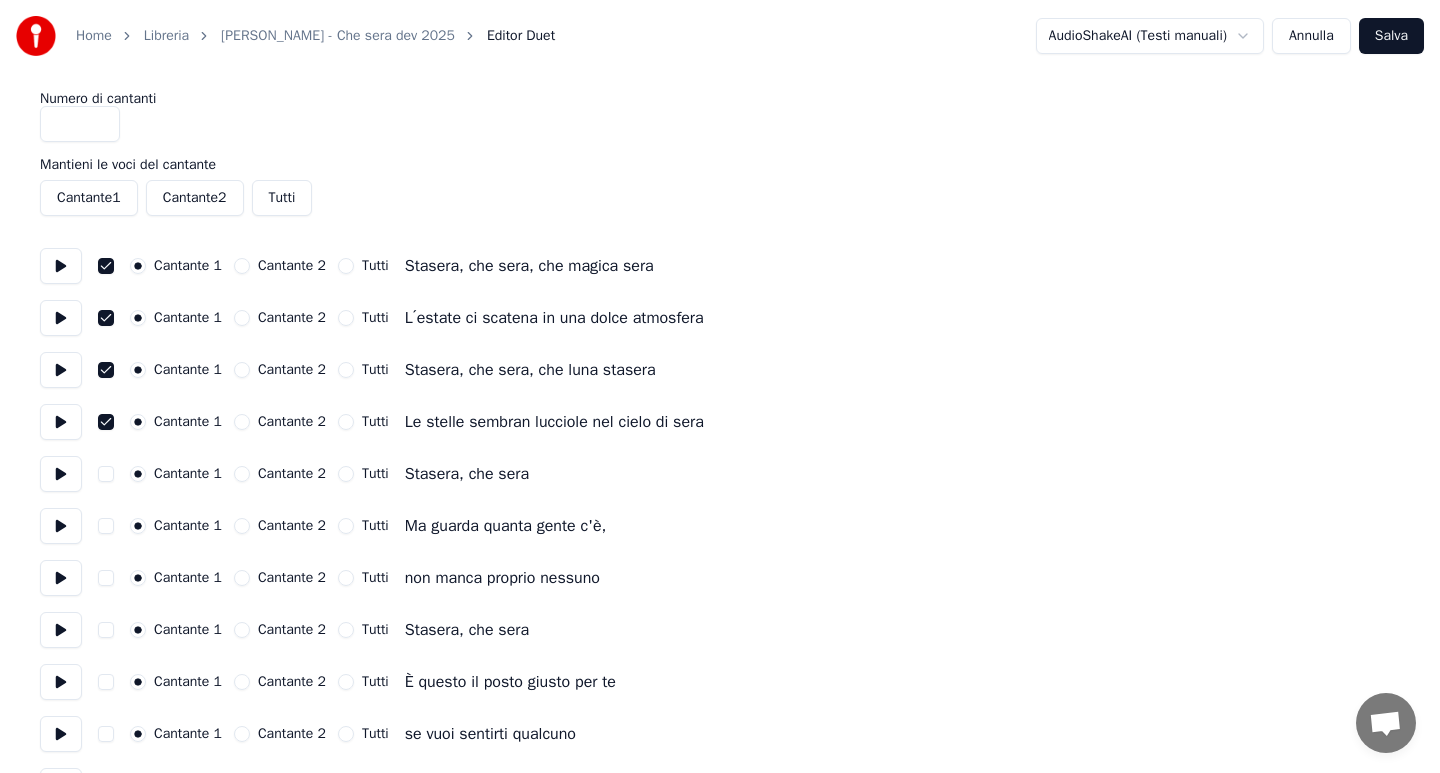 type on "on" 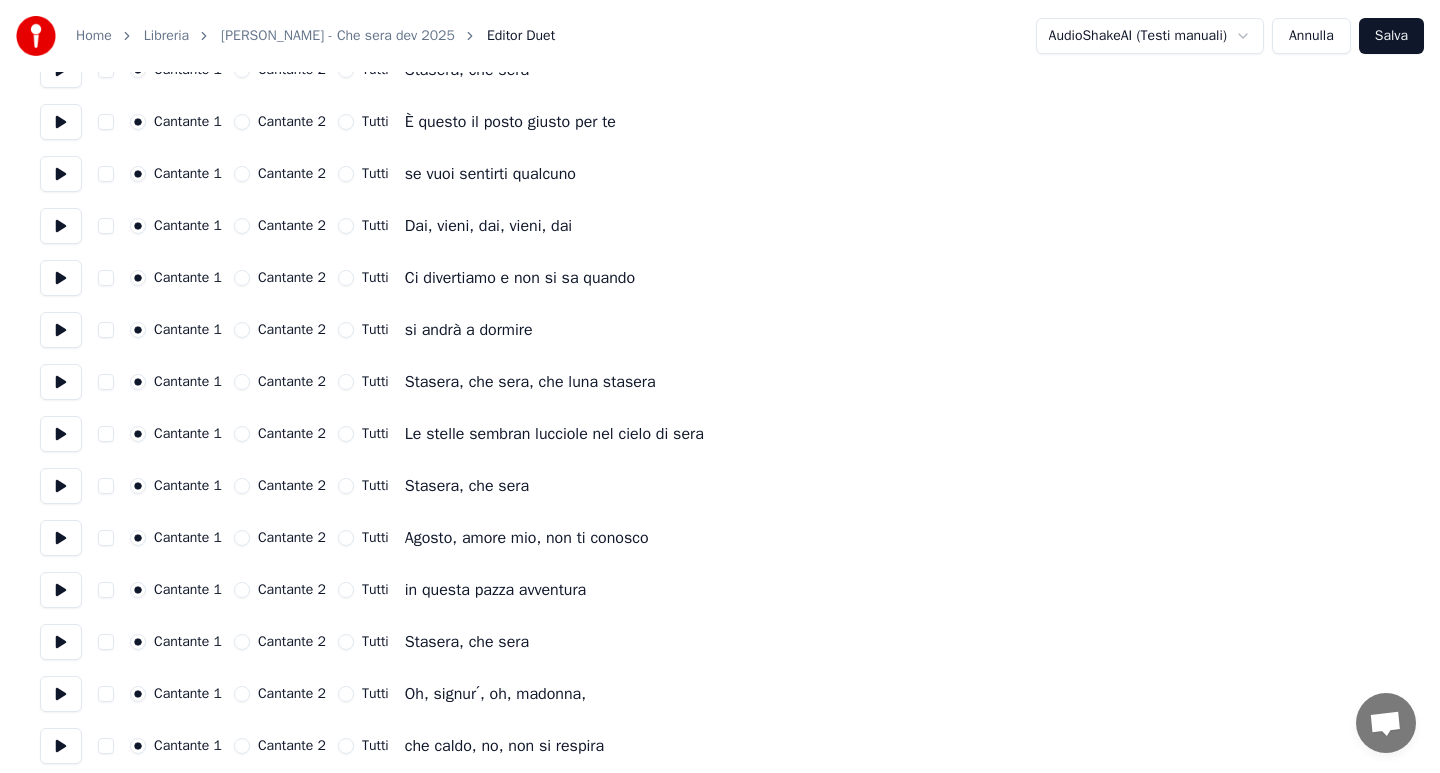 scroll, scrollTop: 600, scrollLeft: 0, axis: vertical 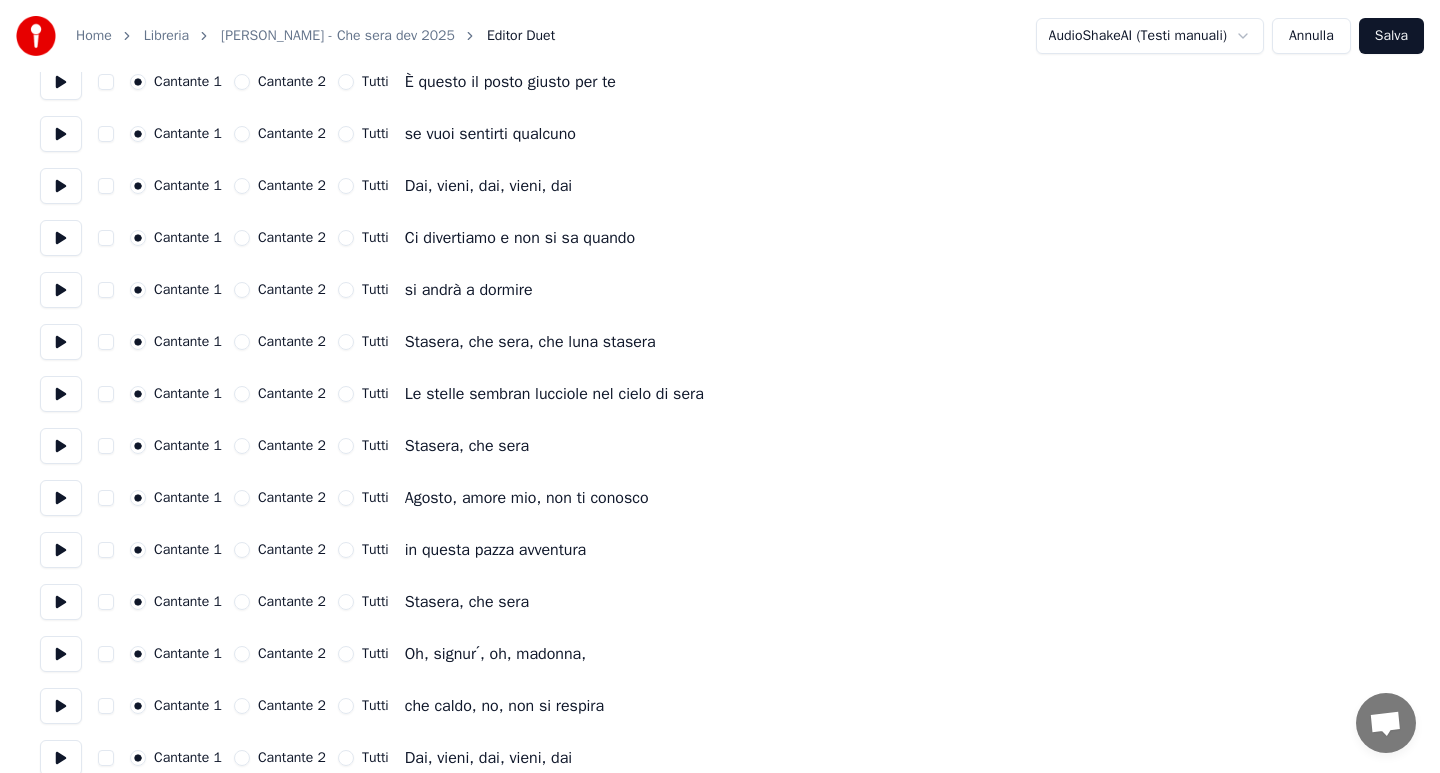click at bounding box center (106, 342) 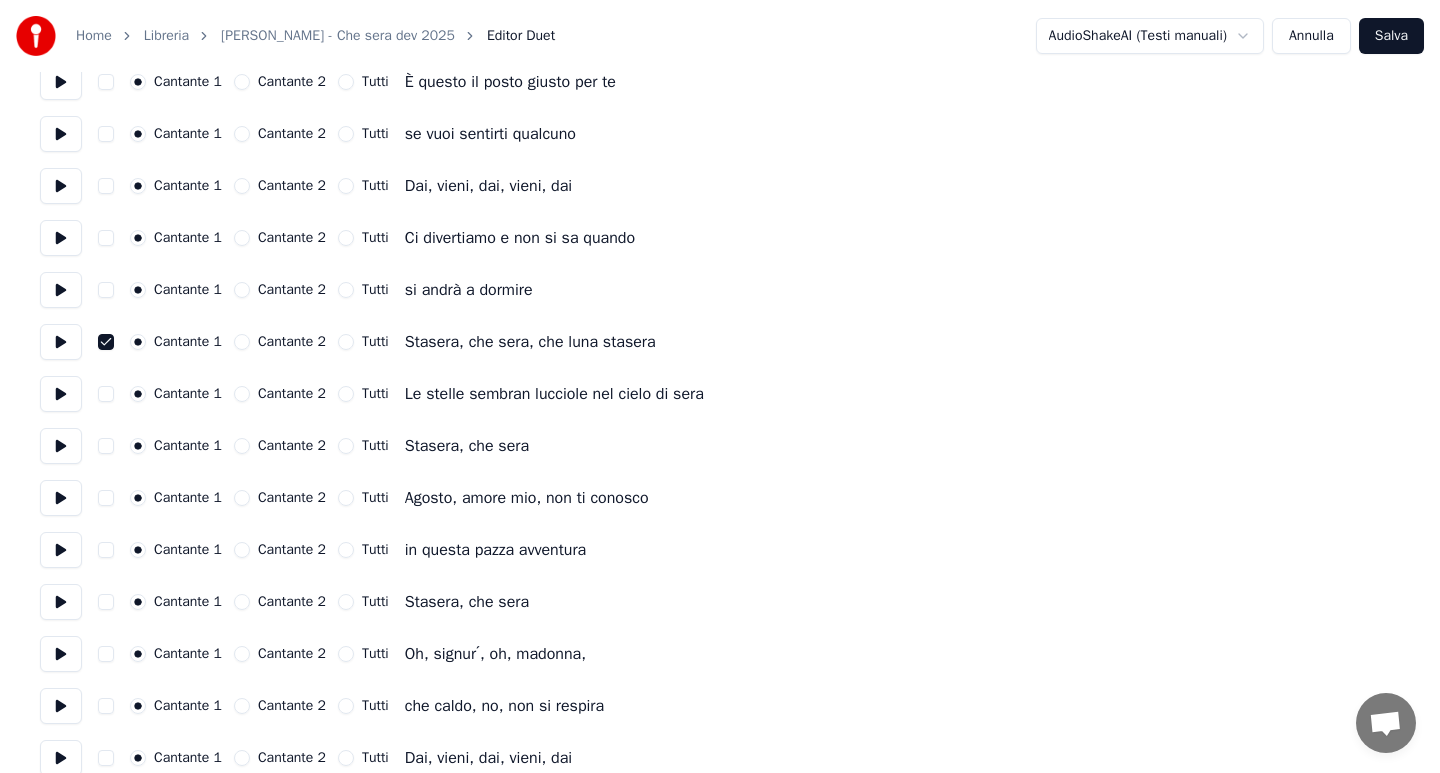 click at bounding box center [106, 394] 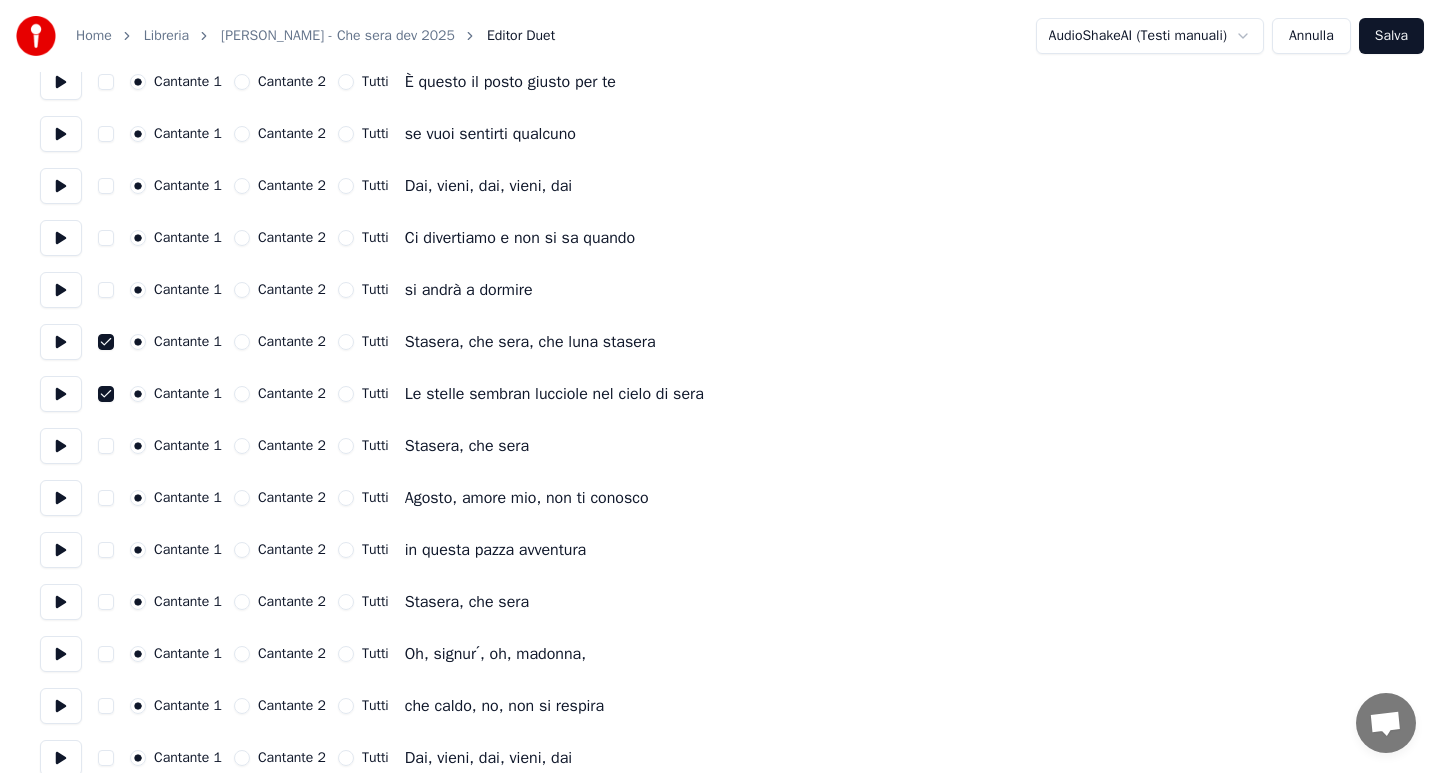 type on "on" 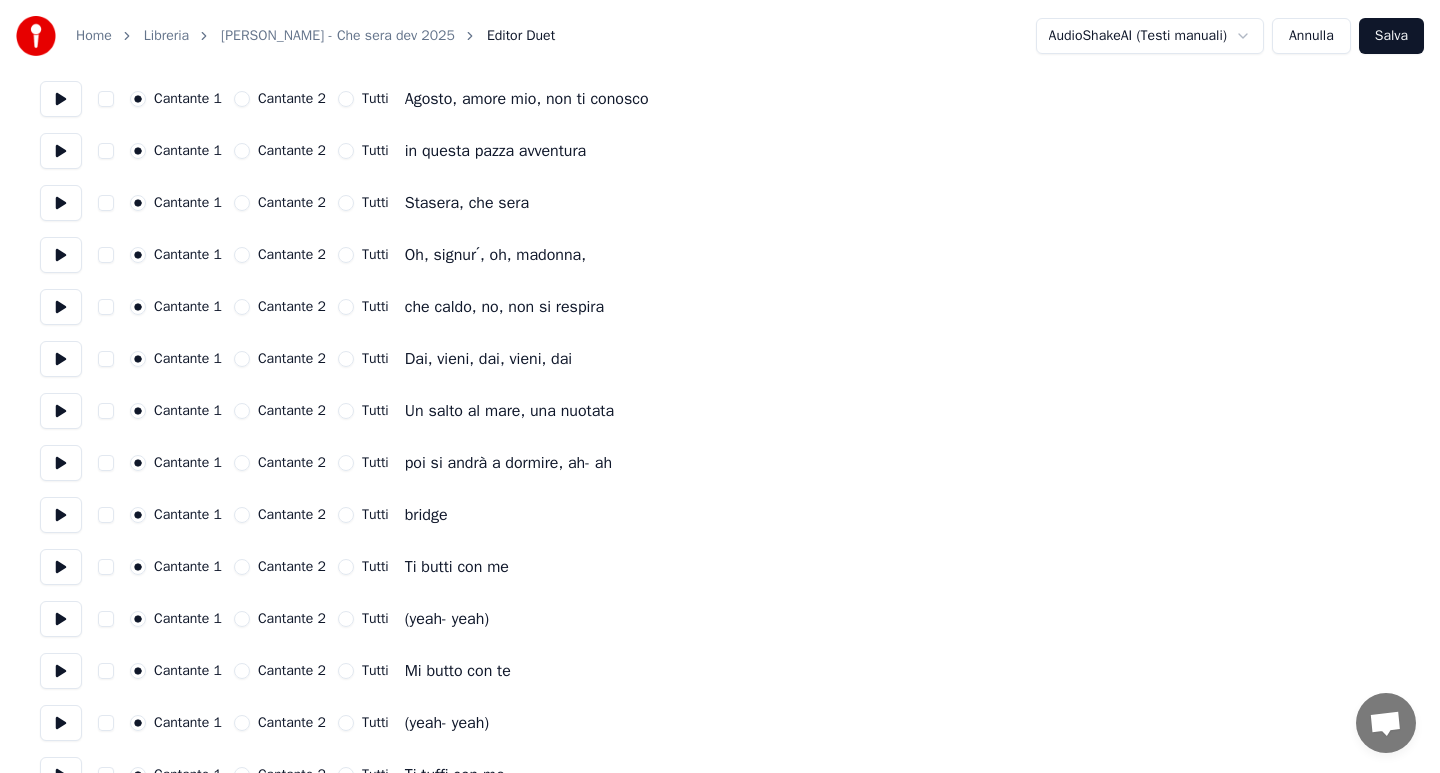 scroll, scrollTop: 1000, scrollLeft: 0, axis: vertical 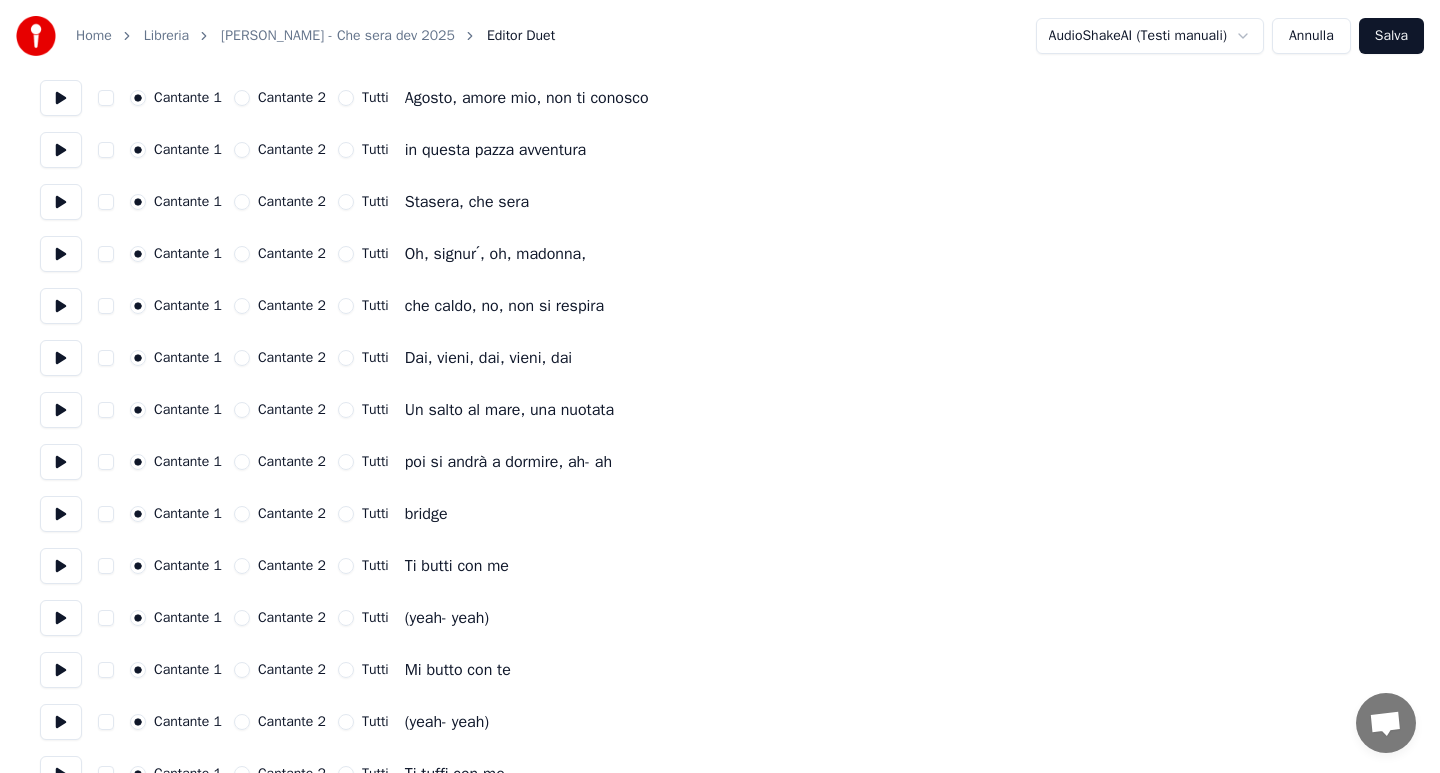 click at bounding box center [106, 618] 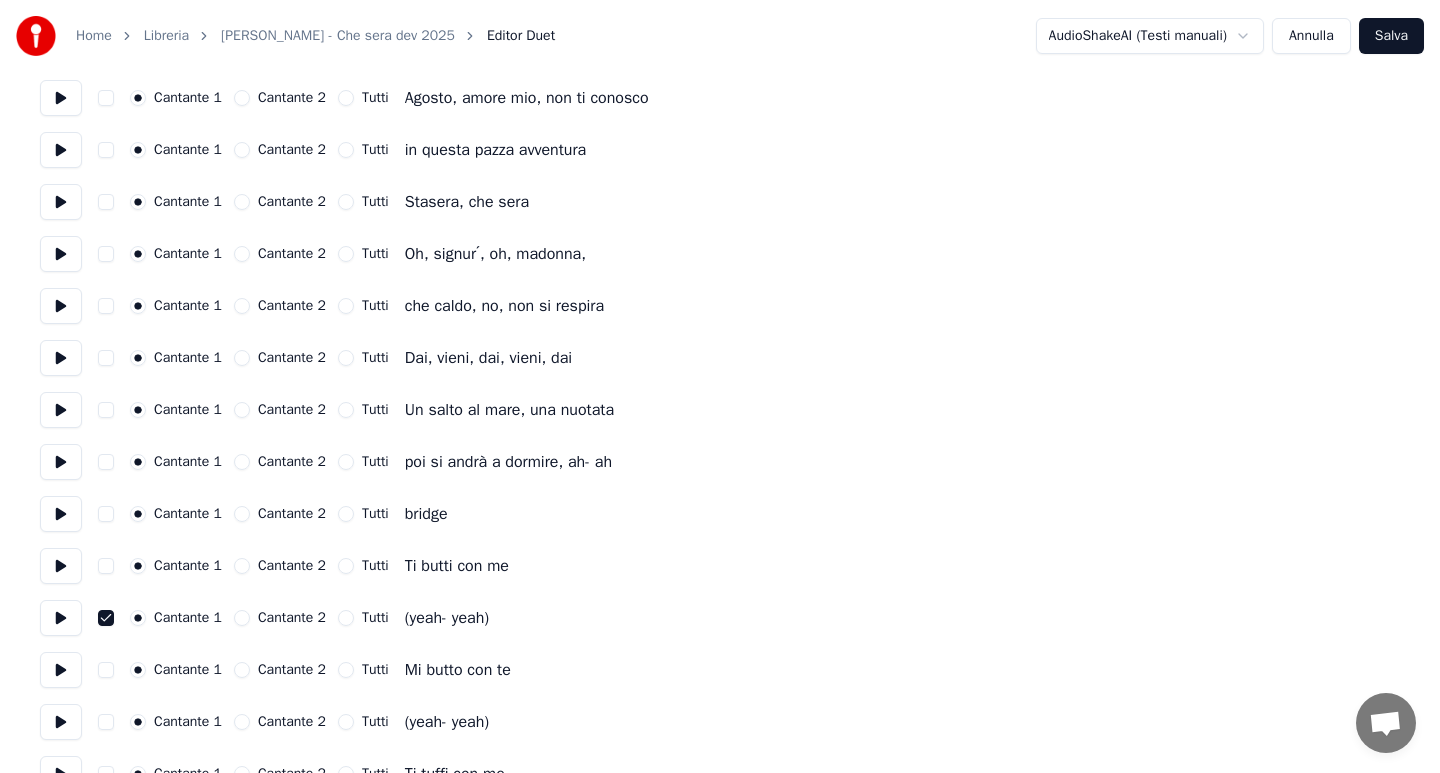type on "on" 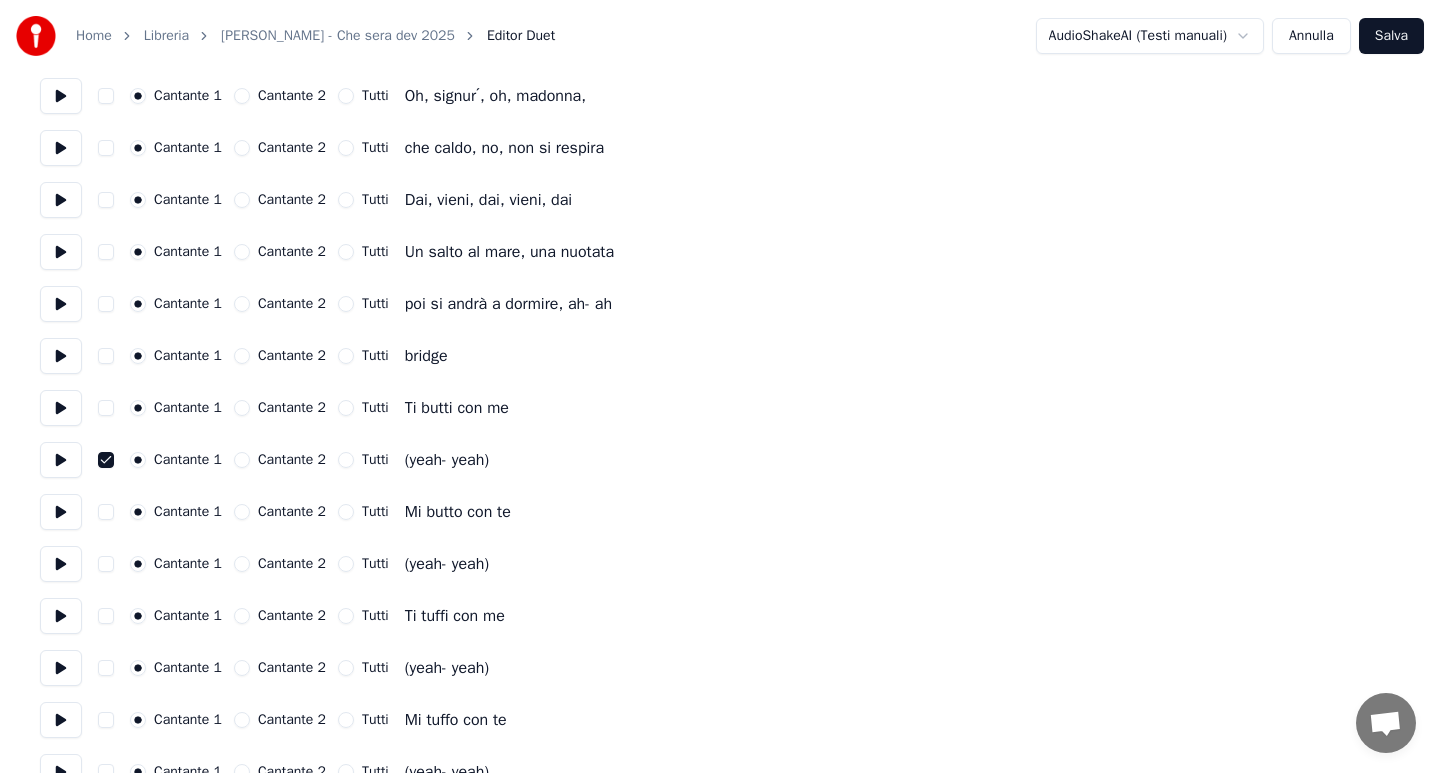 scroll, scrollTop: 1160, scrollLeft: 0, axis: vertical 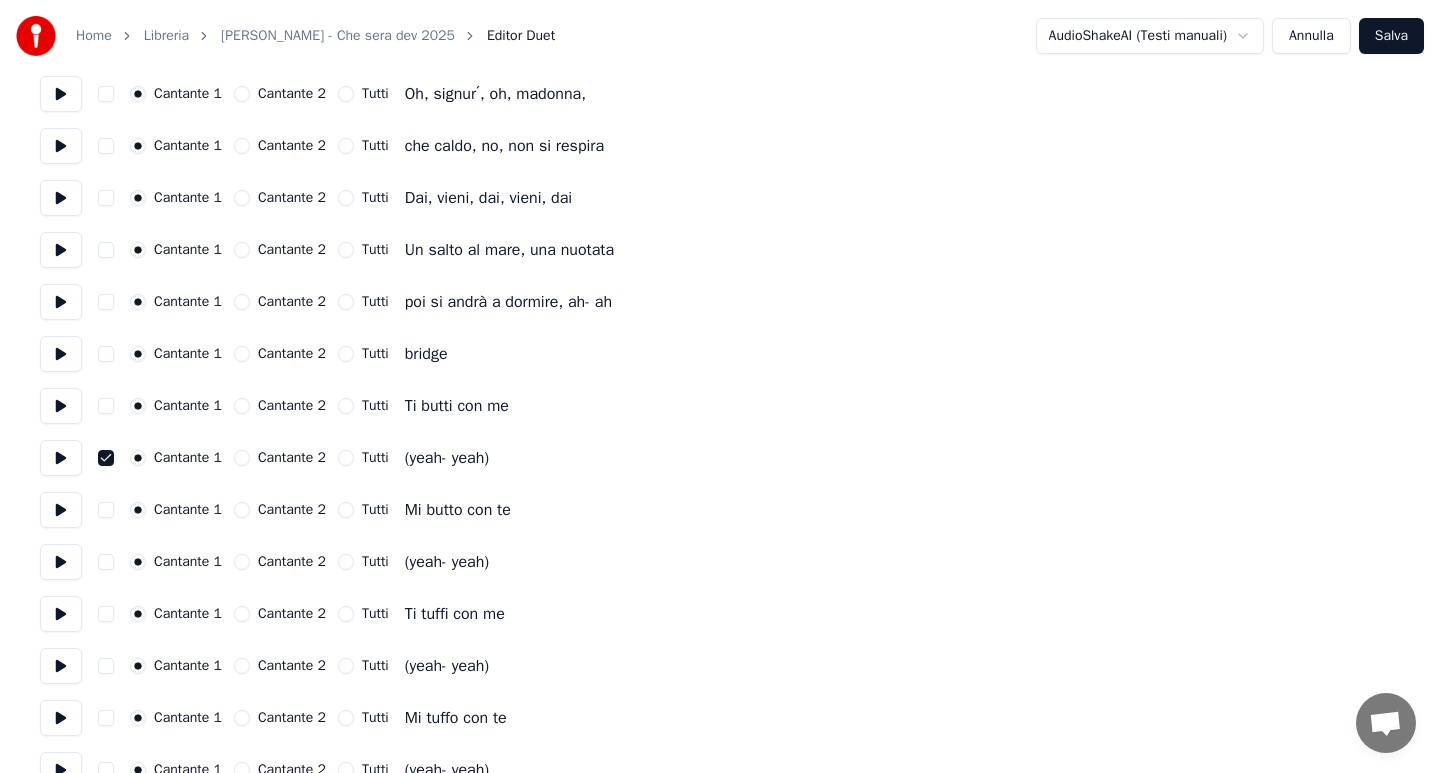 click at bounding box center [106, 562] 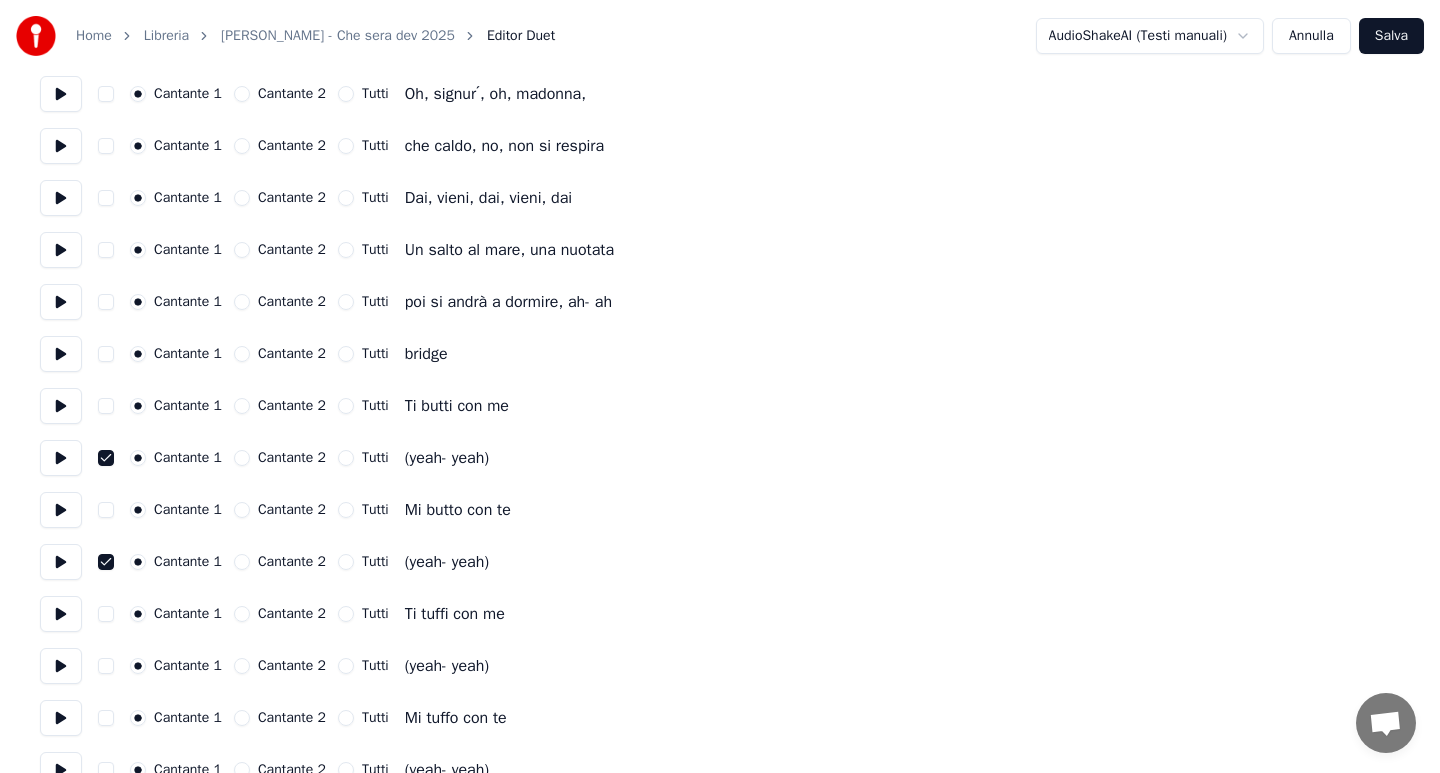 click at bounding box center [106, 666] 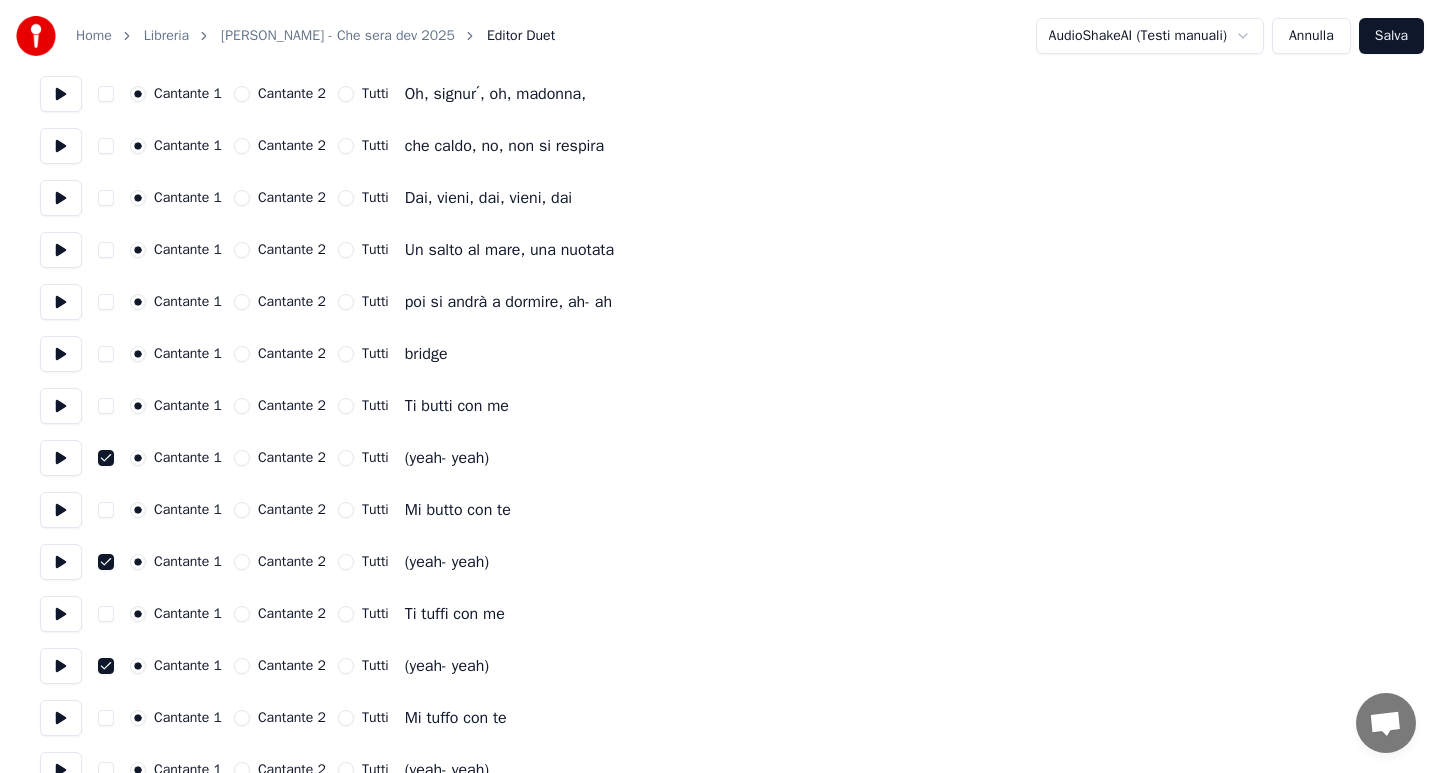 type on "on" 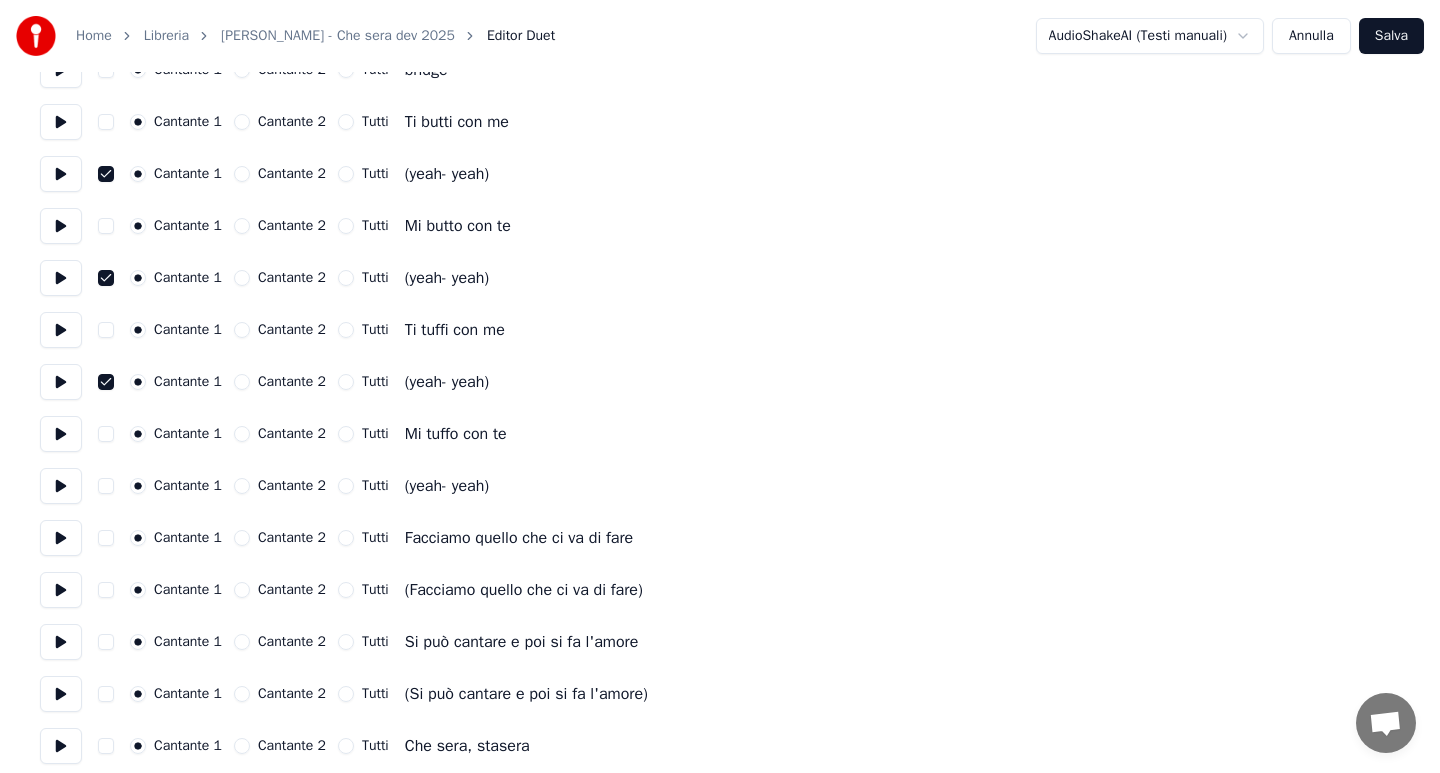 scroll, scrollTop: 1480, scrollLeft: 0, axis: vertical 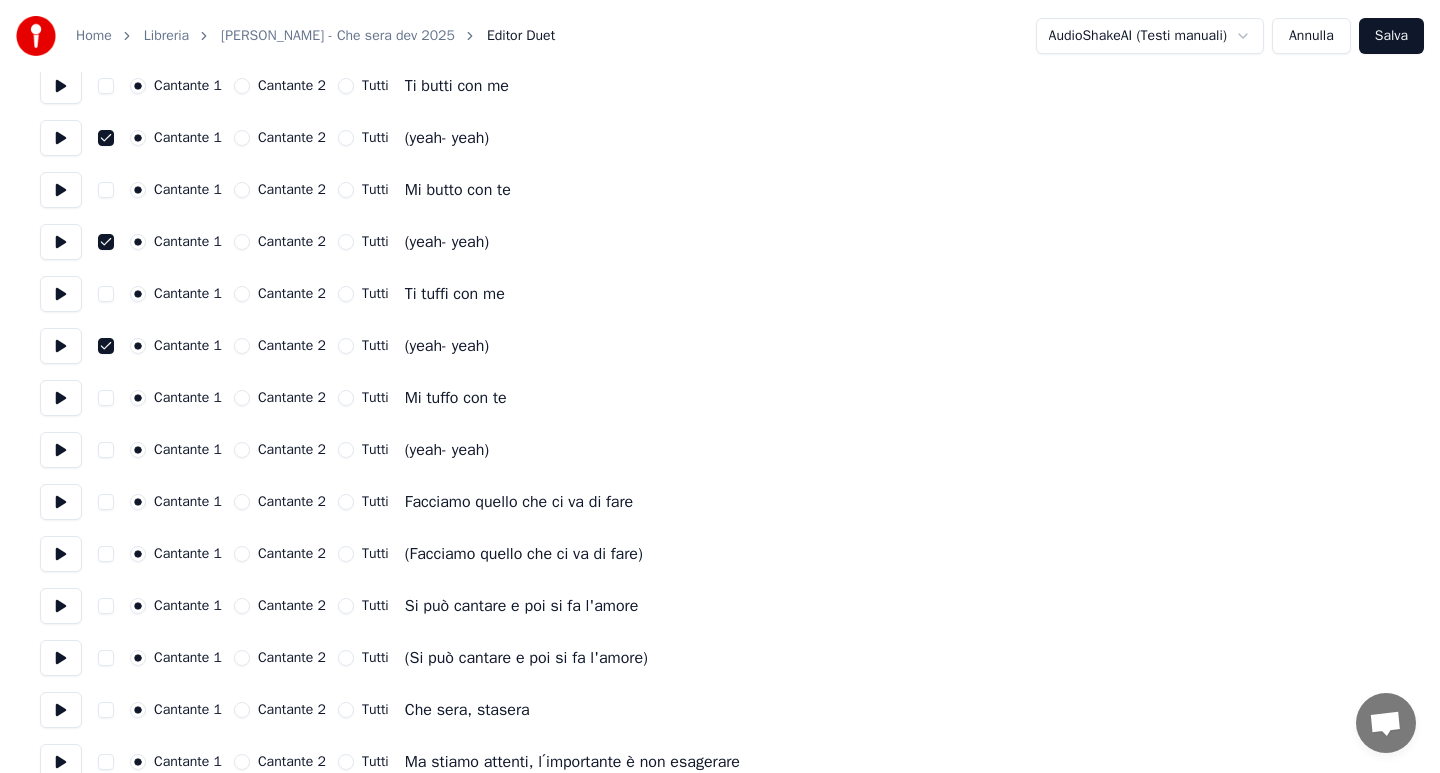 click at bounding box center (106, 450) 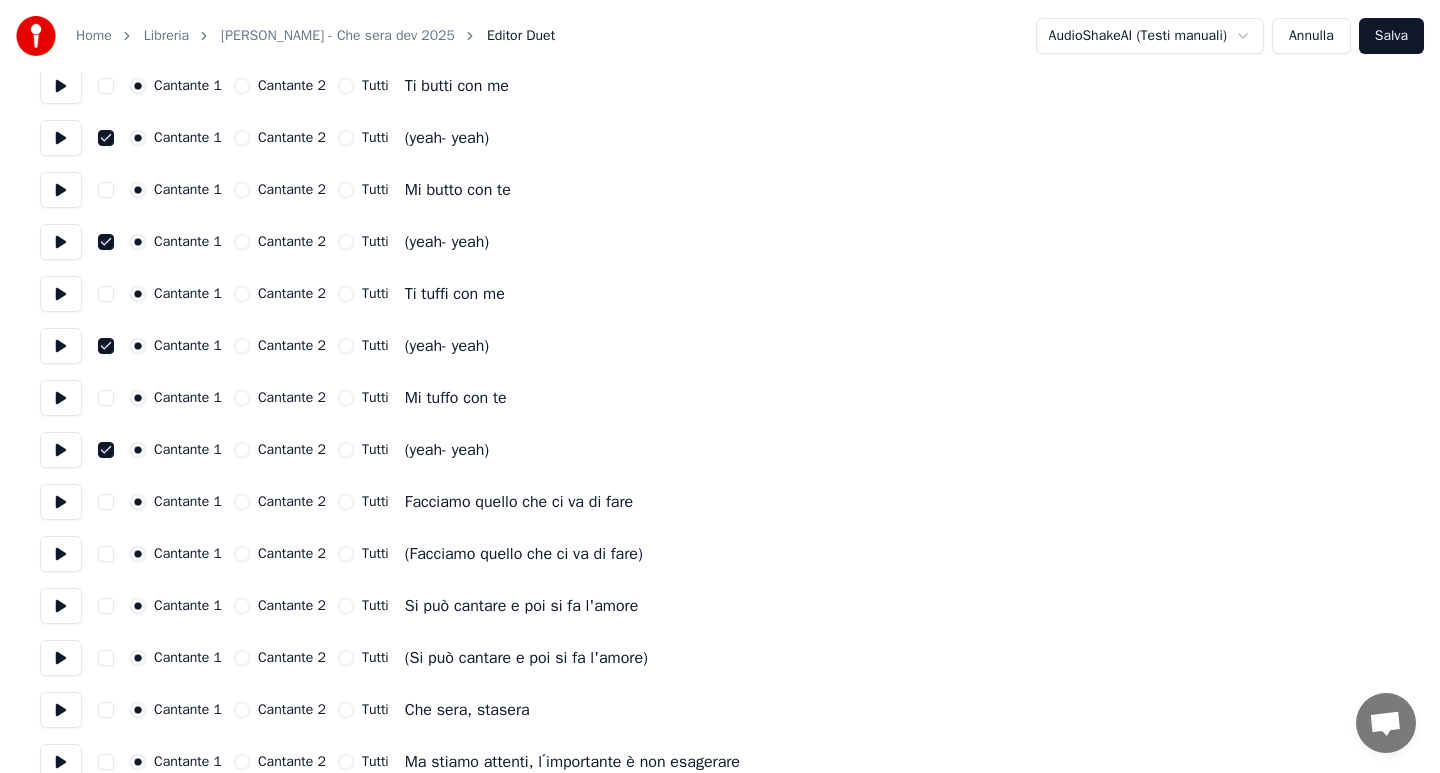 click at bounding box center [106, 554] 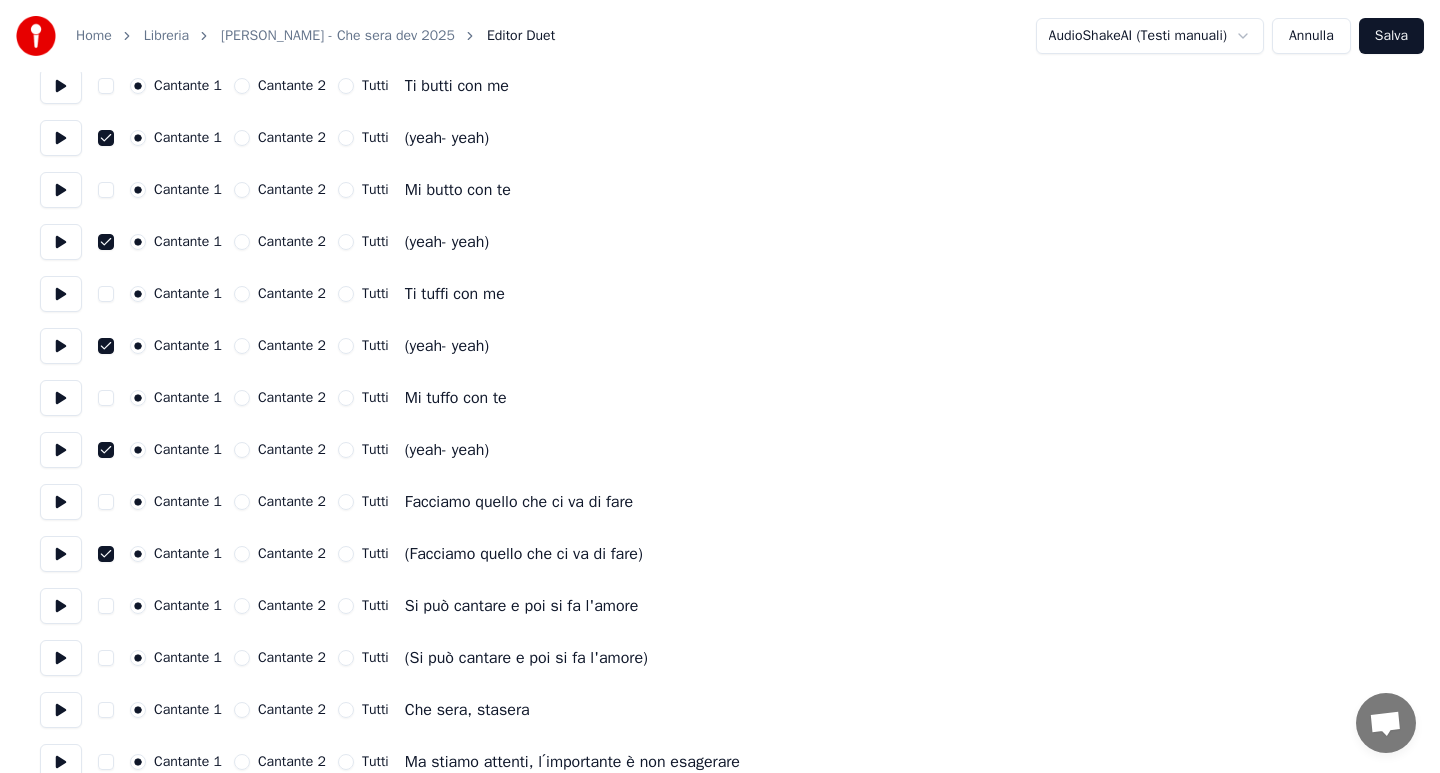 click at bounding box center (106, 658) 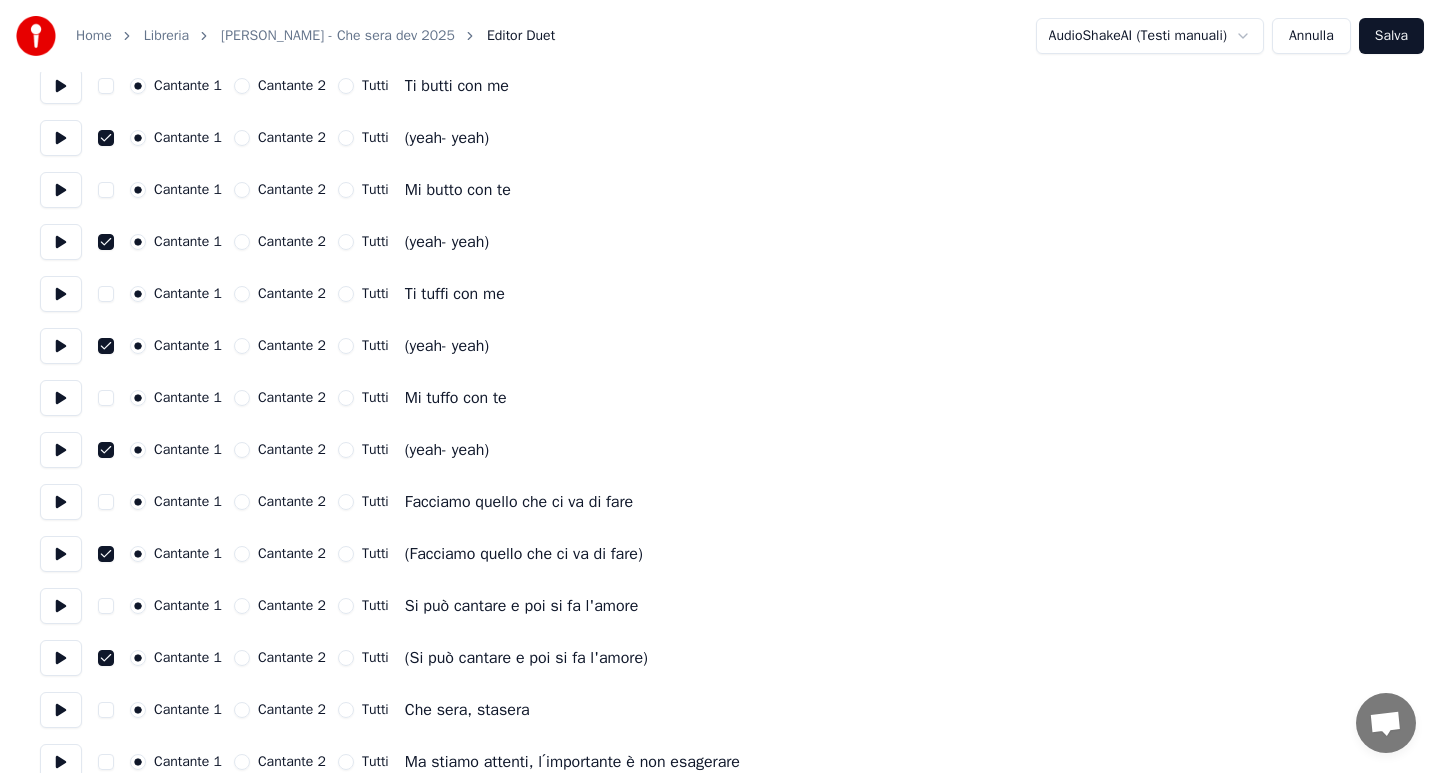 type on "on" 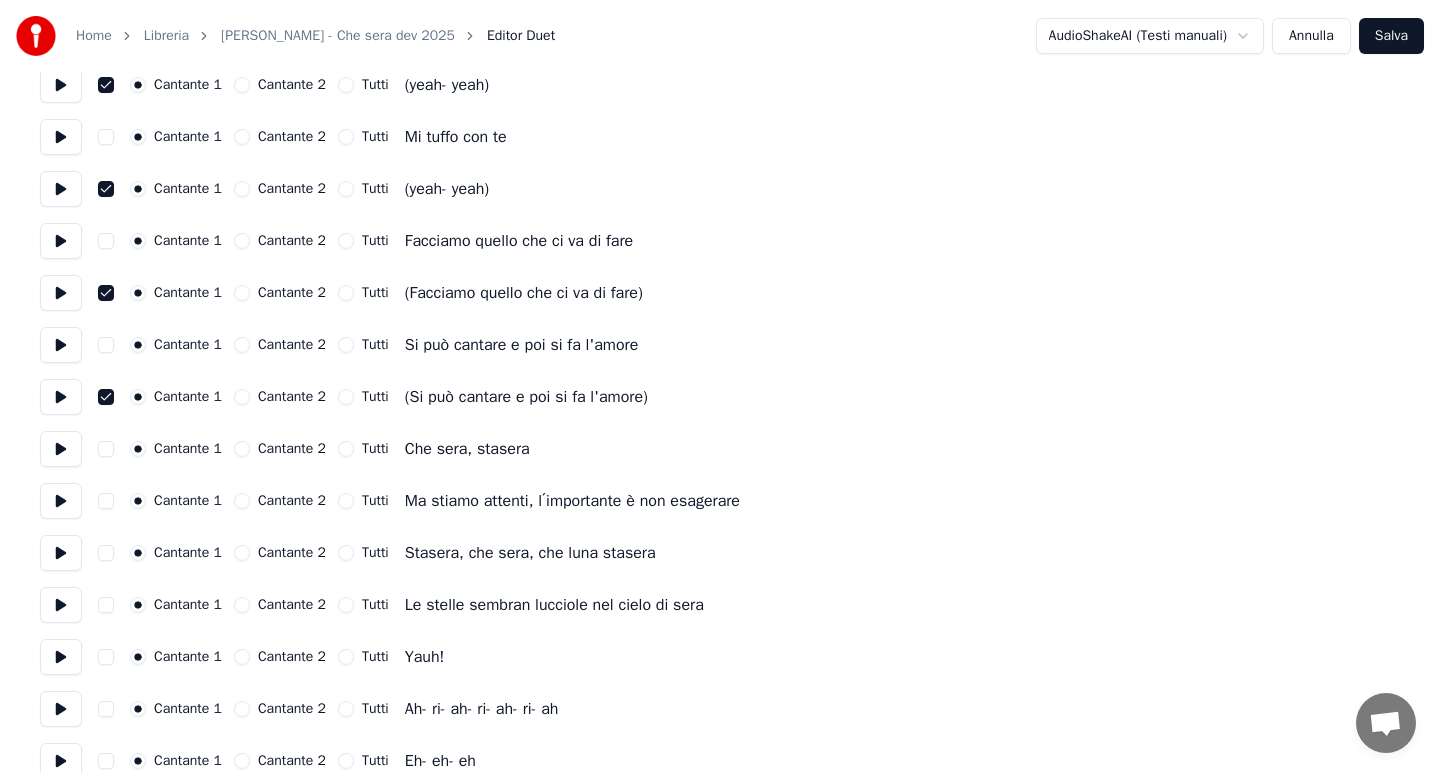 scroll, scrollTop: 1760, scrollLeft: 0, axis: vertical 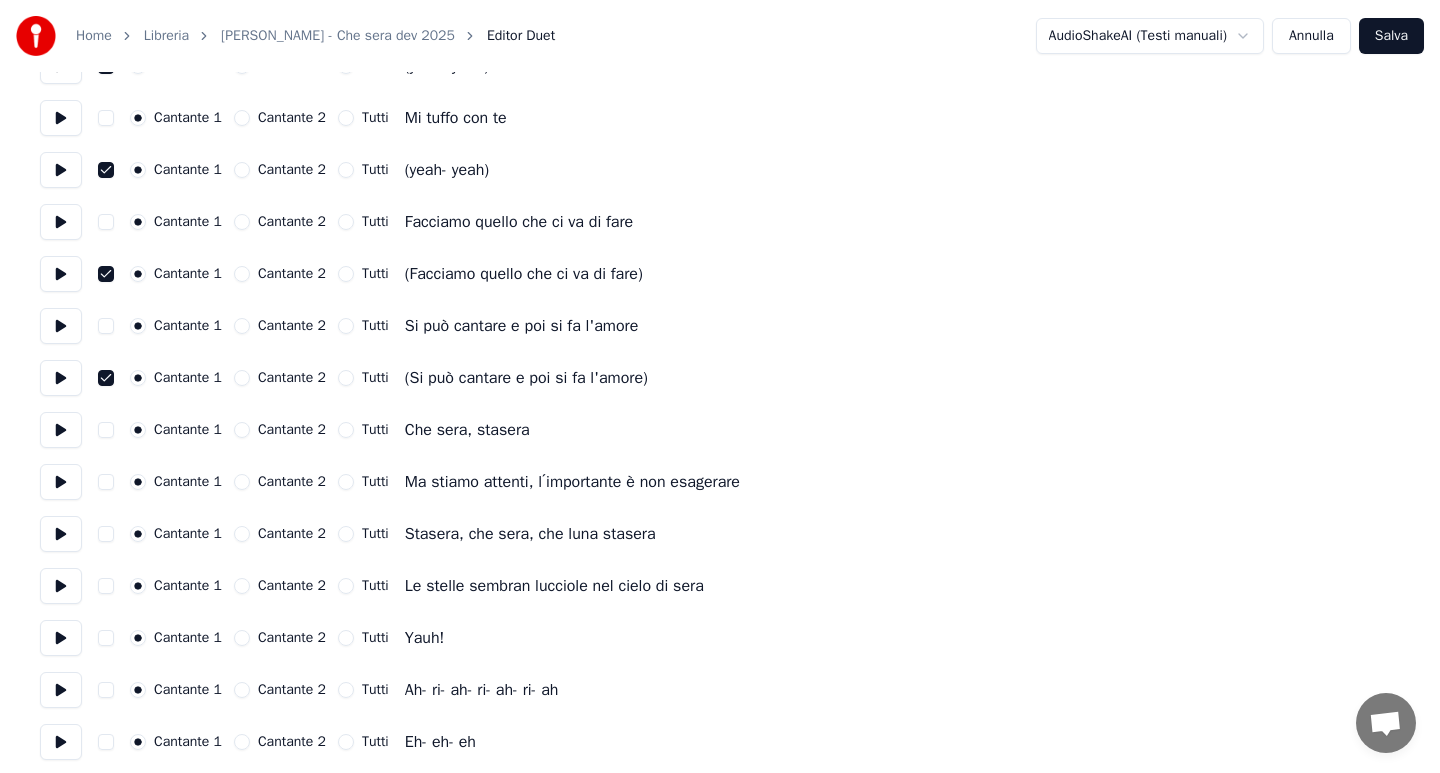 click at bounding box center [106, 534] 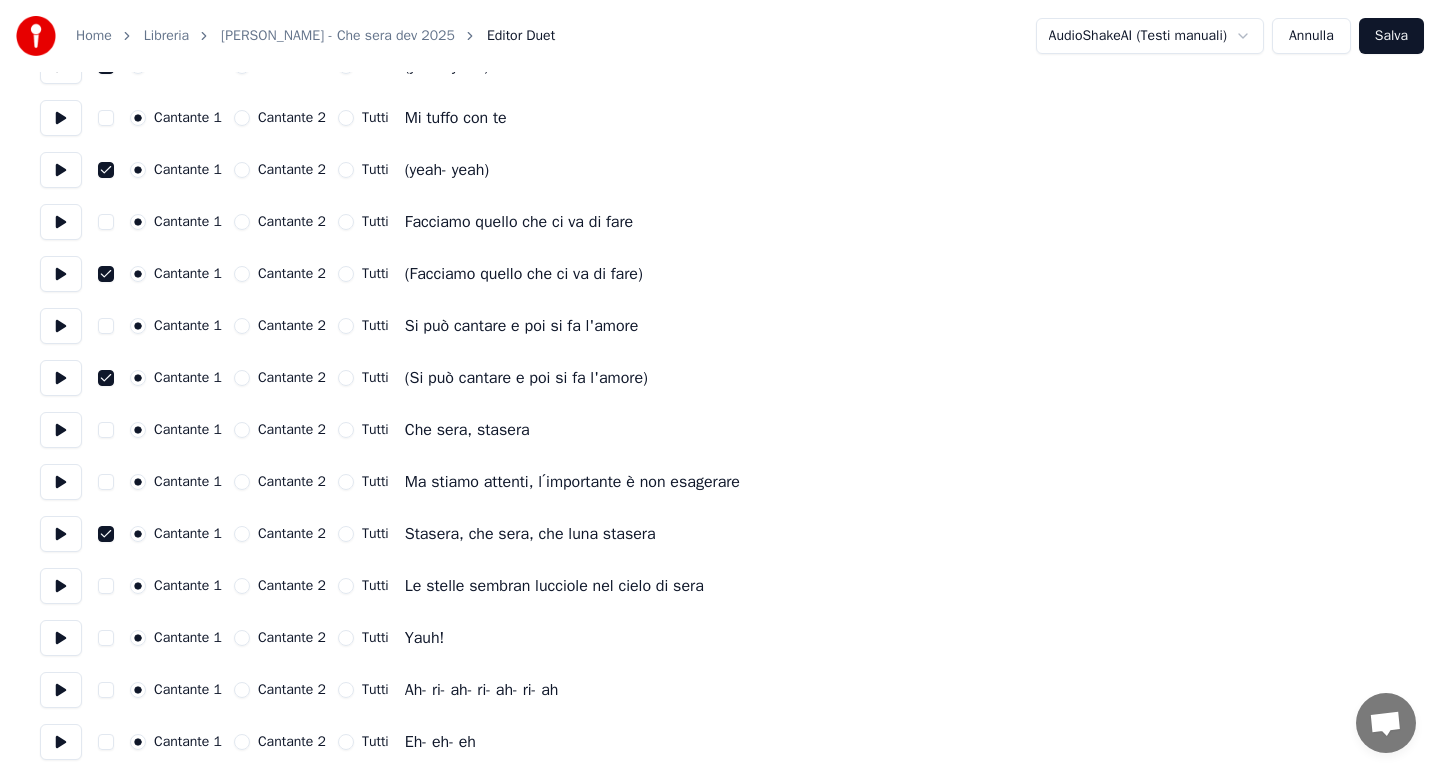 click at bounding box center [106, 586] 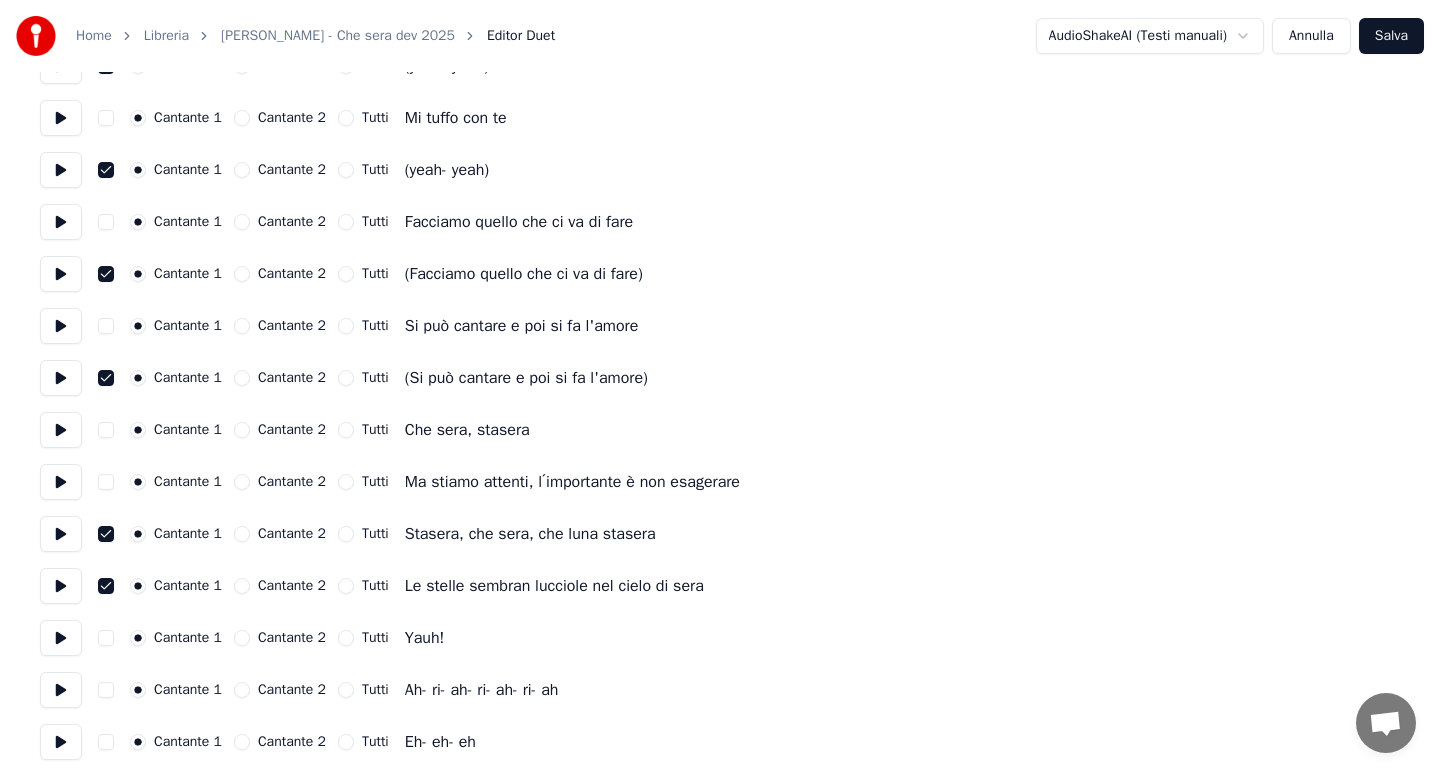 type on "on" 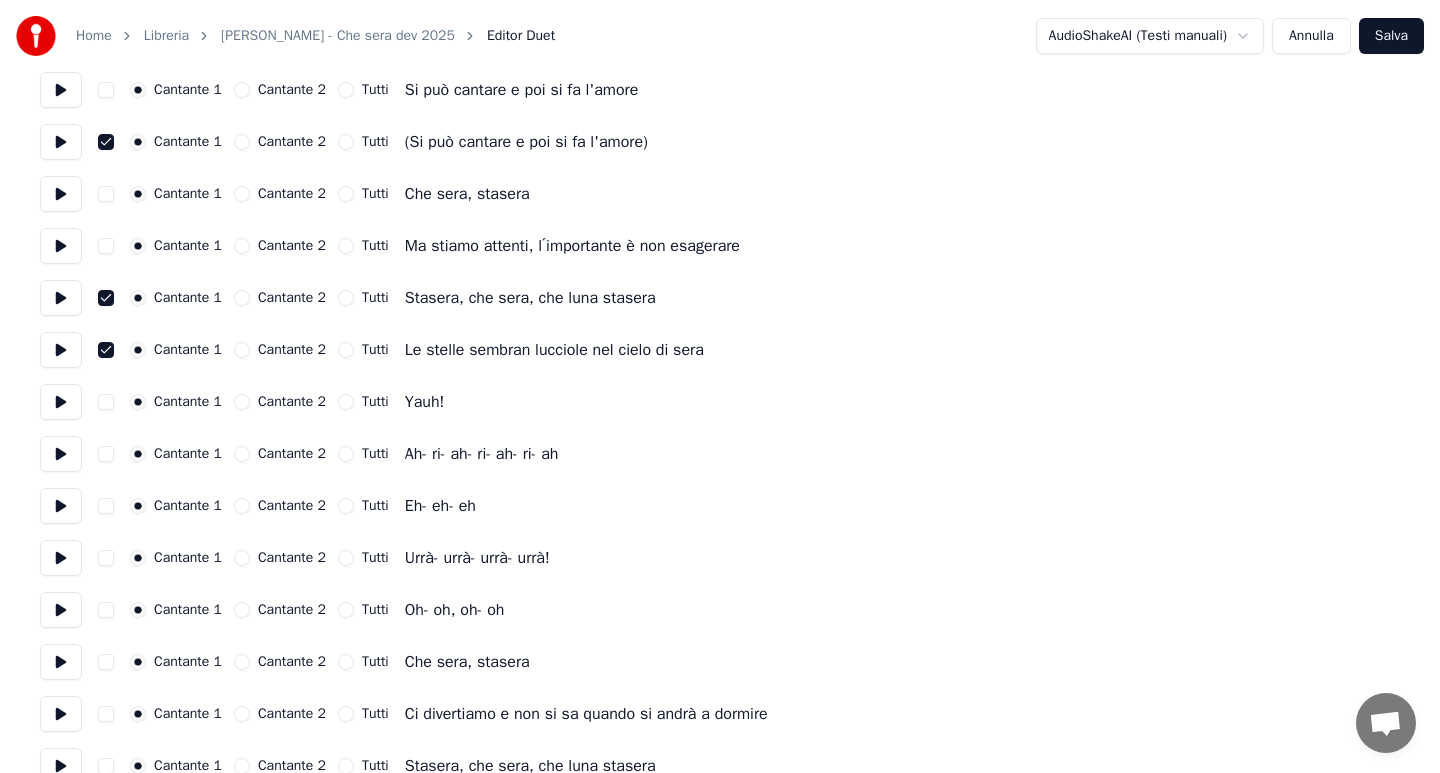 scroll, scrollTop: 2000, scrollLeft: 0, axis: vertical 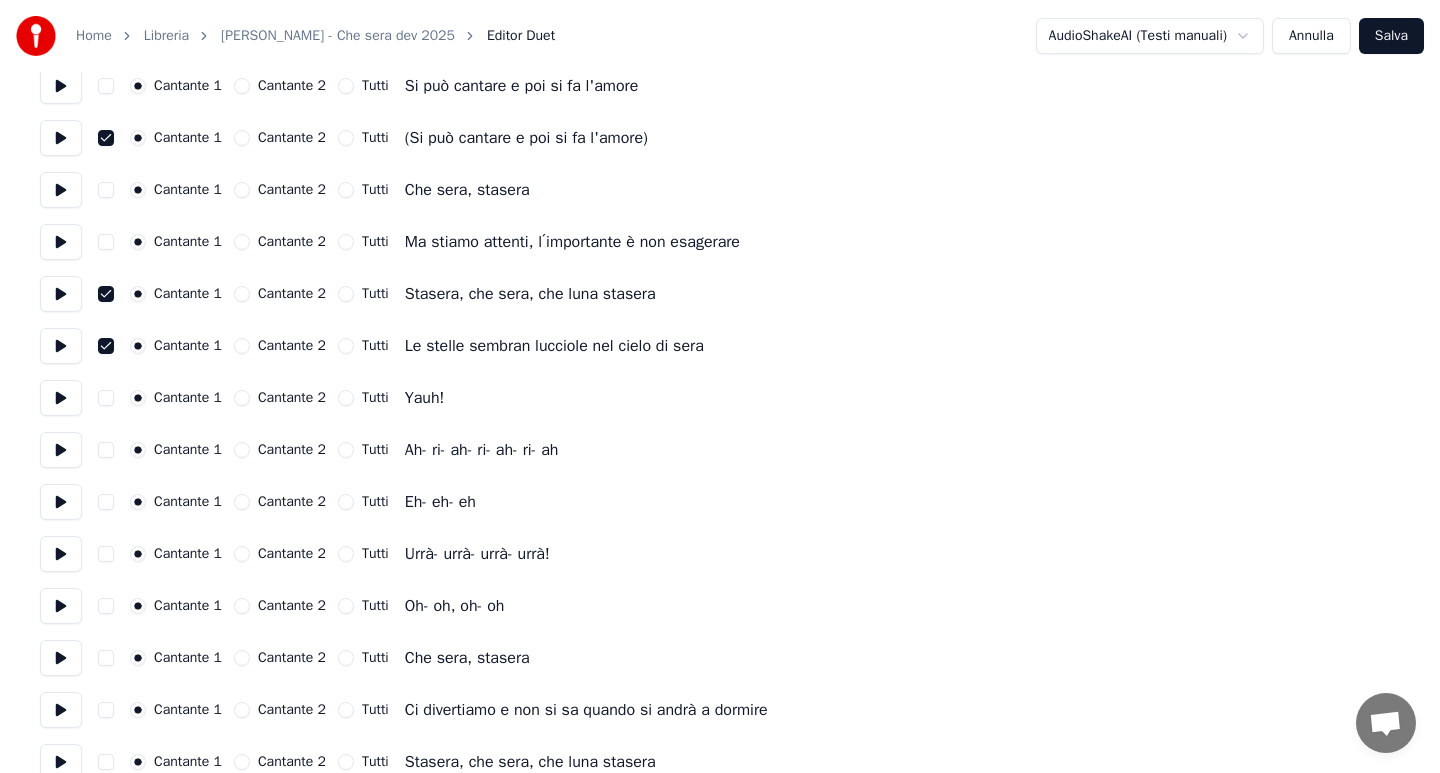 click at bounding box center (106, 450) 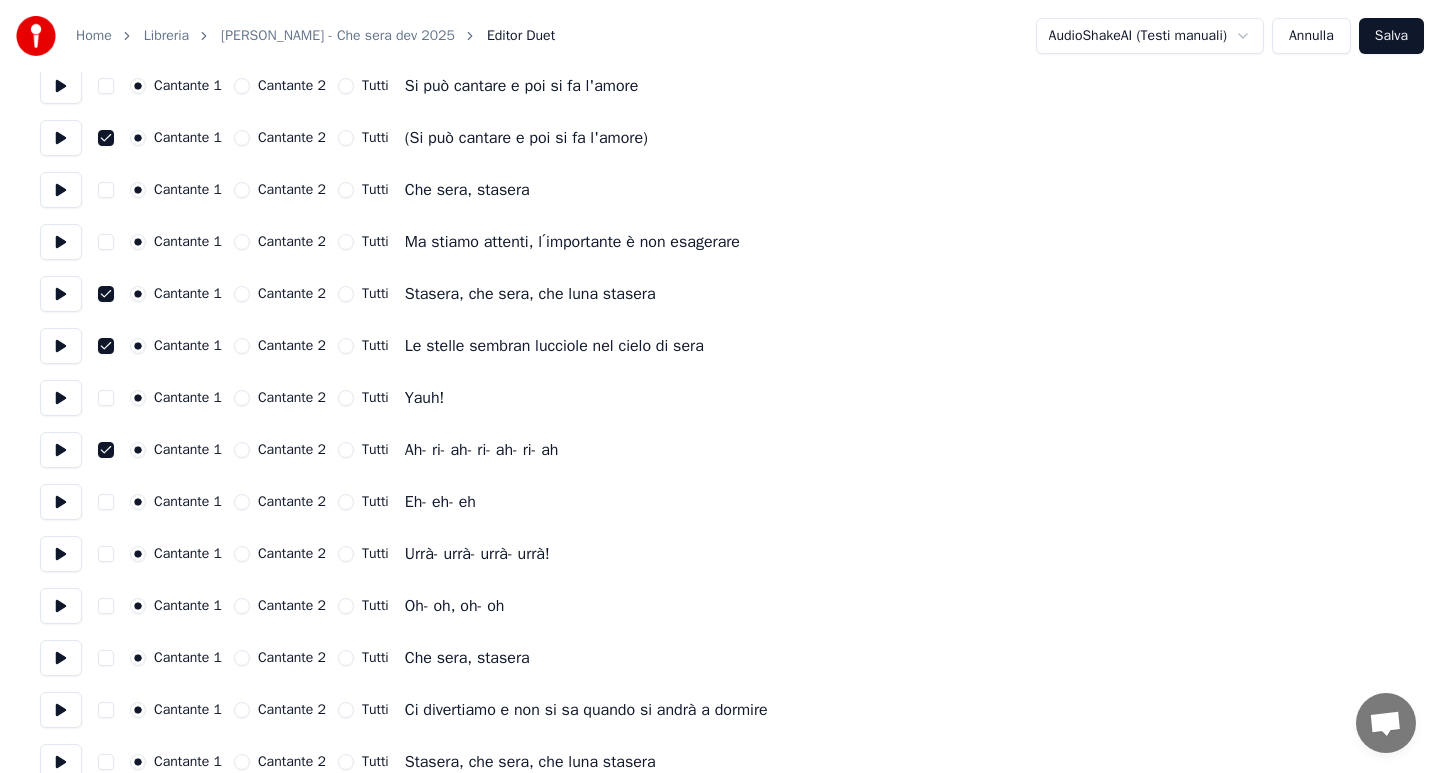 click at bounding box center [106, 502] 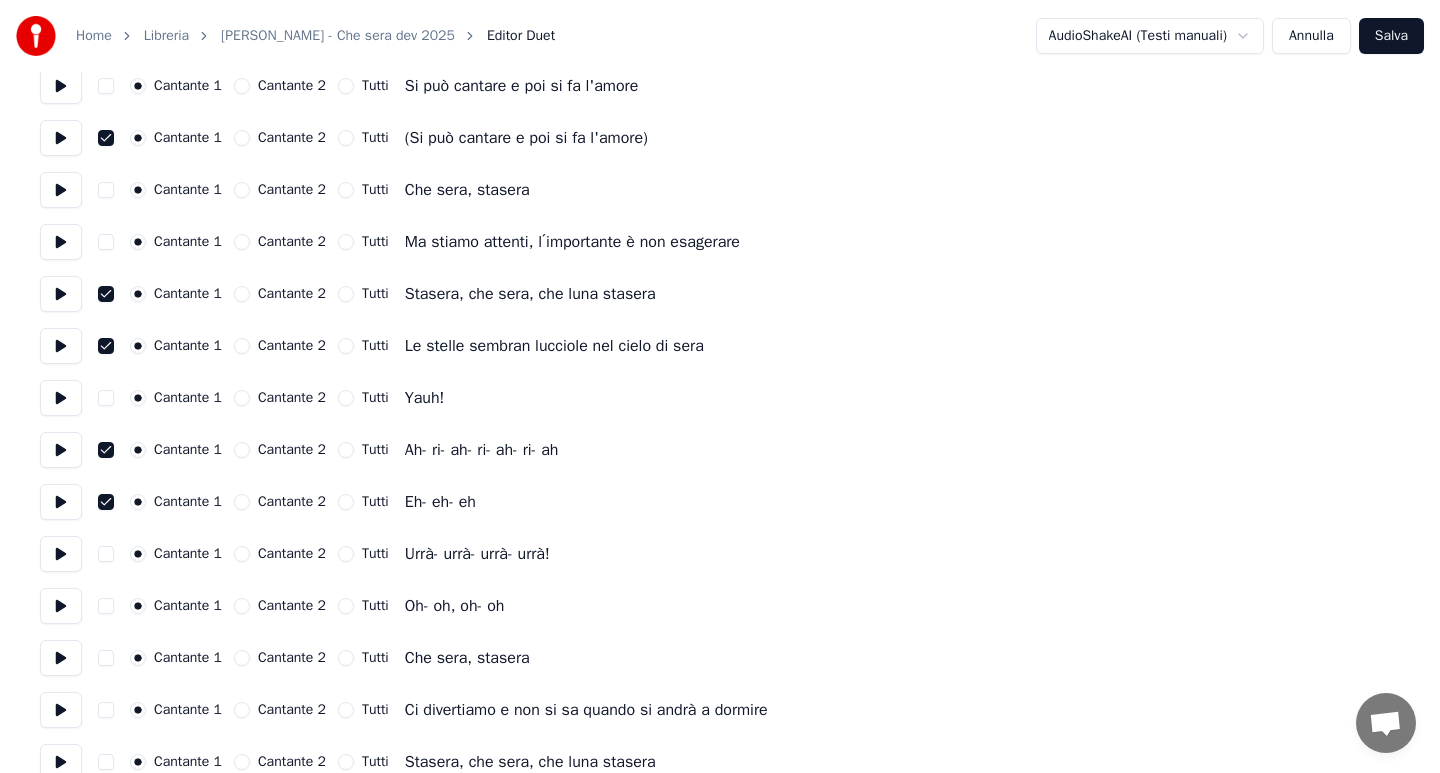 click at bounding box center (106, 554) 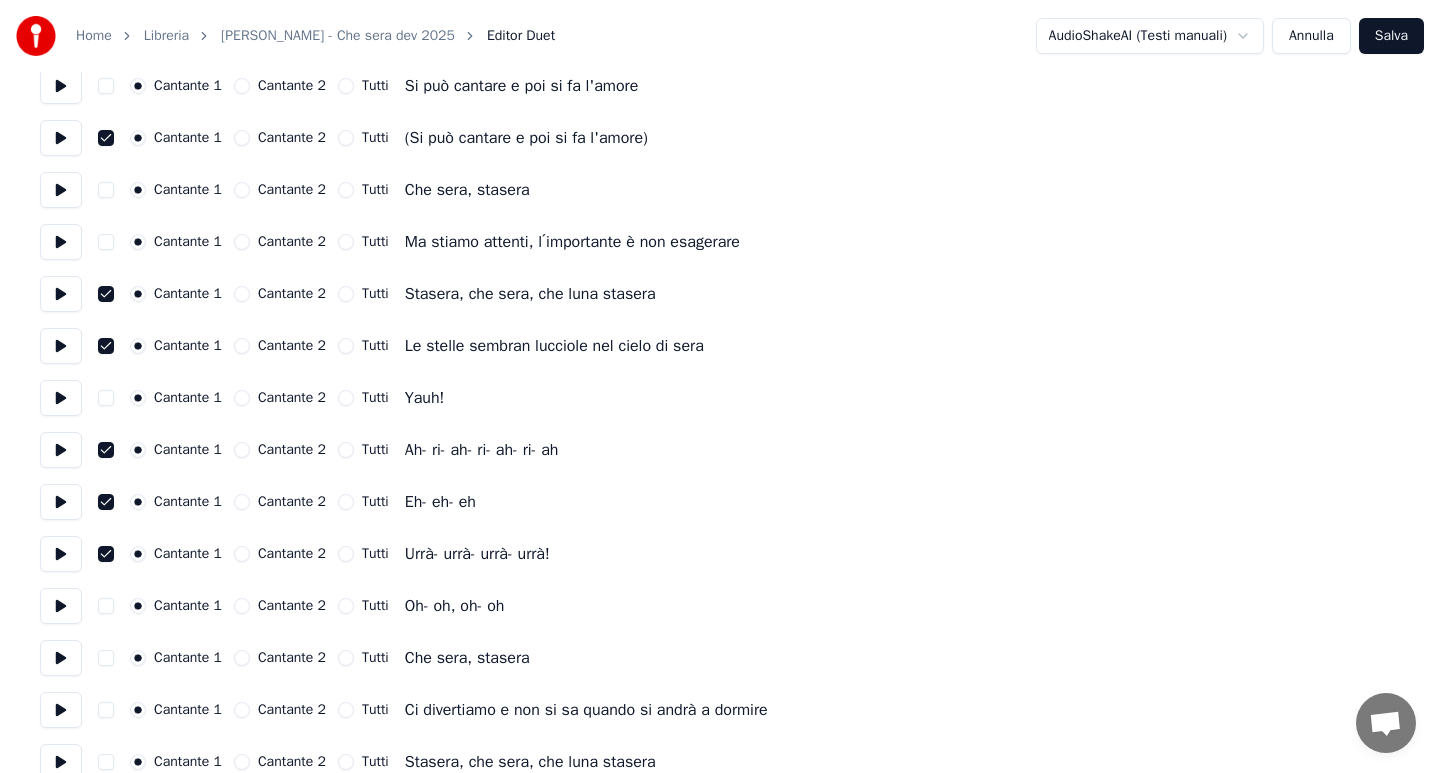 click at bounding box center [106, 606] 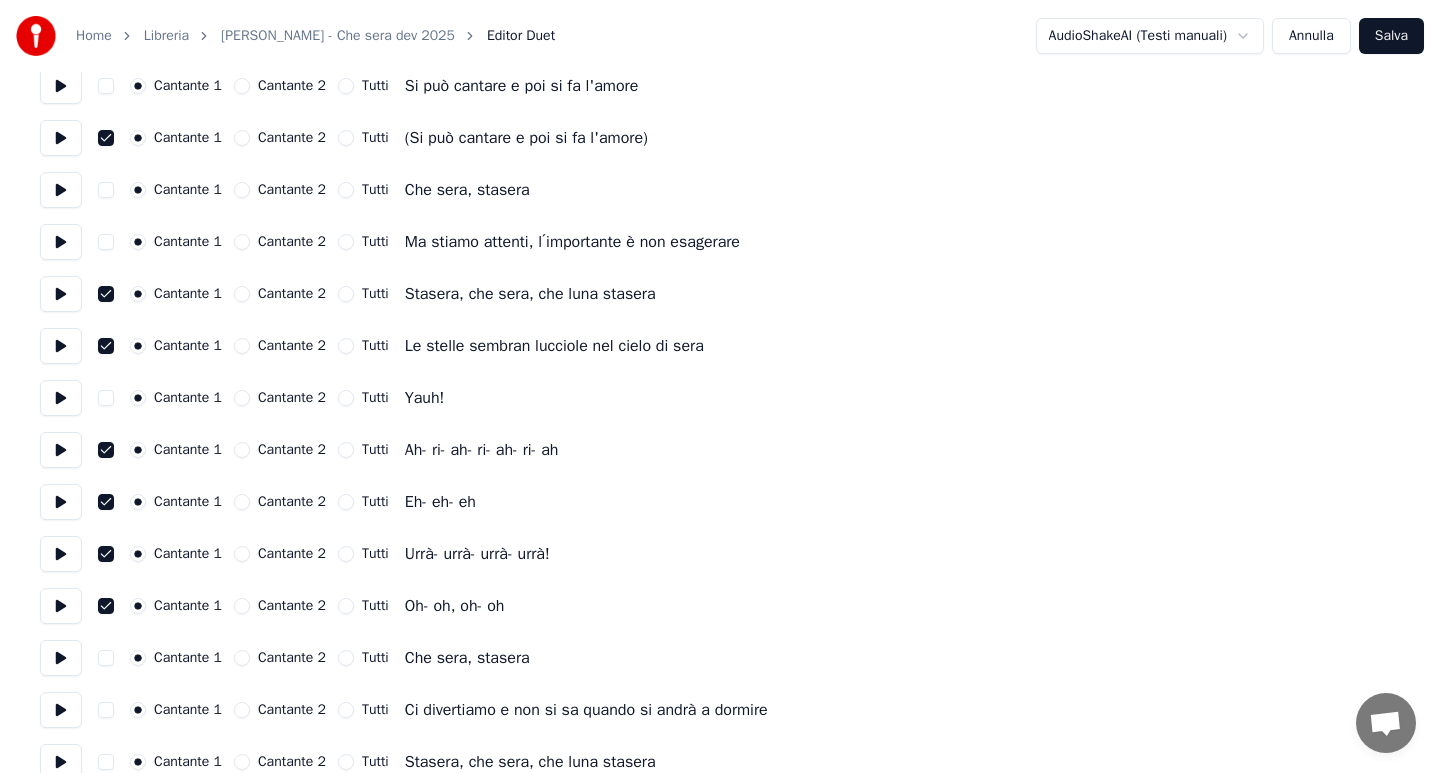 type on "on" 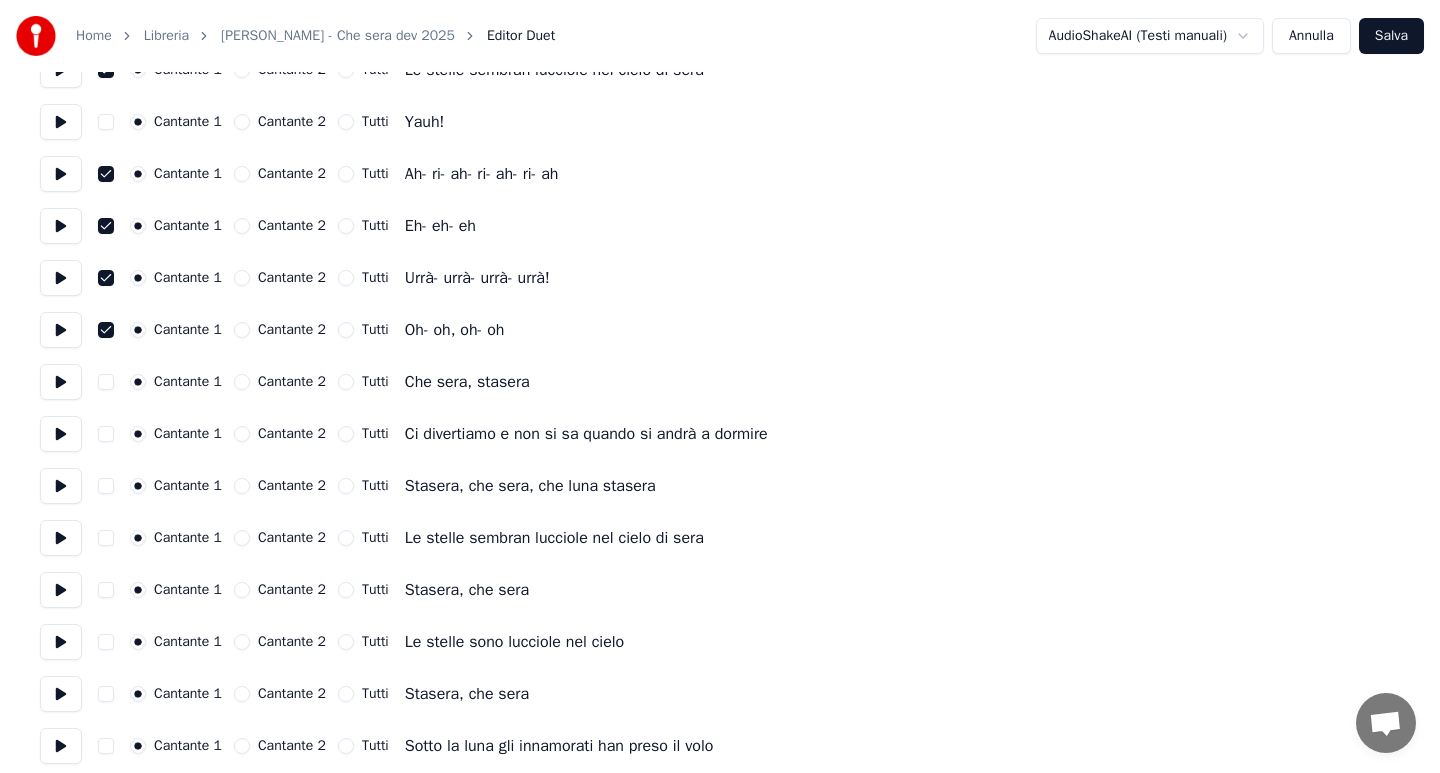 scroll, scrollTop: 2280, scrollLeft: 0, axis: vertical 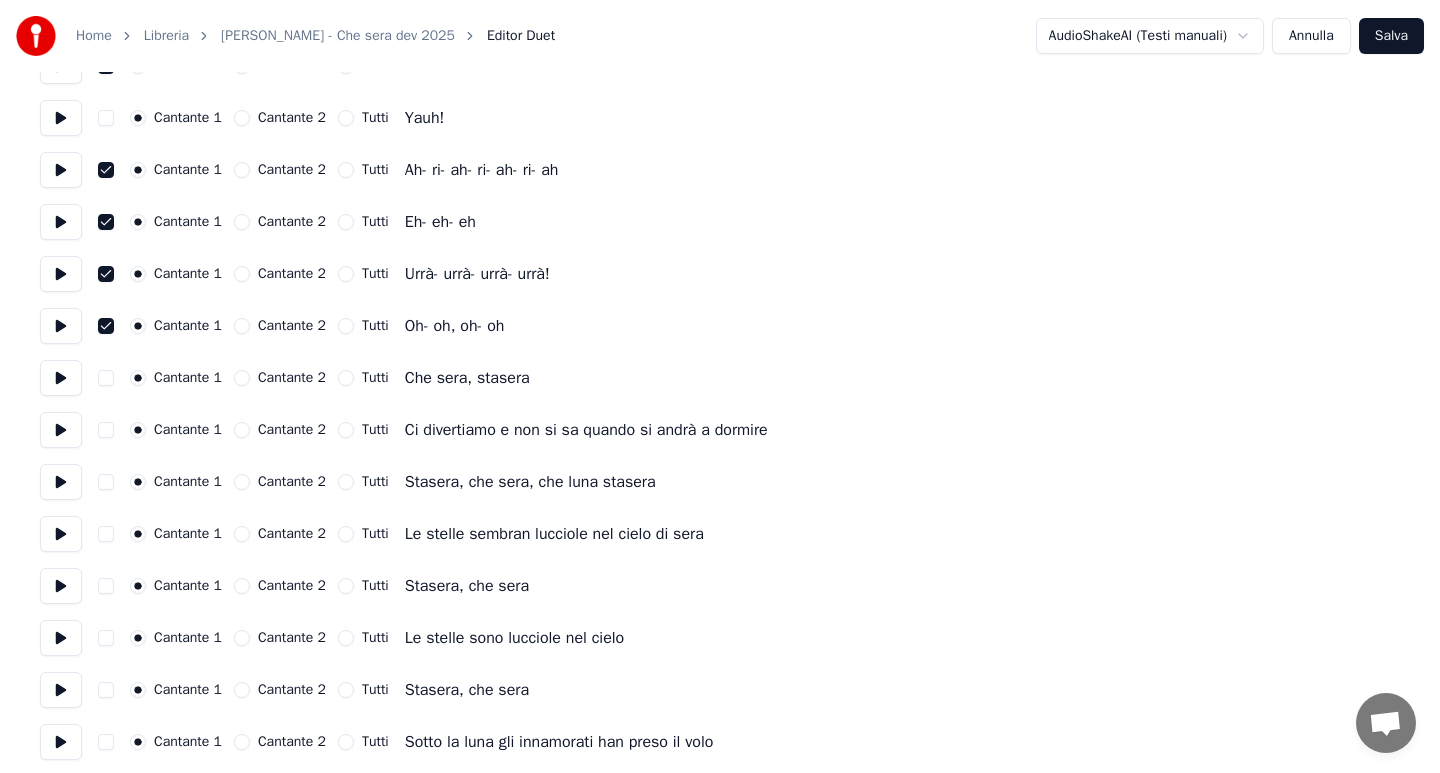 click at bounding box center (106, 482) 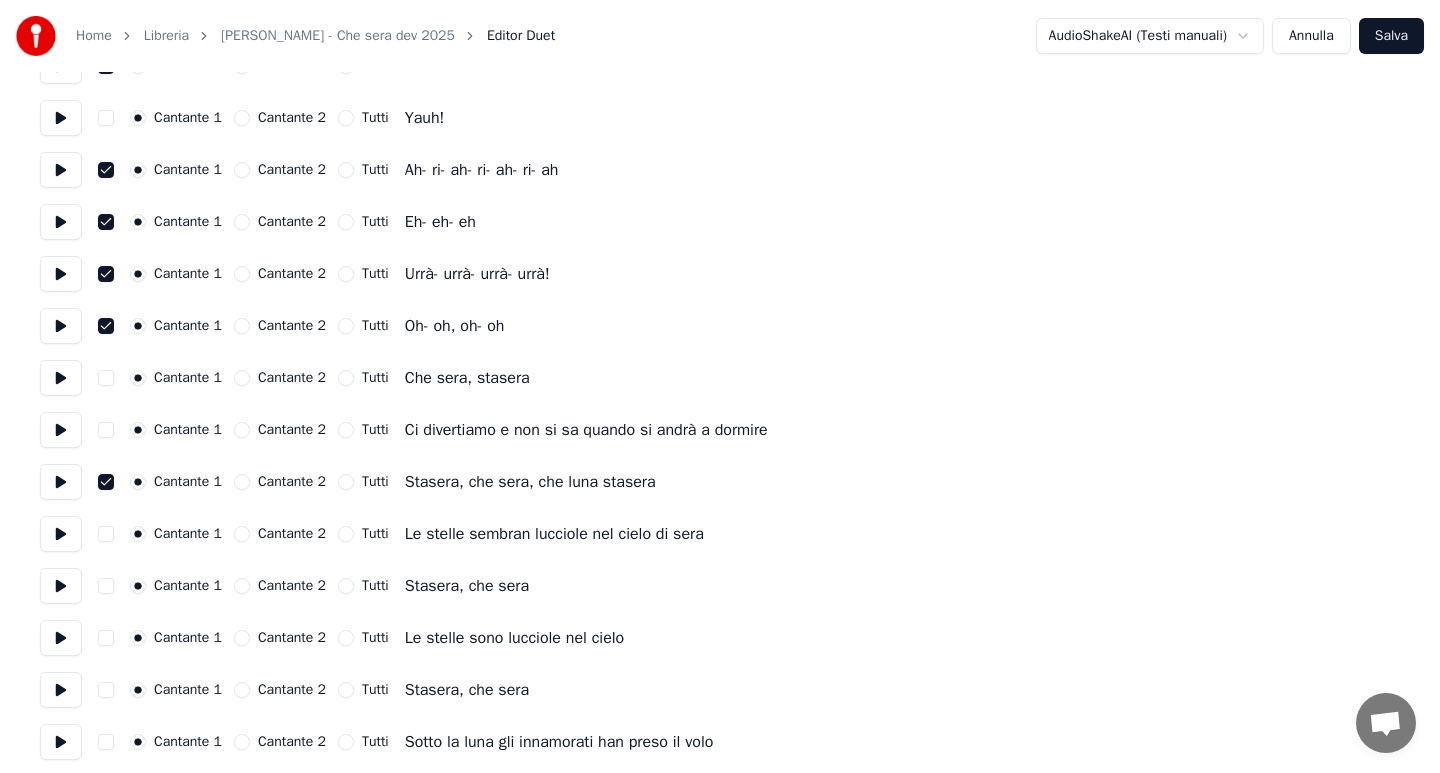 click at bounding box center [106, 534] 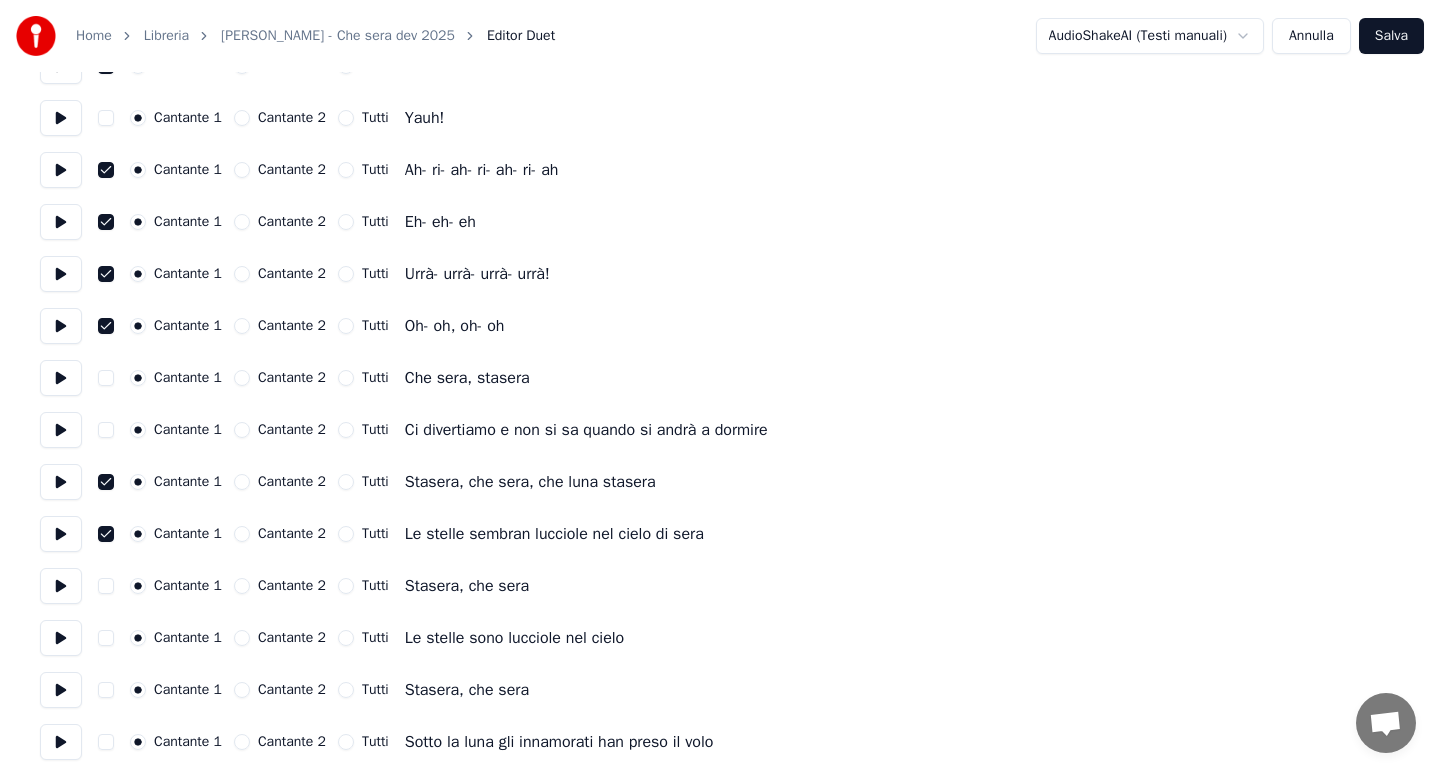type on "on" 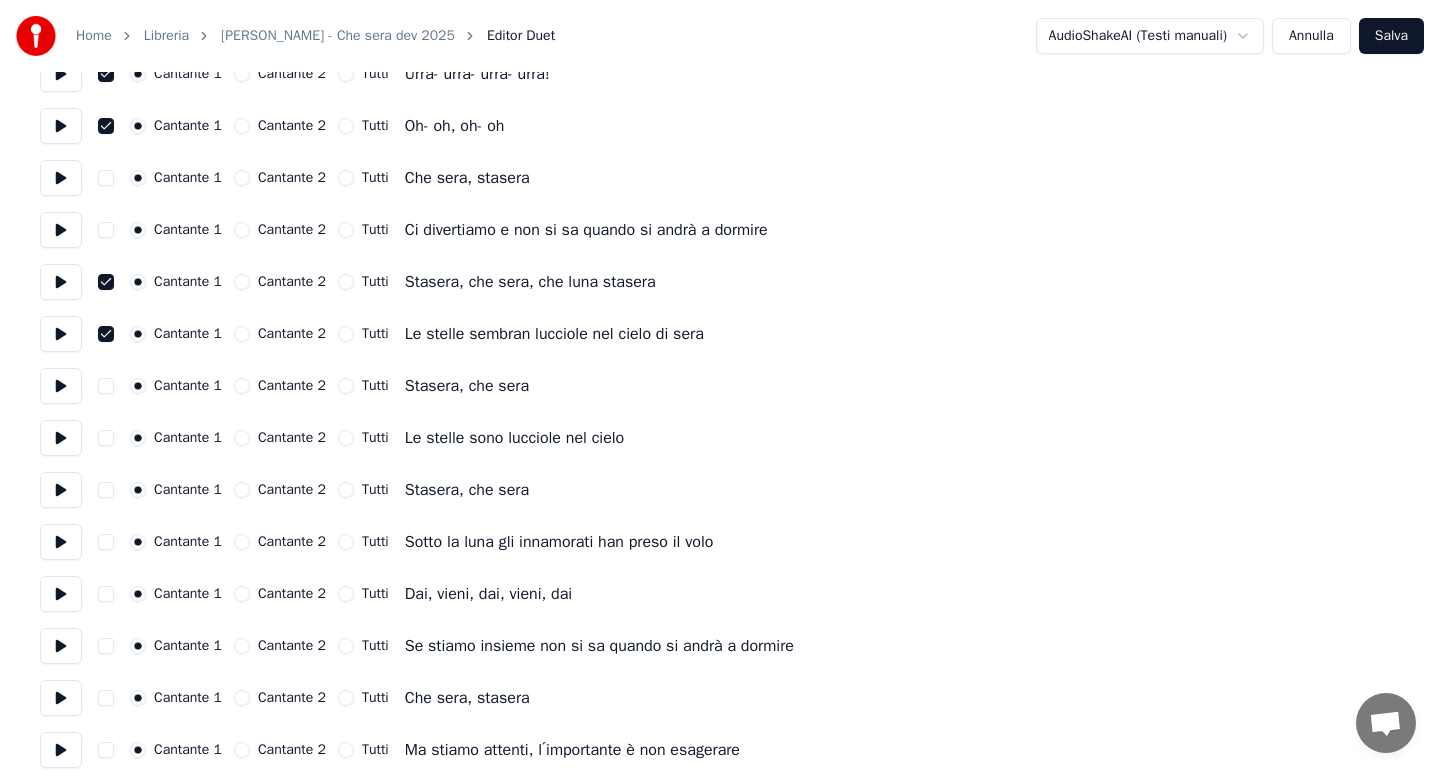 scroll, scrollTop: 2495, scrollLeft: 0, axis: vertical 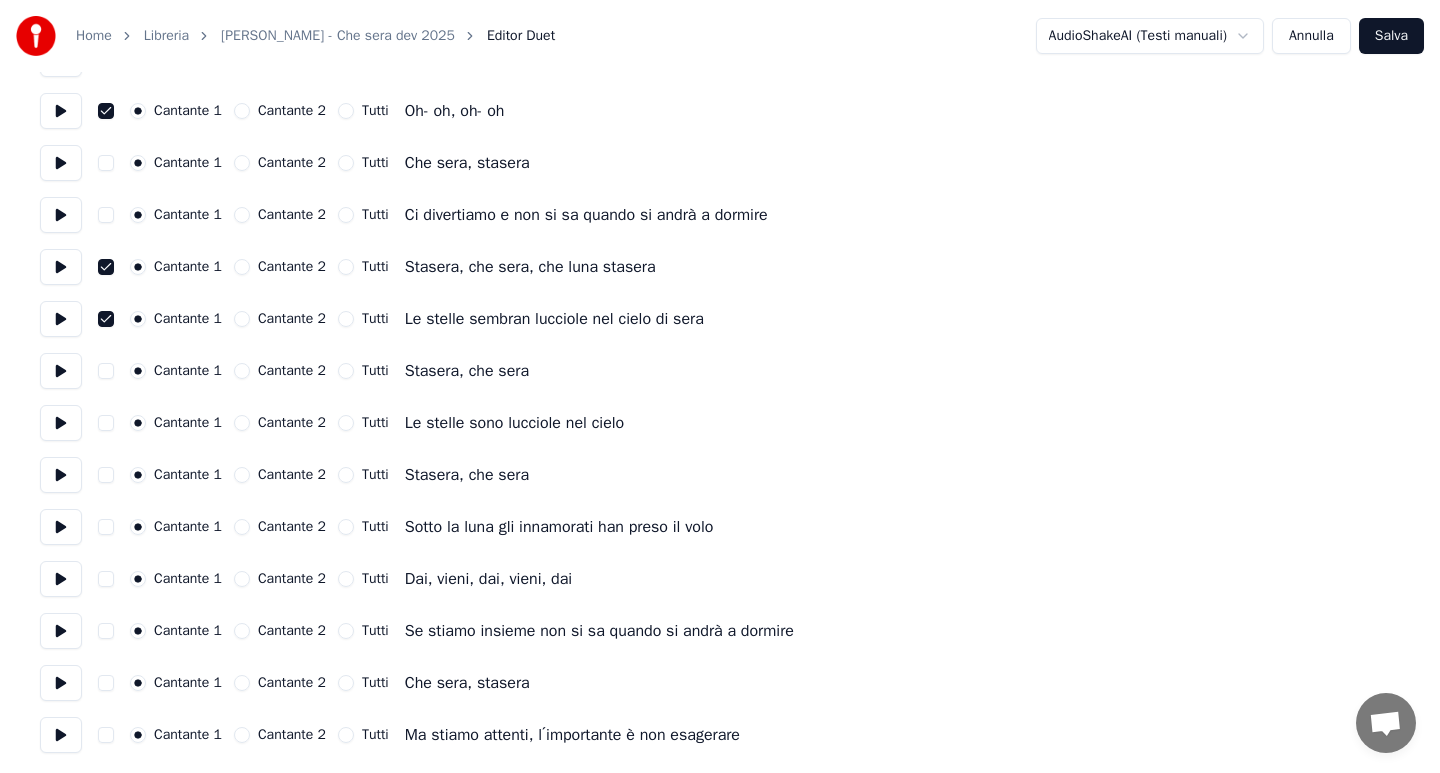 click on "Salva" at bounding box center [1391, 36] 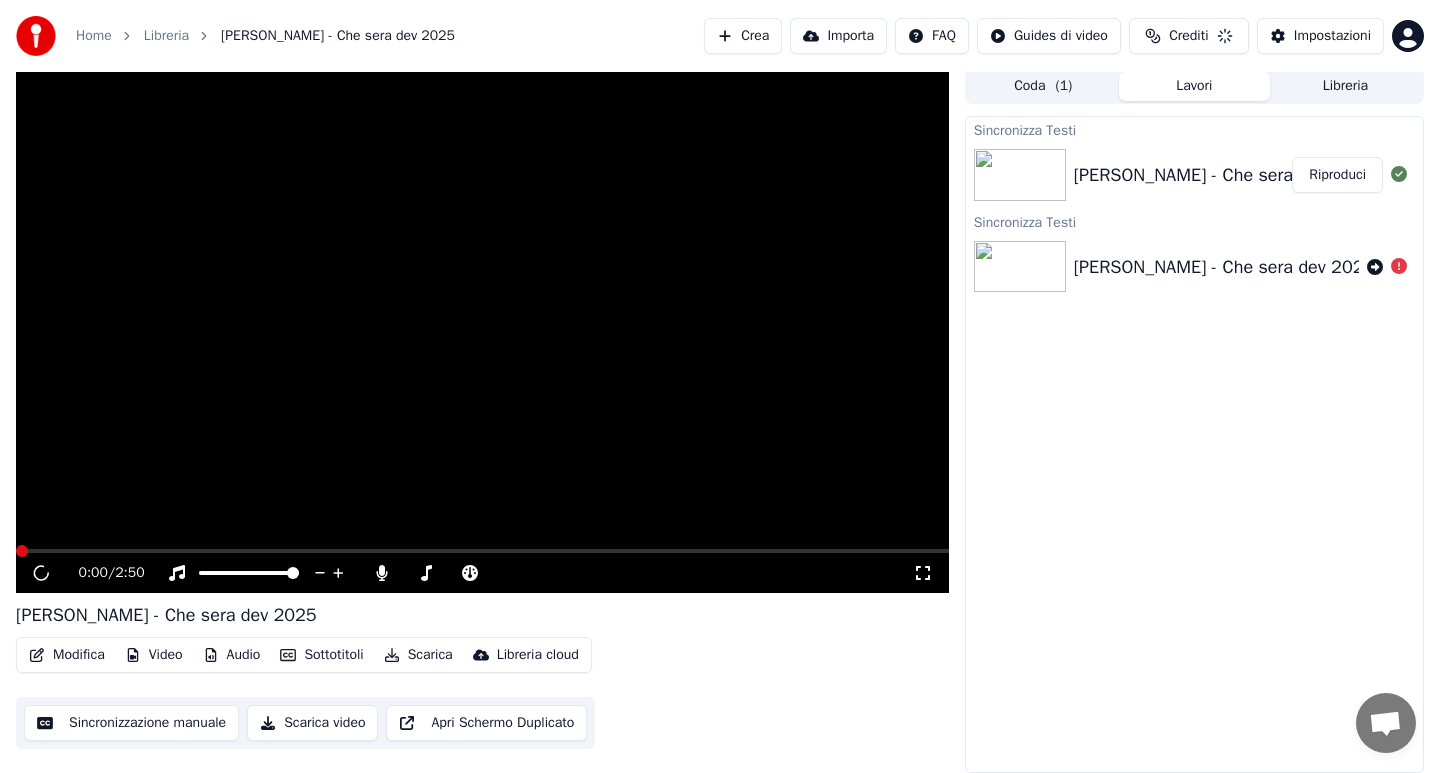 scroll, scrollTop: 4, scrollLeft: 0, axis: vertical 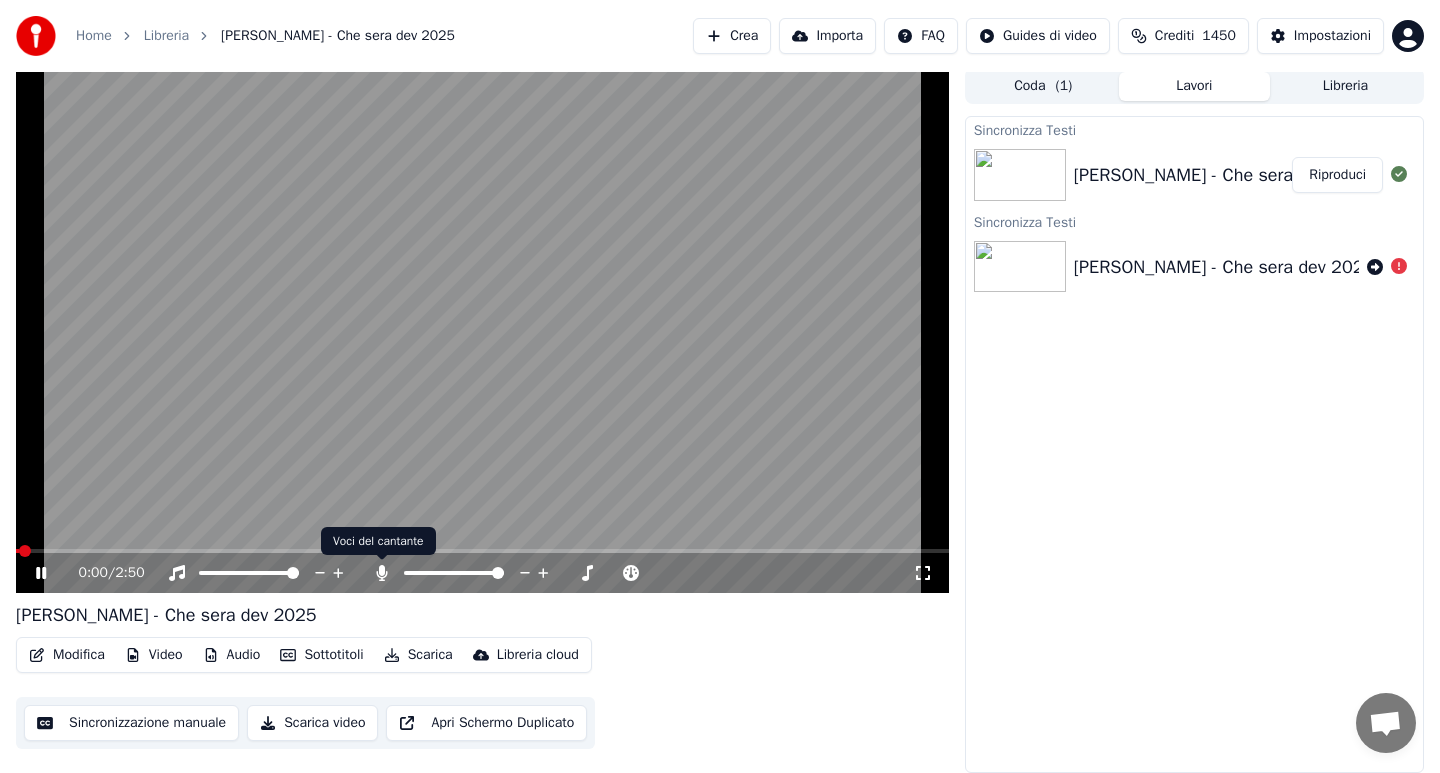 click 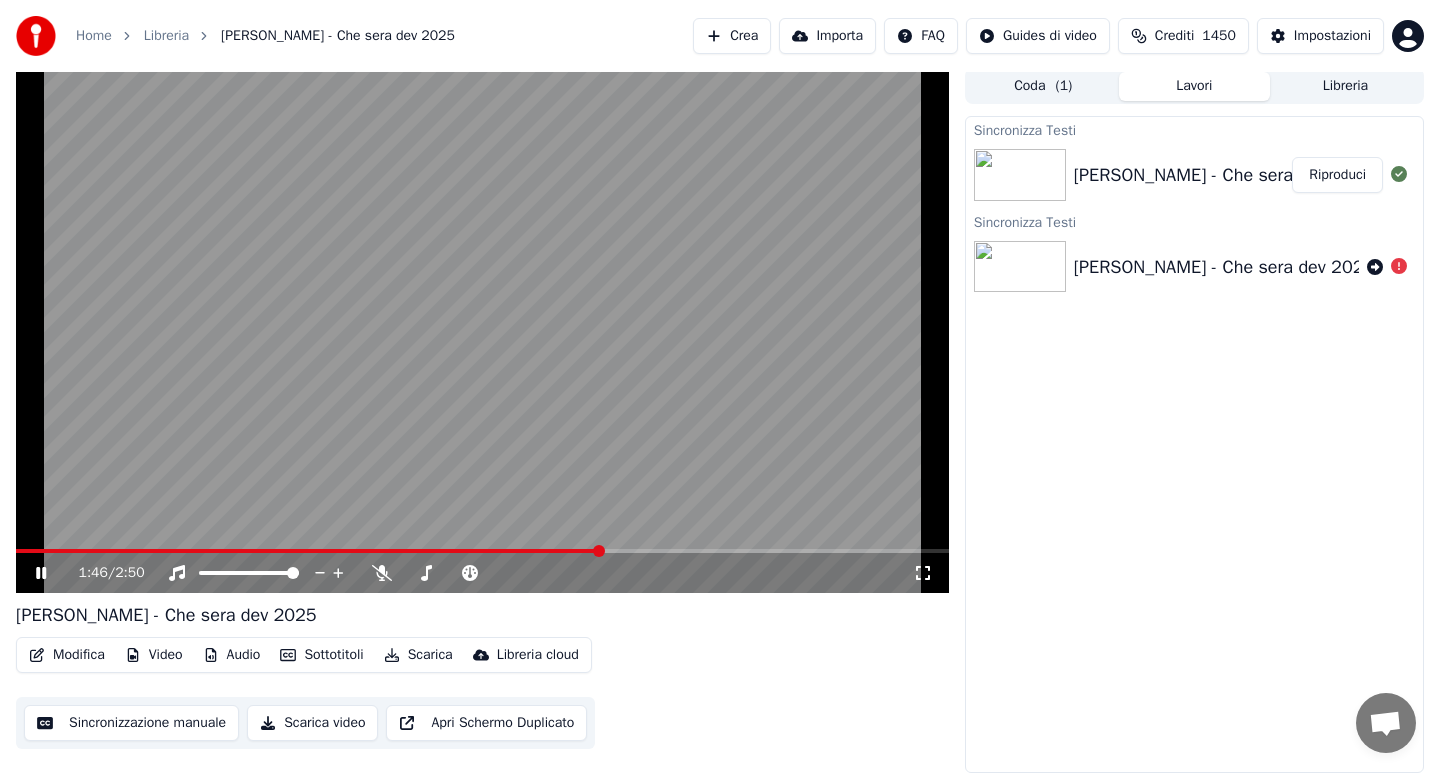 click on "Modifica" at bounding box center (67, 655) 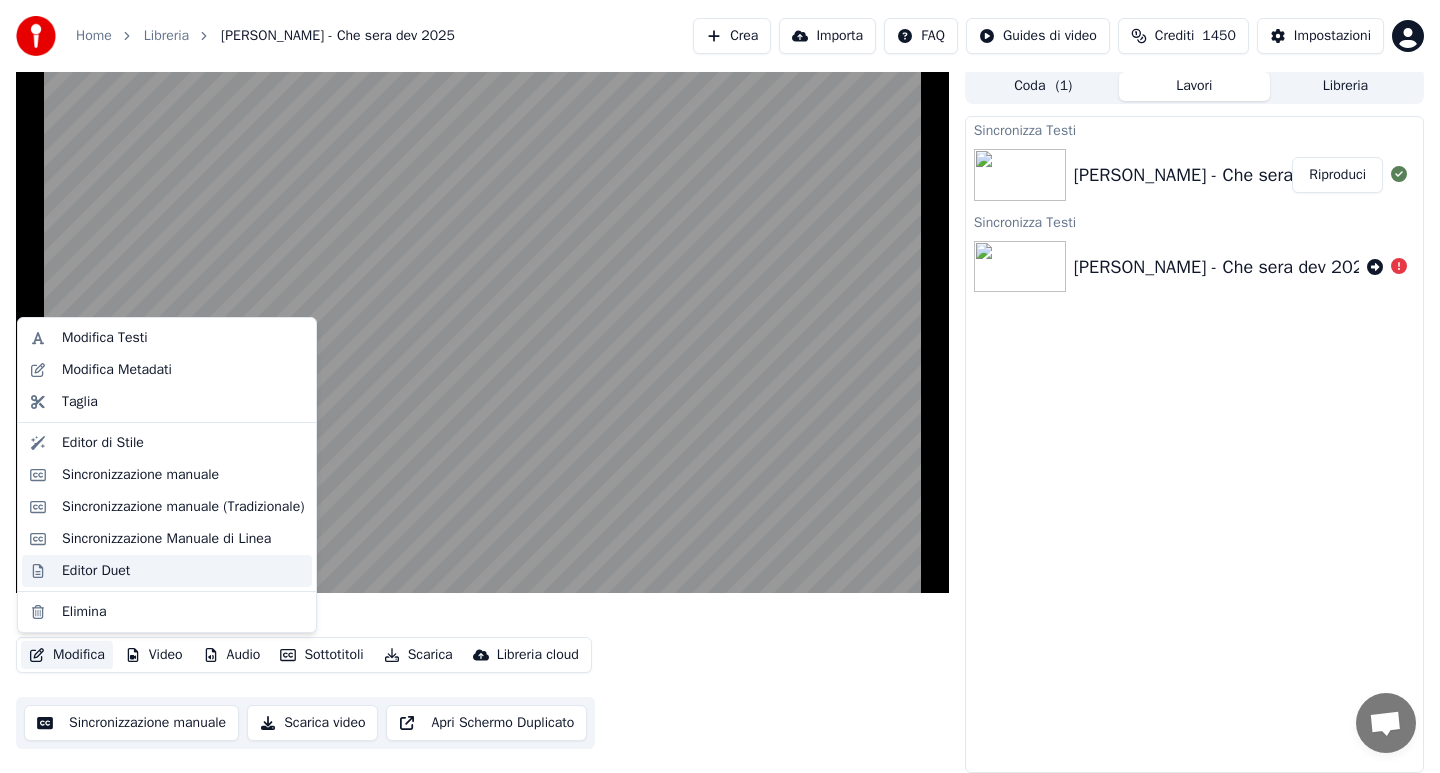 click on "Editor Duet" at bounding box center (96, 571) 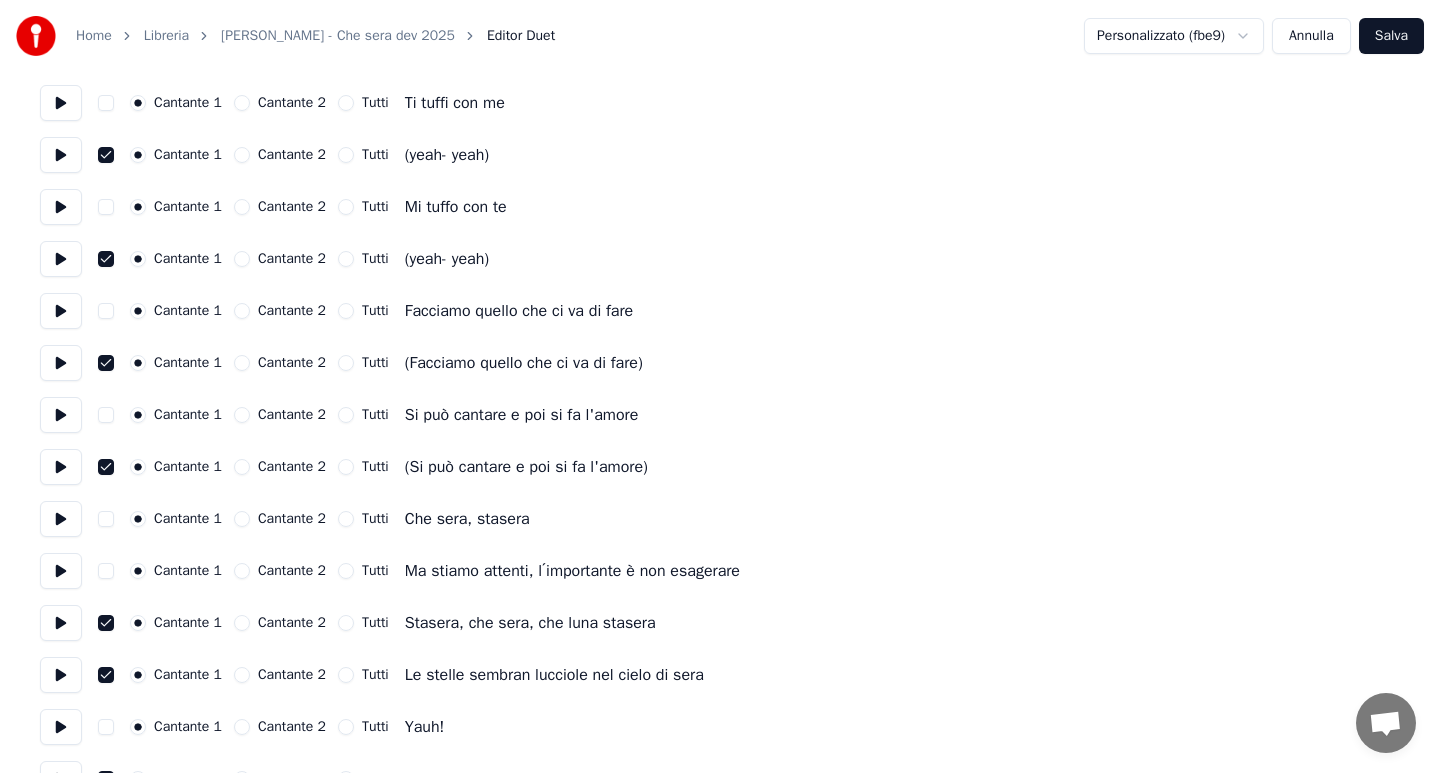 scroll, scrollTop: 1680, scrollLeft: 0, axis: vertical 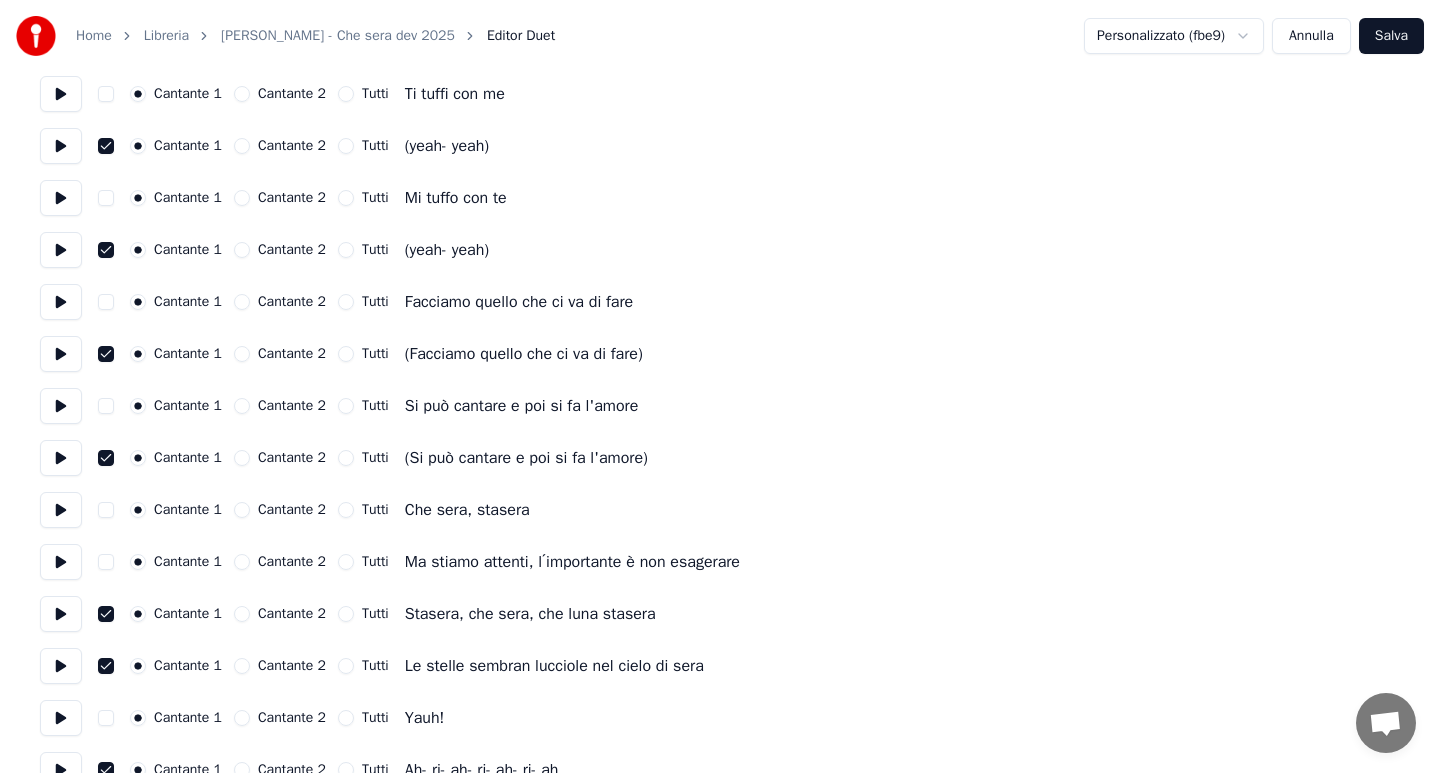 click on "Annulla" at bounding box center (1311, 36) 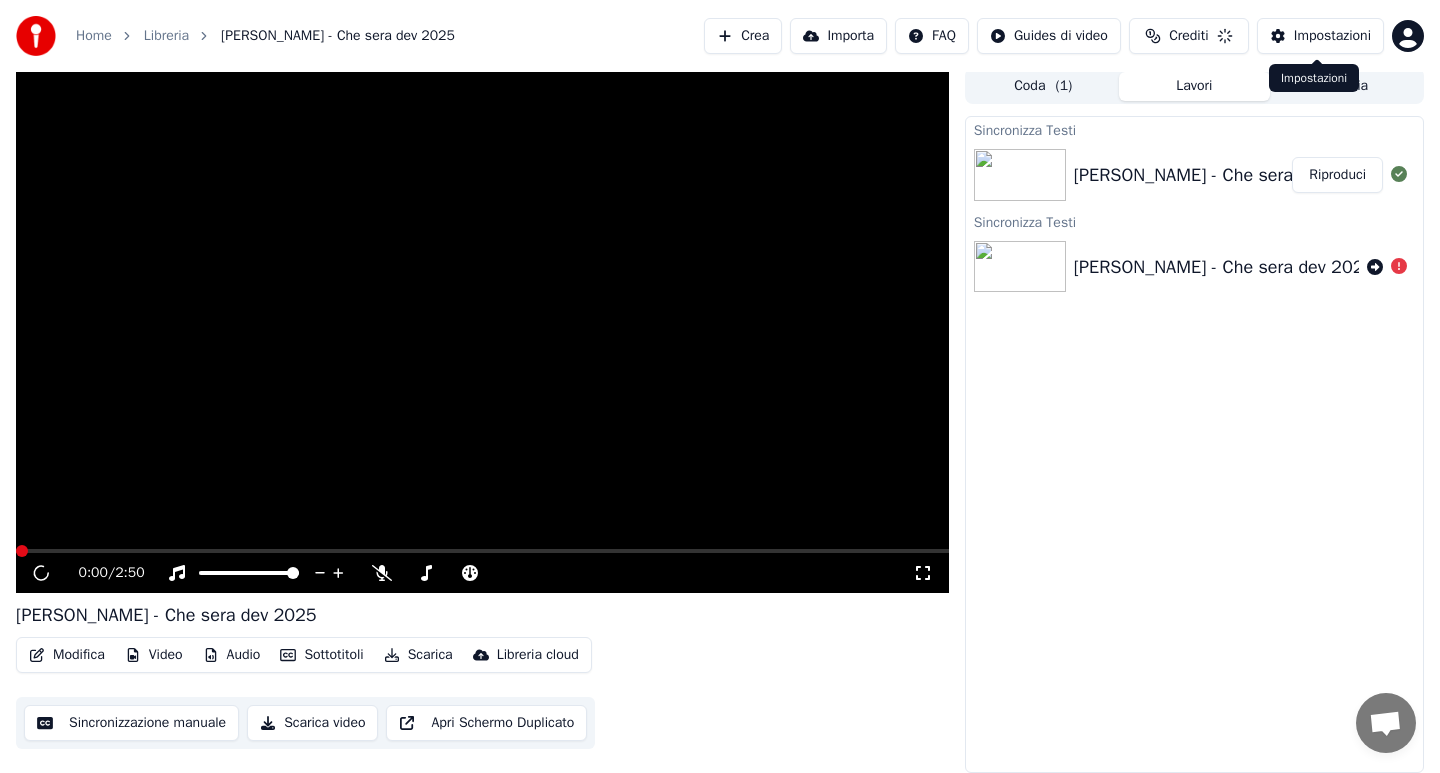 scroll, scrollTop: 4, scrollLeft: 0, axis: vertical 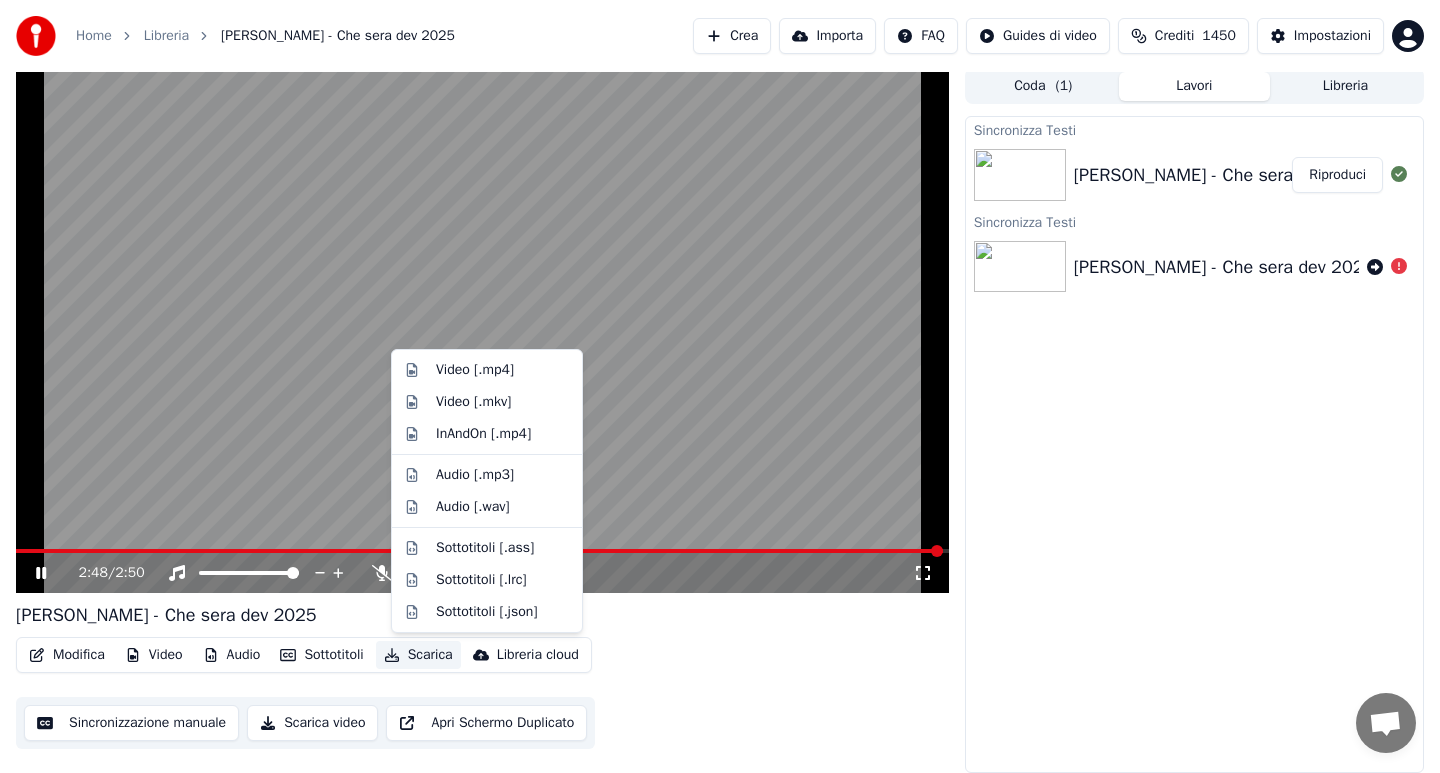 click on "Scarica" at bounding box center [418, 655] 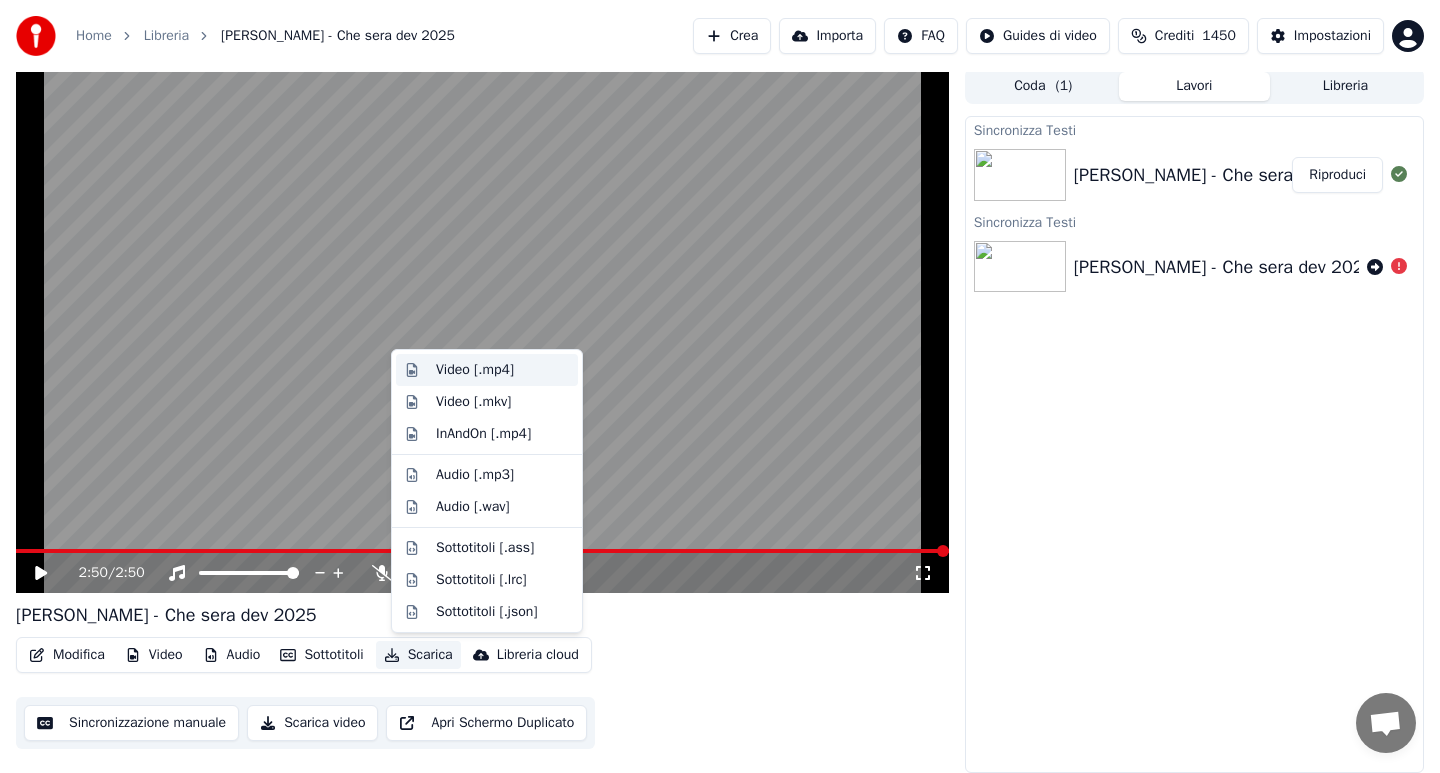 click on "Video [.mp4]" at bounding box center (475, 370) 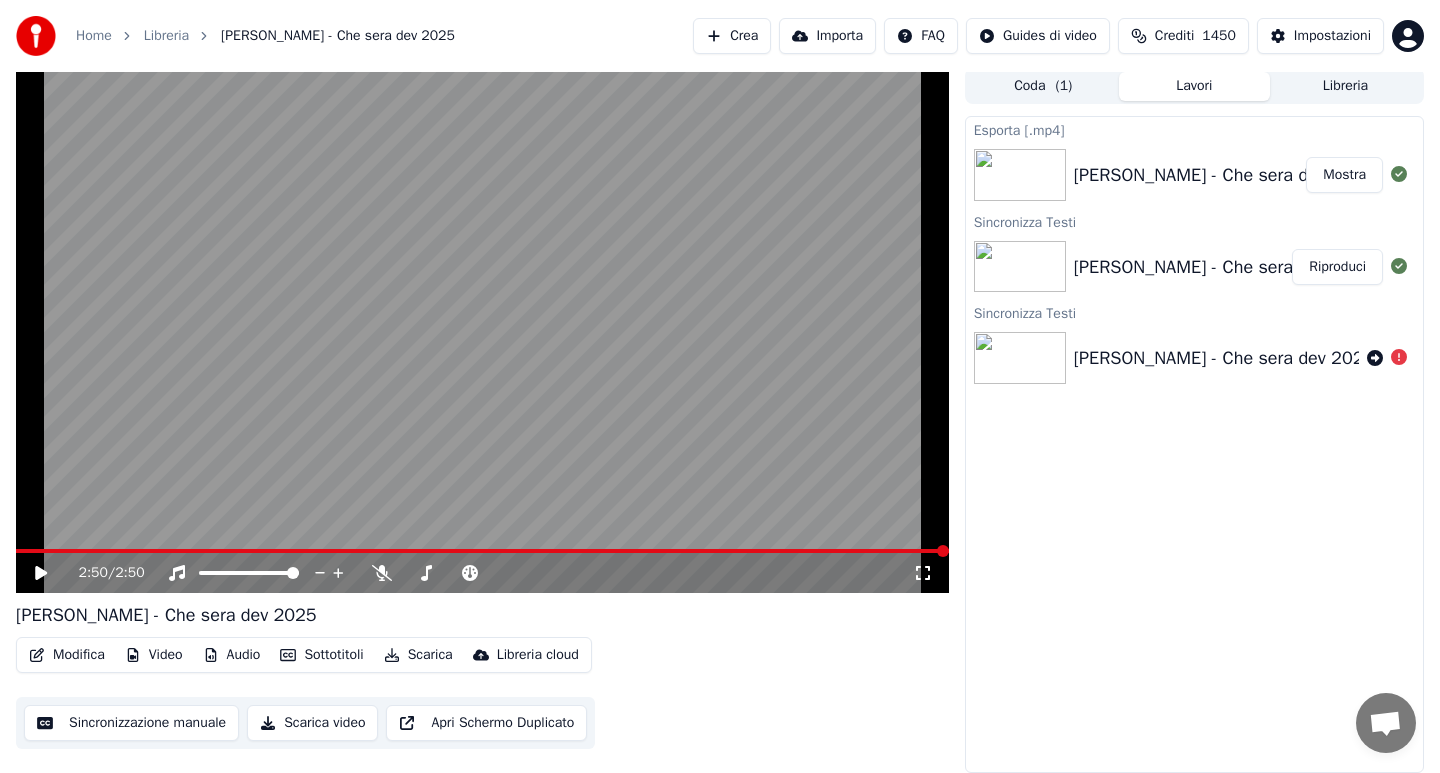 click on "Libreria" at bounding box center [1345, 86] 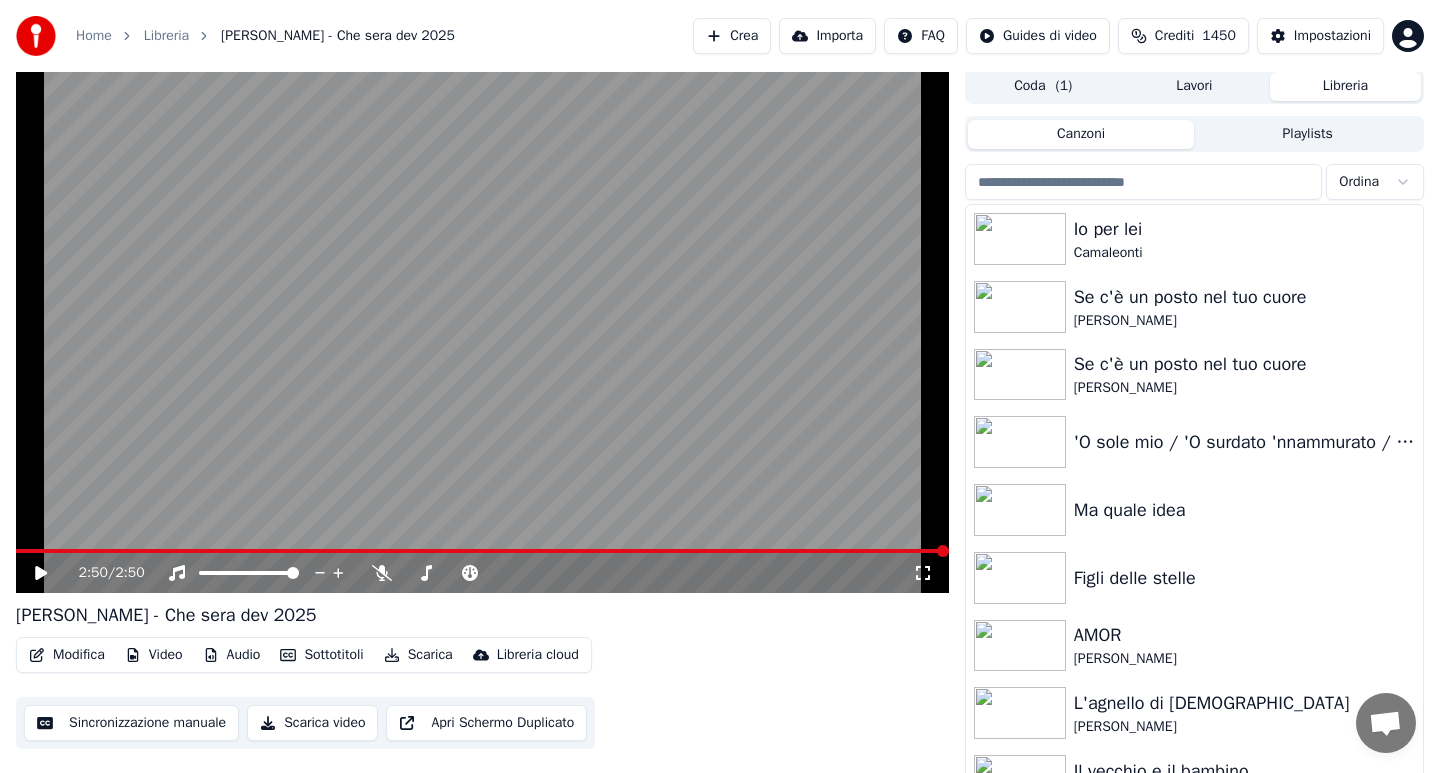 click at bounding box center (1144, 182) 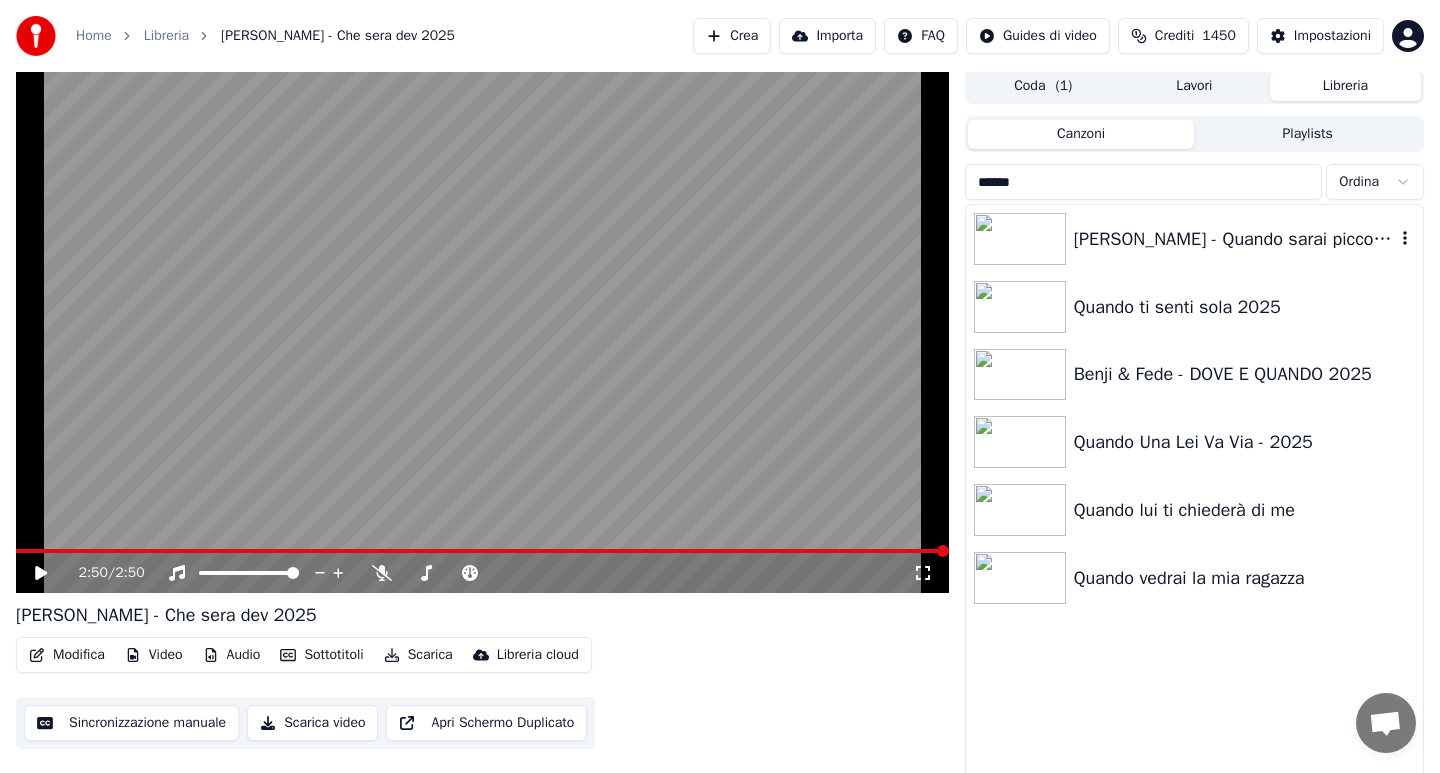 type on "******" 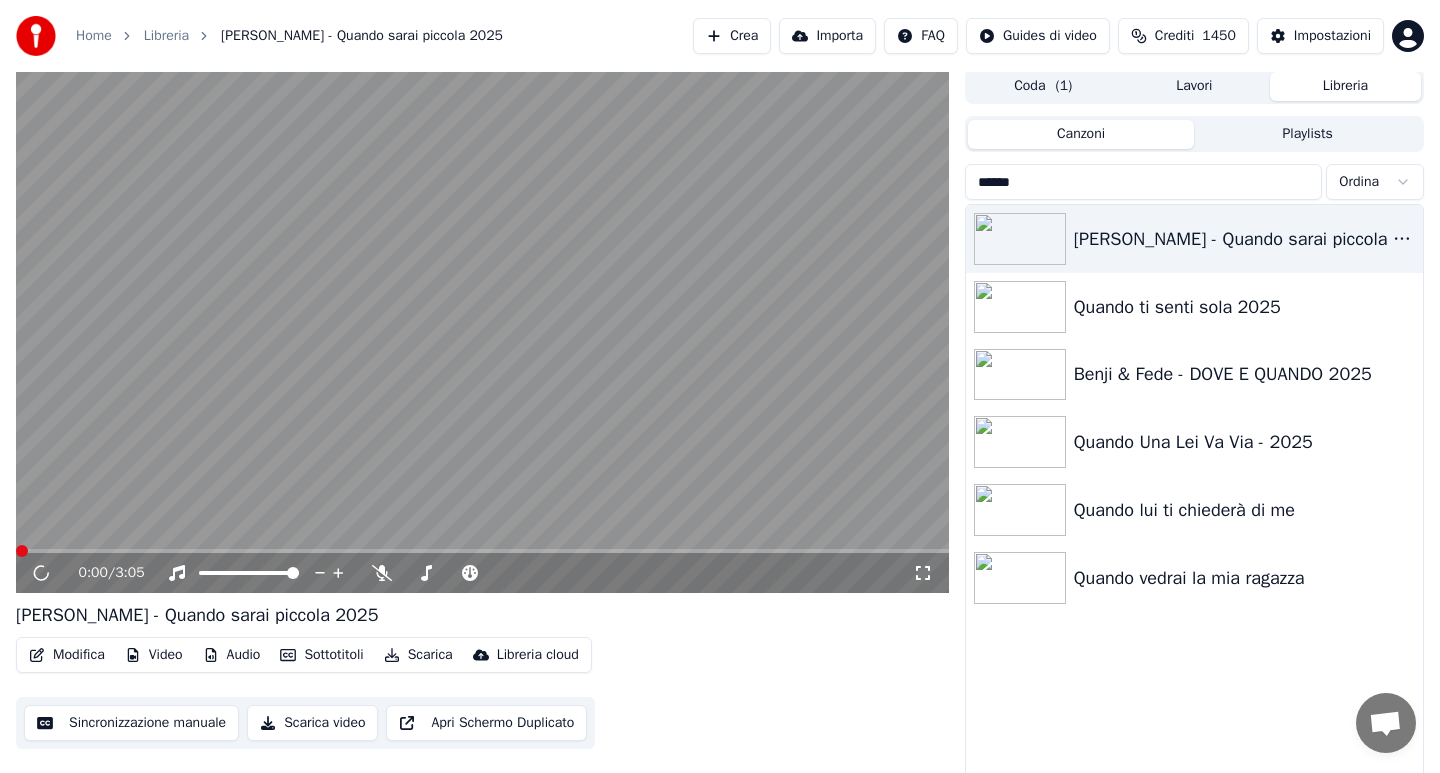 click on "Audio" at bounding box center [232, 655] 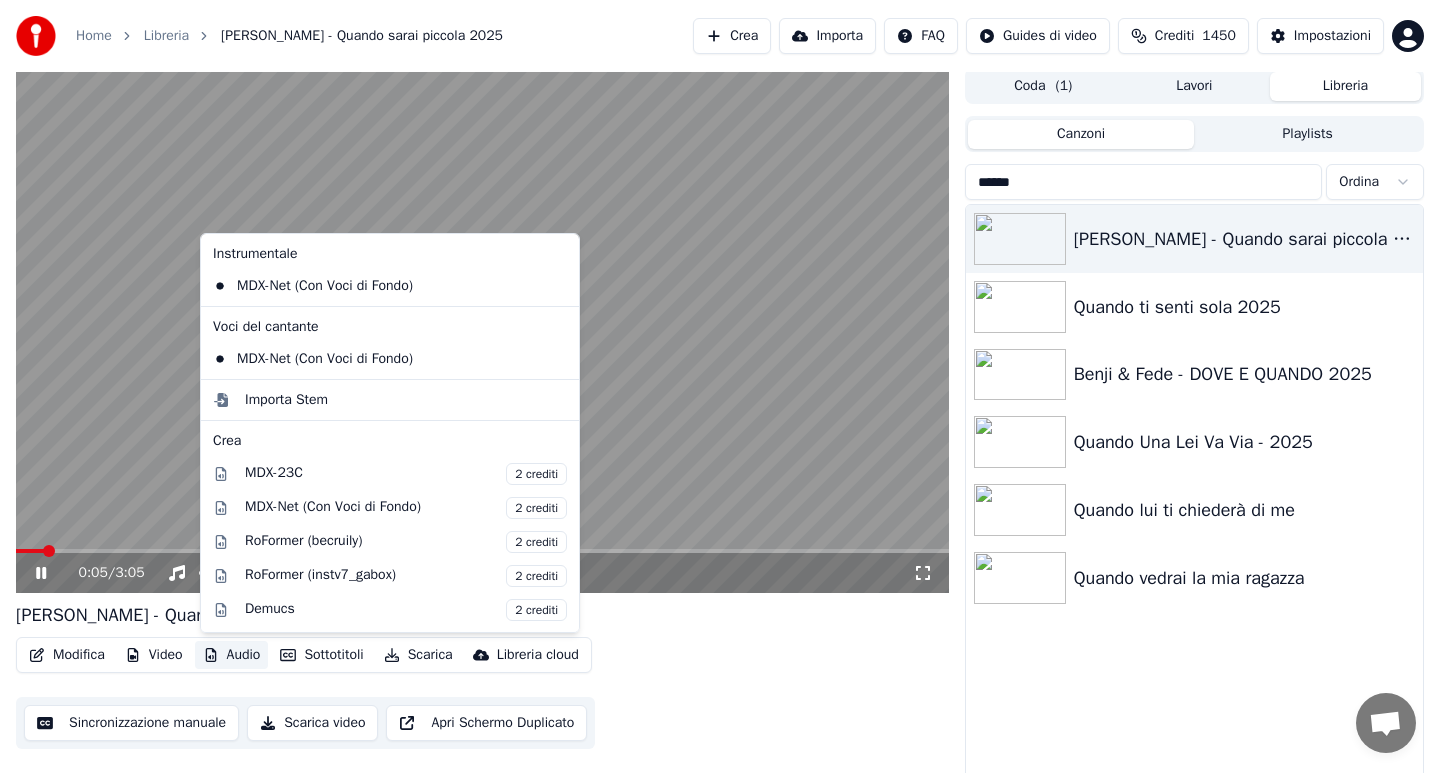 click on "Audio" at bounding box center [232, 655] 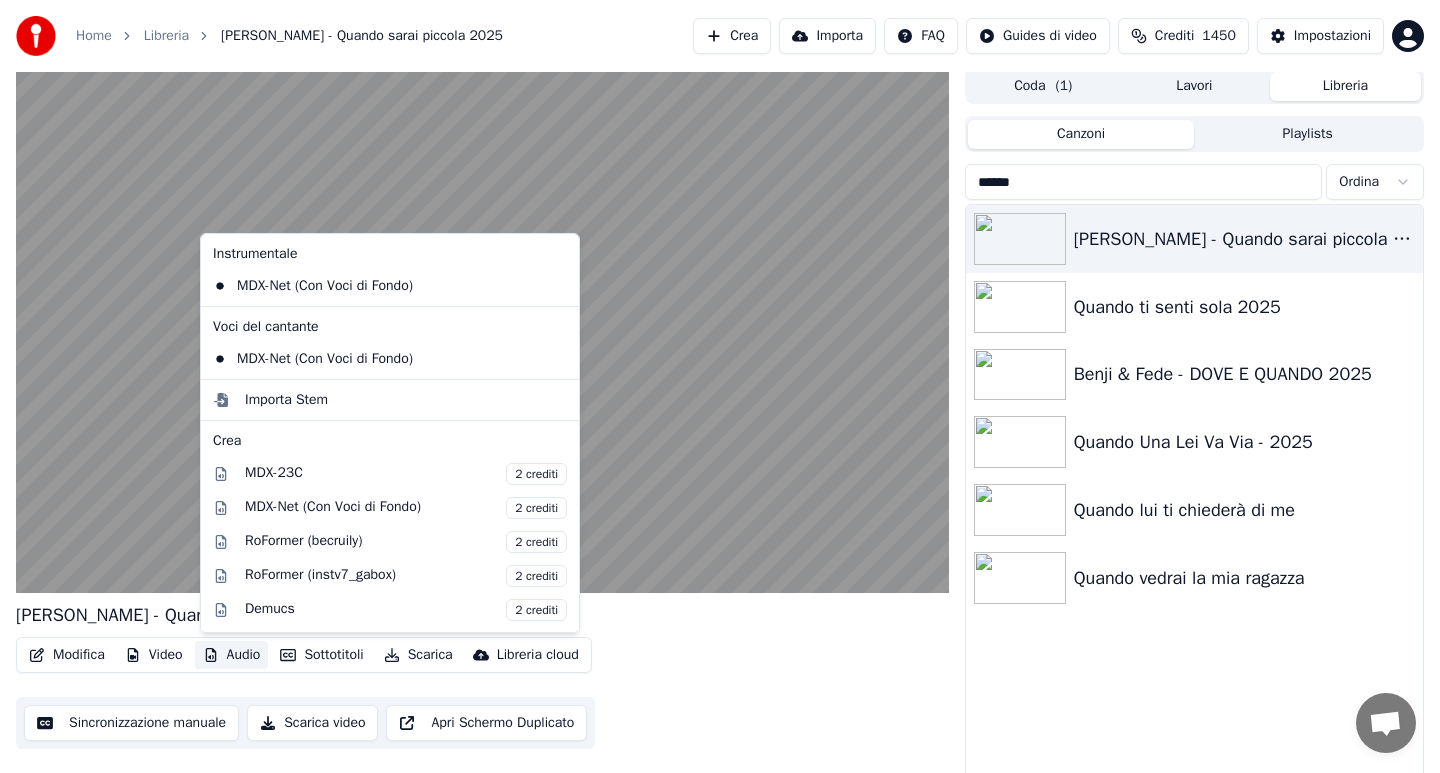 click on "Audio" at bounding box center (232, 655) 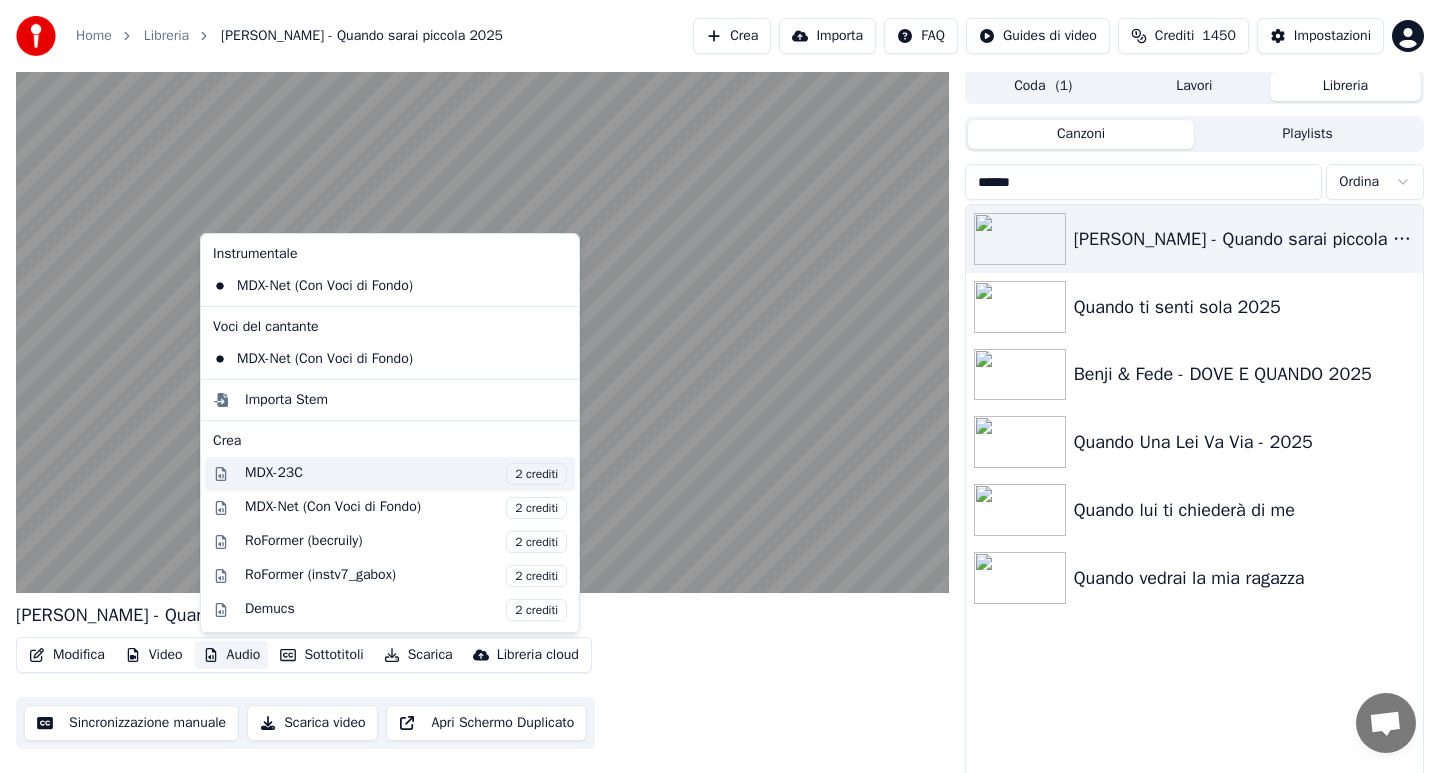 click on "MDX-23C 2 crediti" at bounding box center (406, 474) 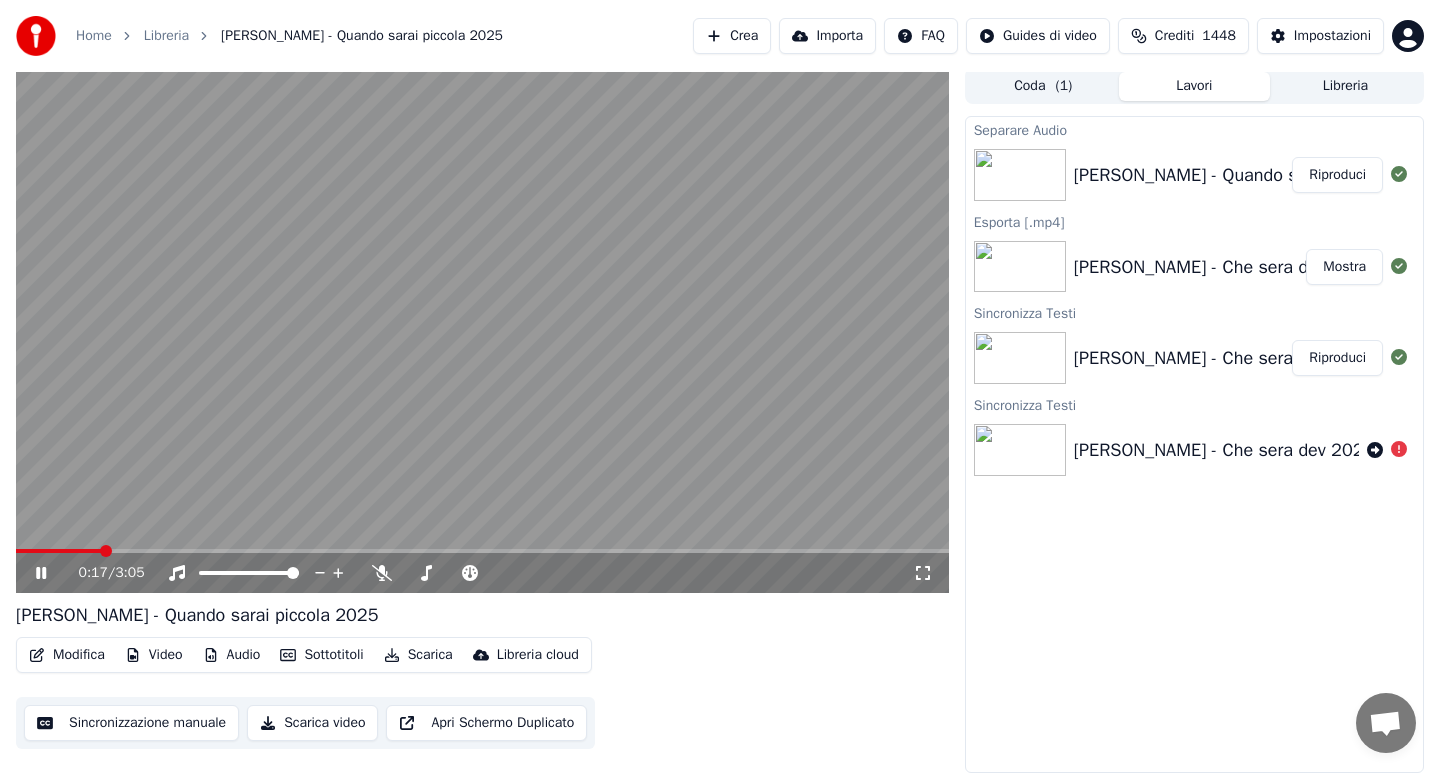 click on "Scarica" at bounding box center (418, 655) 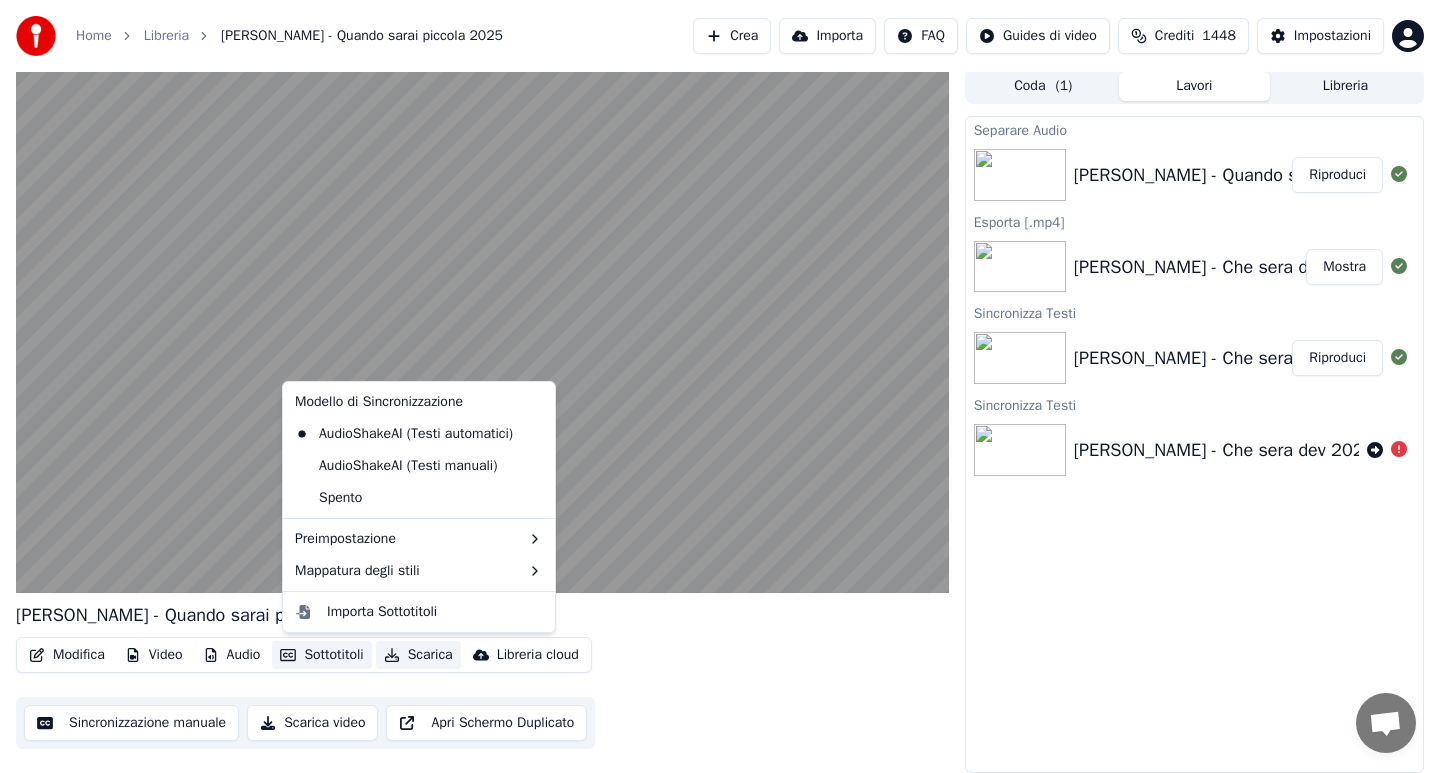 click on "Scarica" at bounding box center (418, 655) 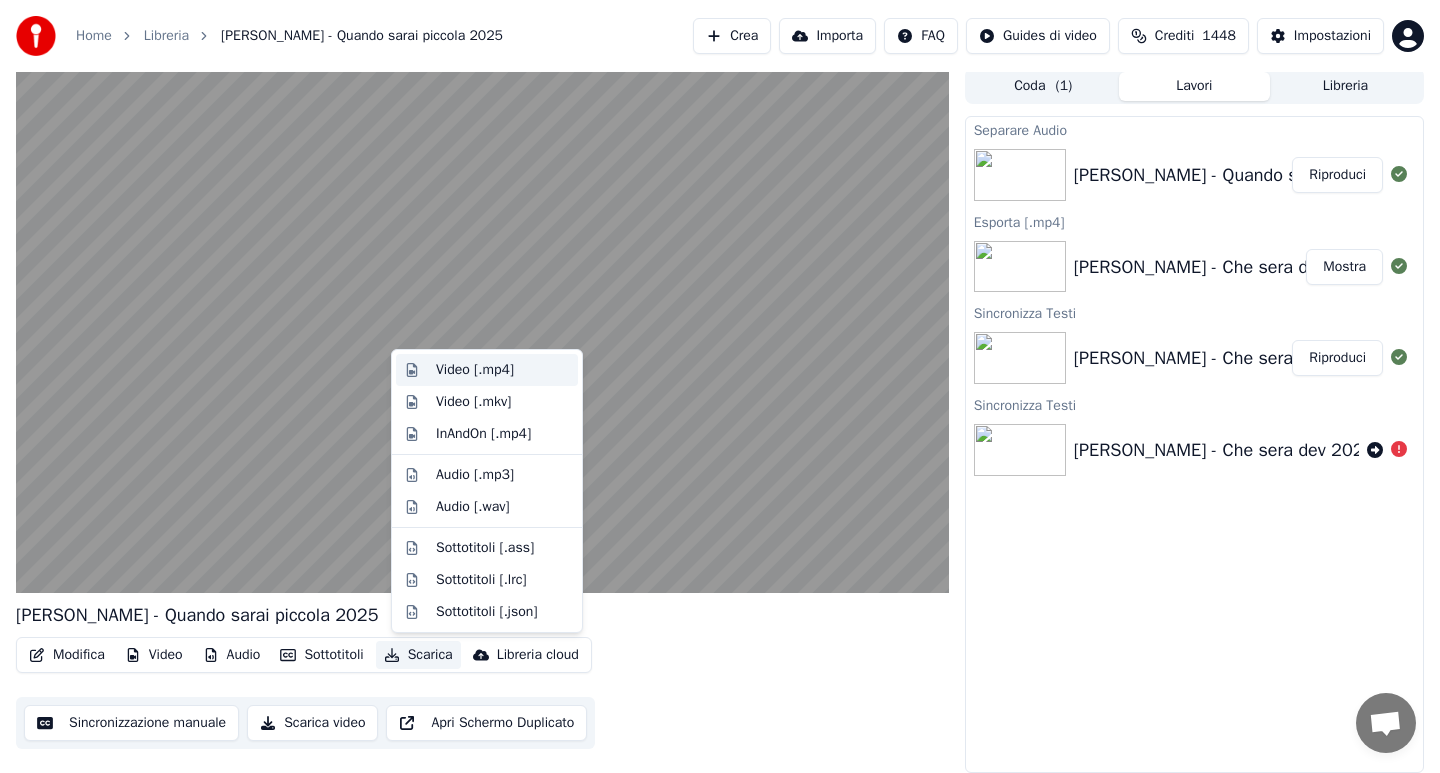 click on "Video [.mp4]" at bounding box center [475, 370] 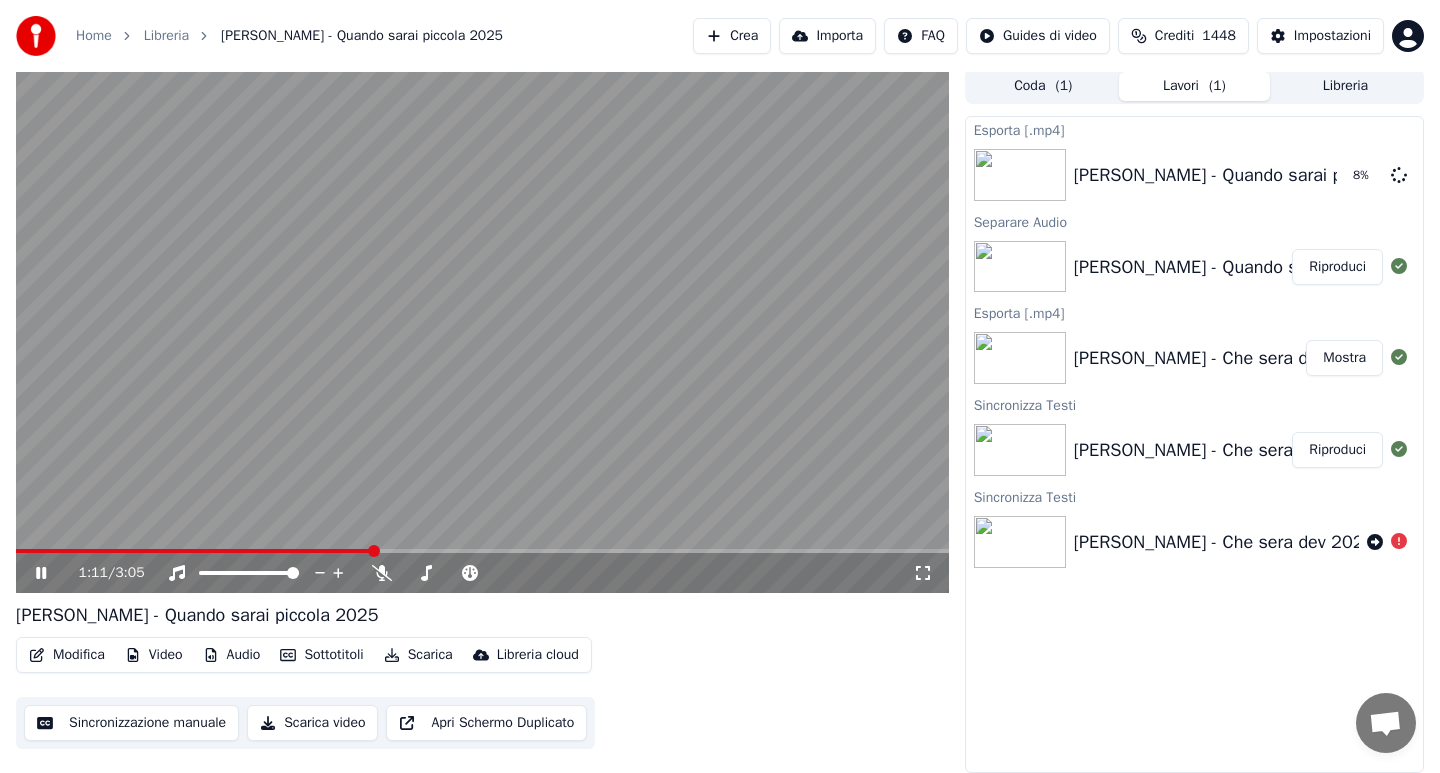 click 